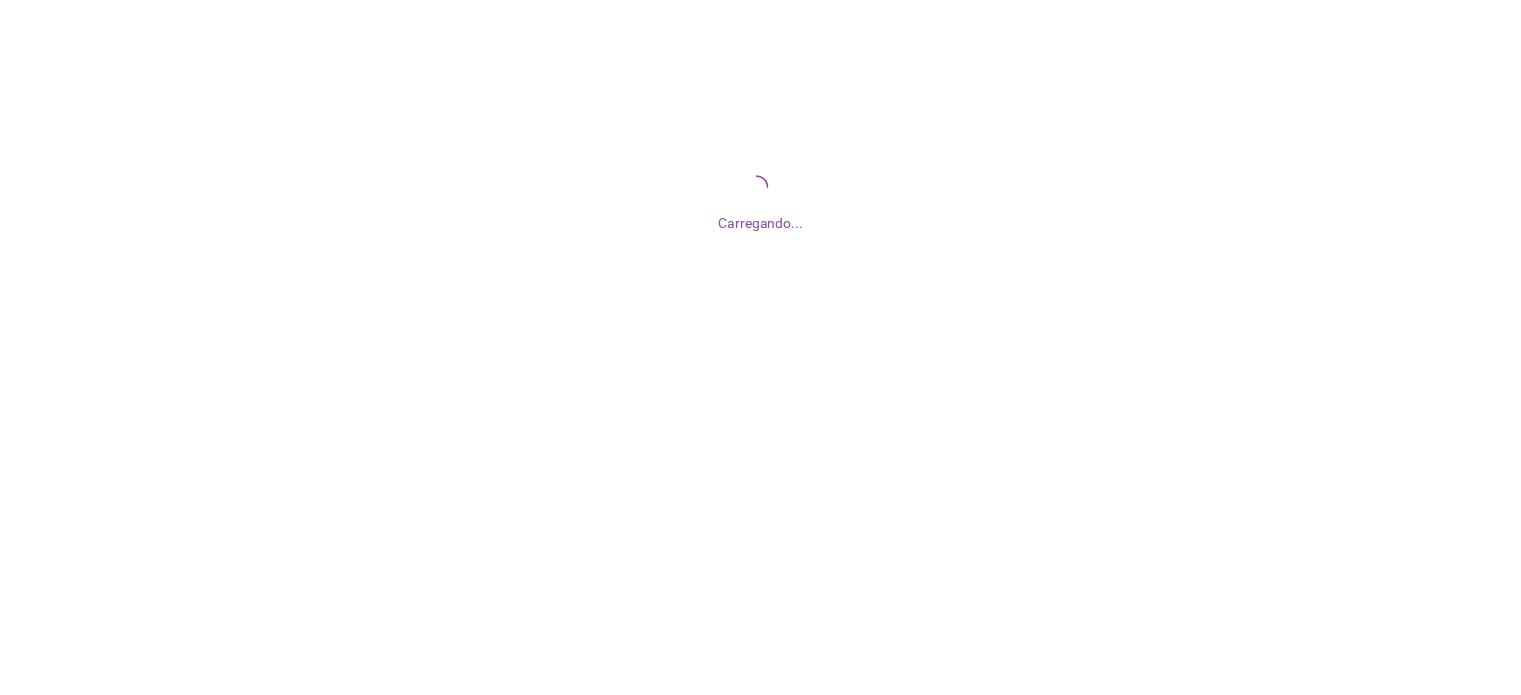 scroll, scrollTop: 0, scrollLeft: 0, axis: both 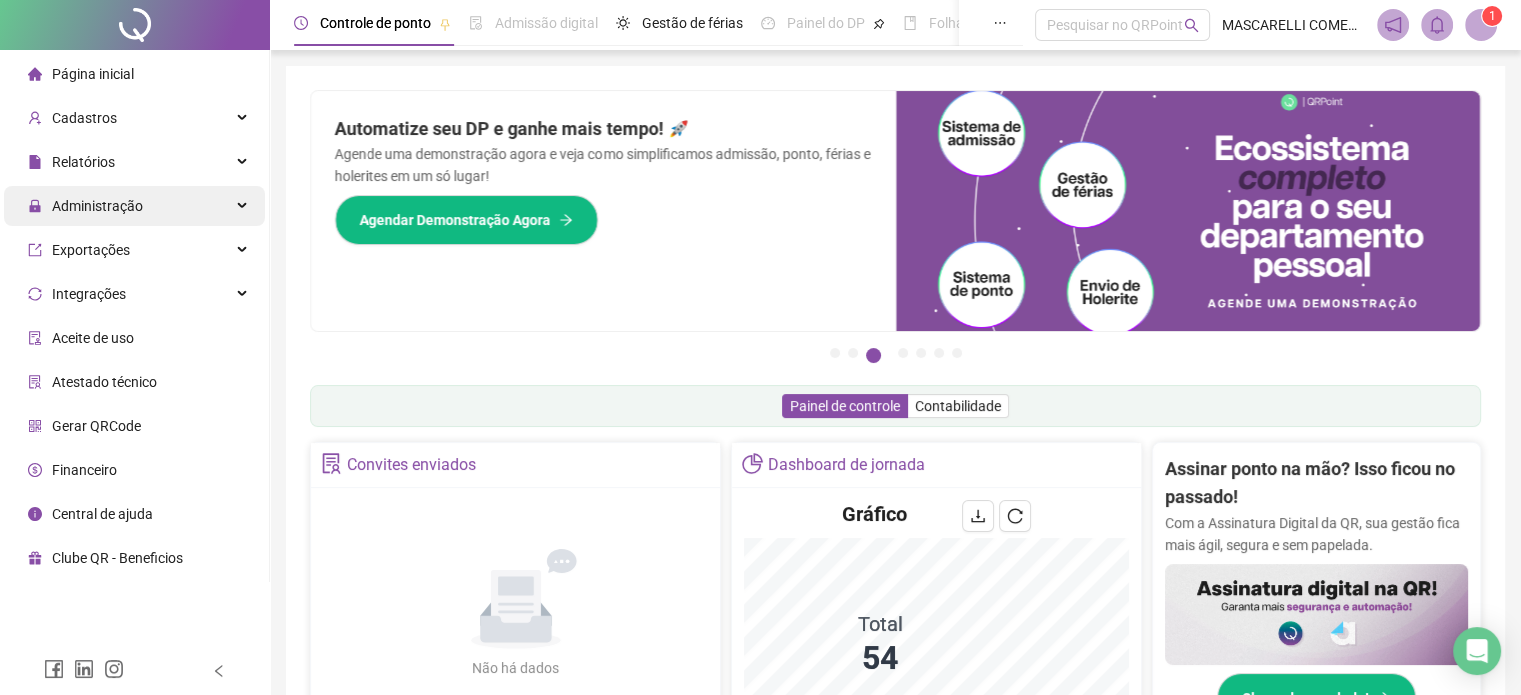 click on "Administração" at bounding box center [97, 206] 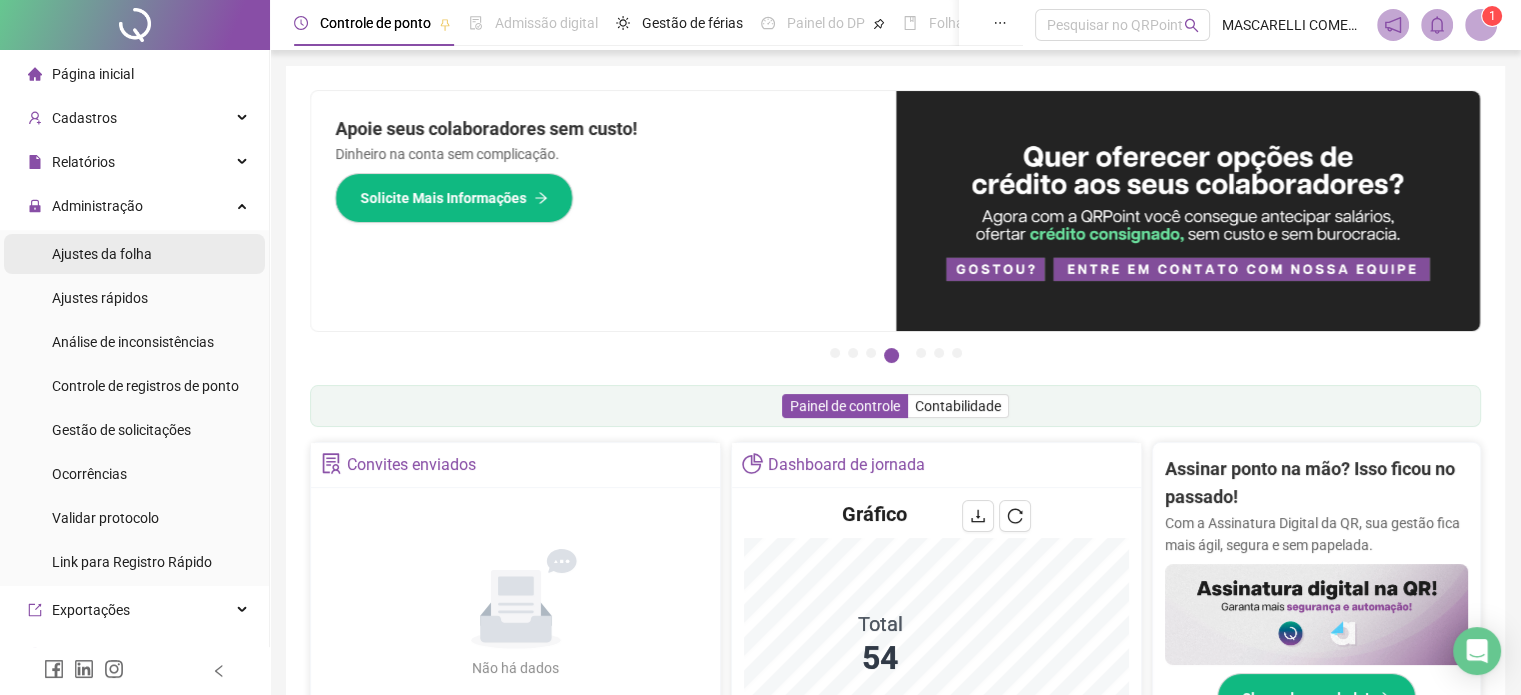 click on "Ajustes da folha" at bounding box center [102, 254] 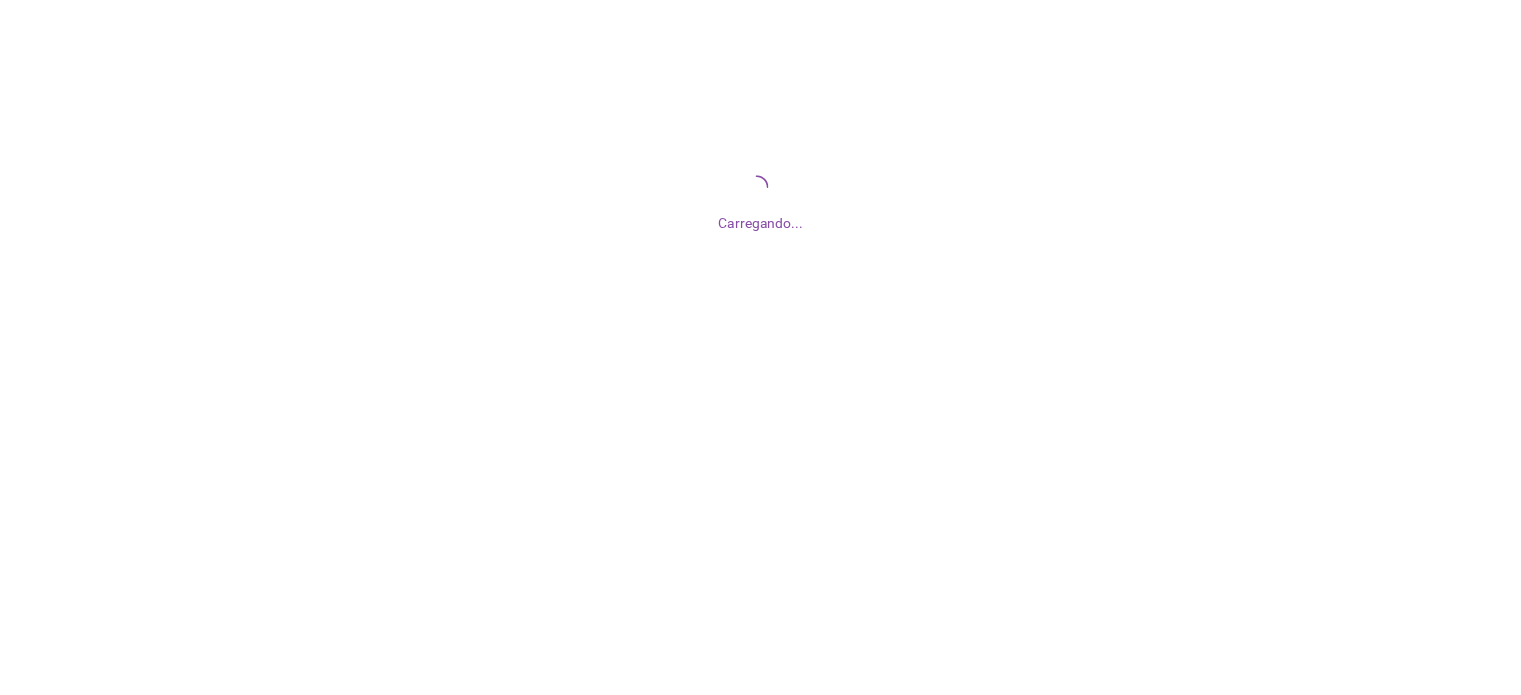 scroll, scrollTop: 0, scrollLeft: 0, axis: both 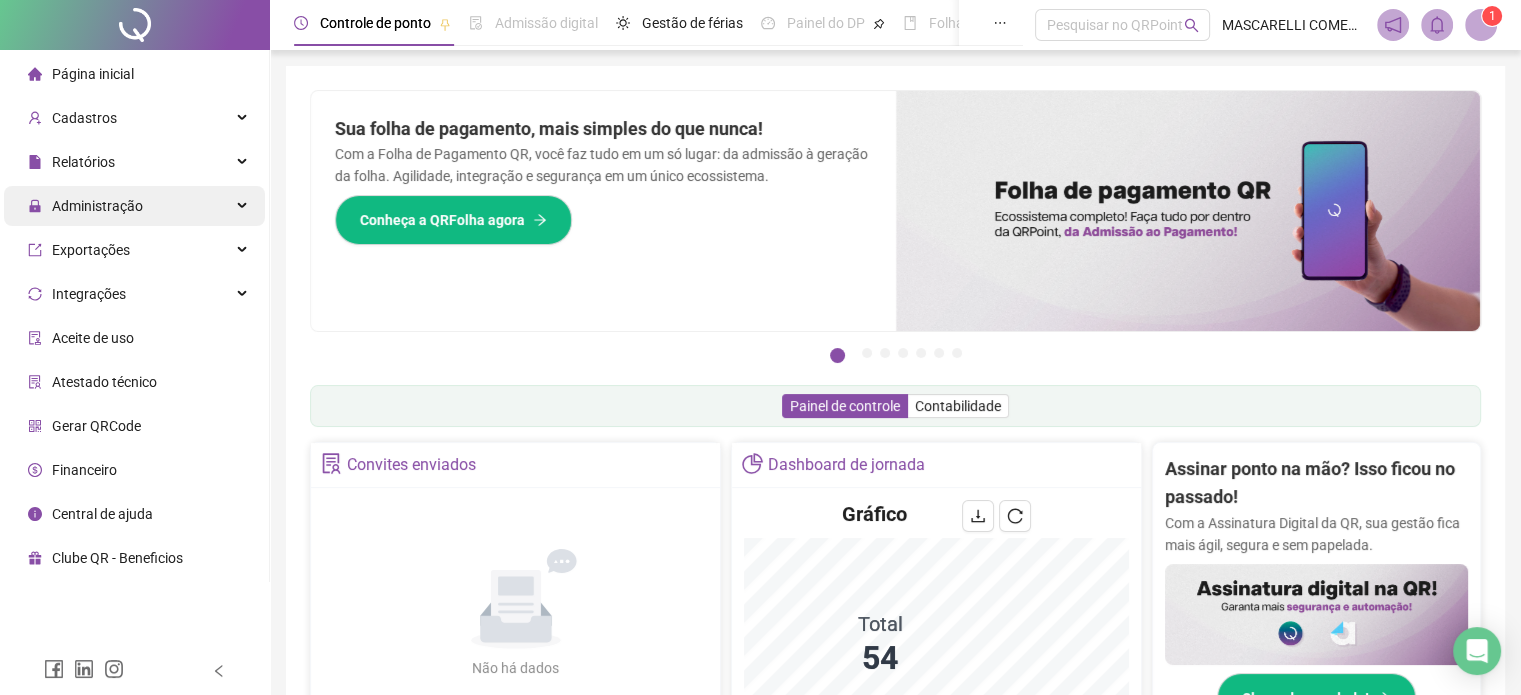 click on "Administração" at bounding box center (97, 206) 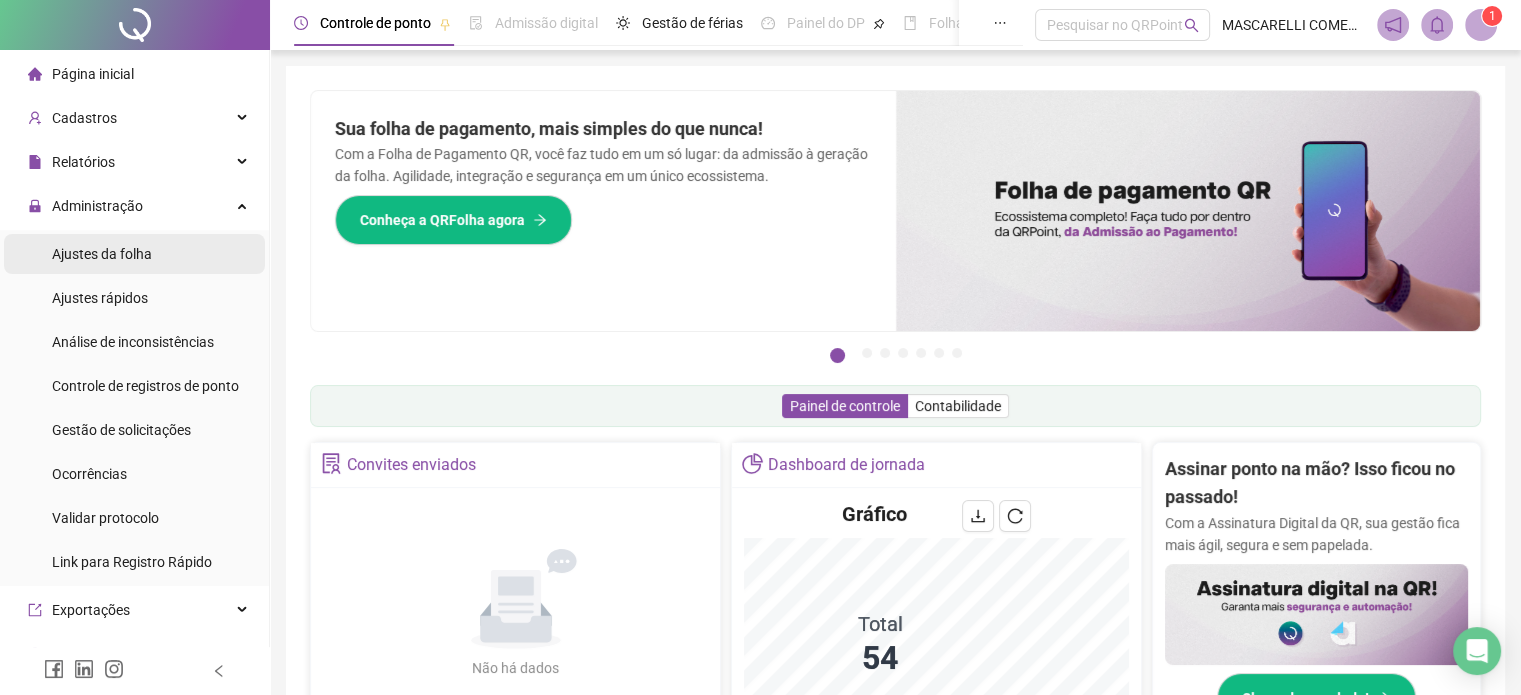 click on "Ajustes da folha" at bounding box center (102, 254) 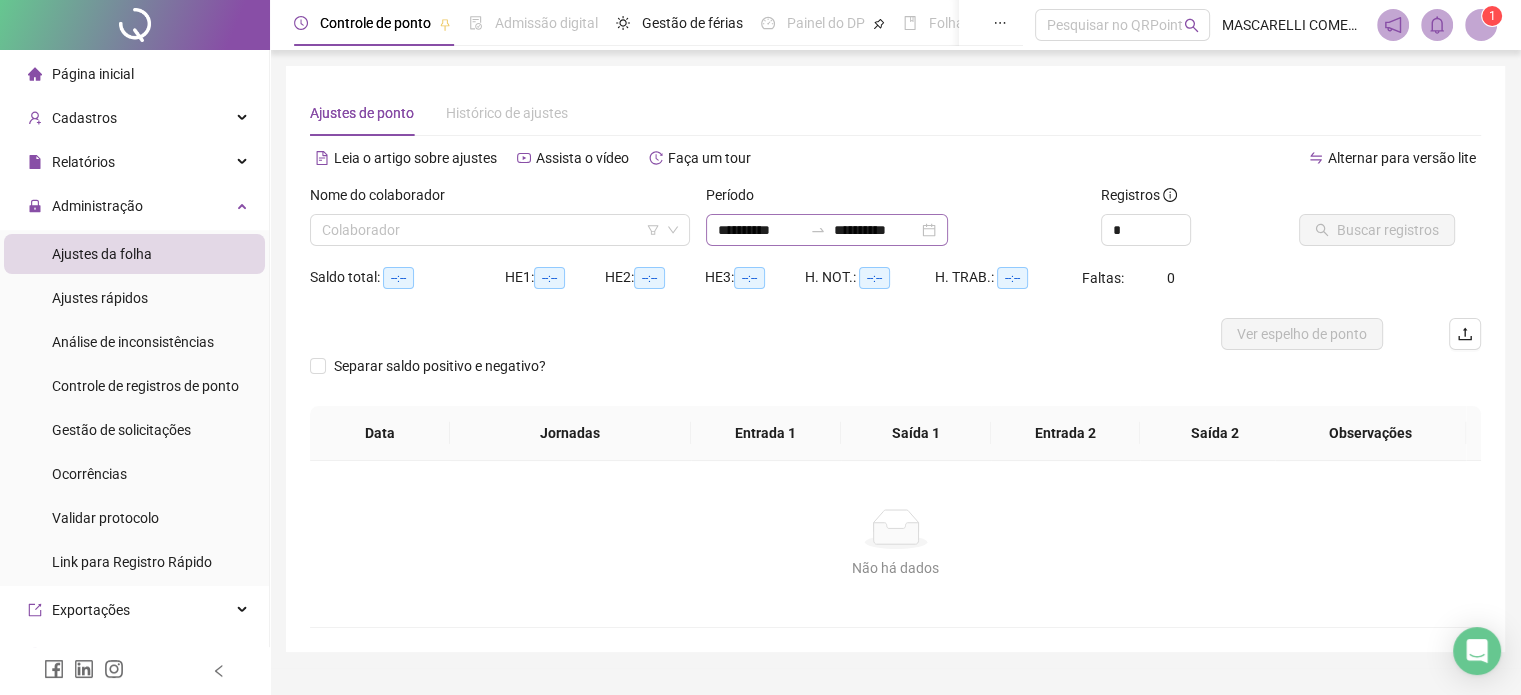 click on "**********" at bounding box center [827, 230] 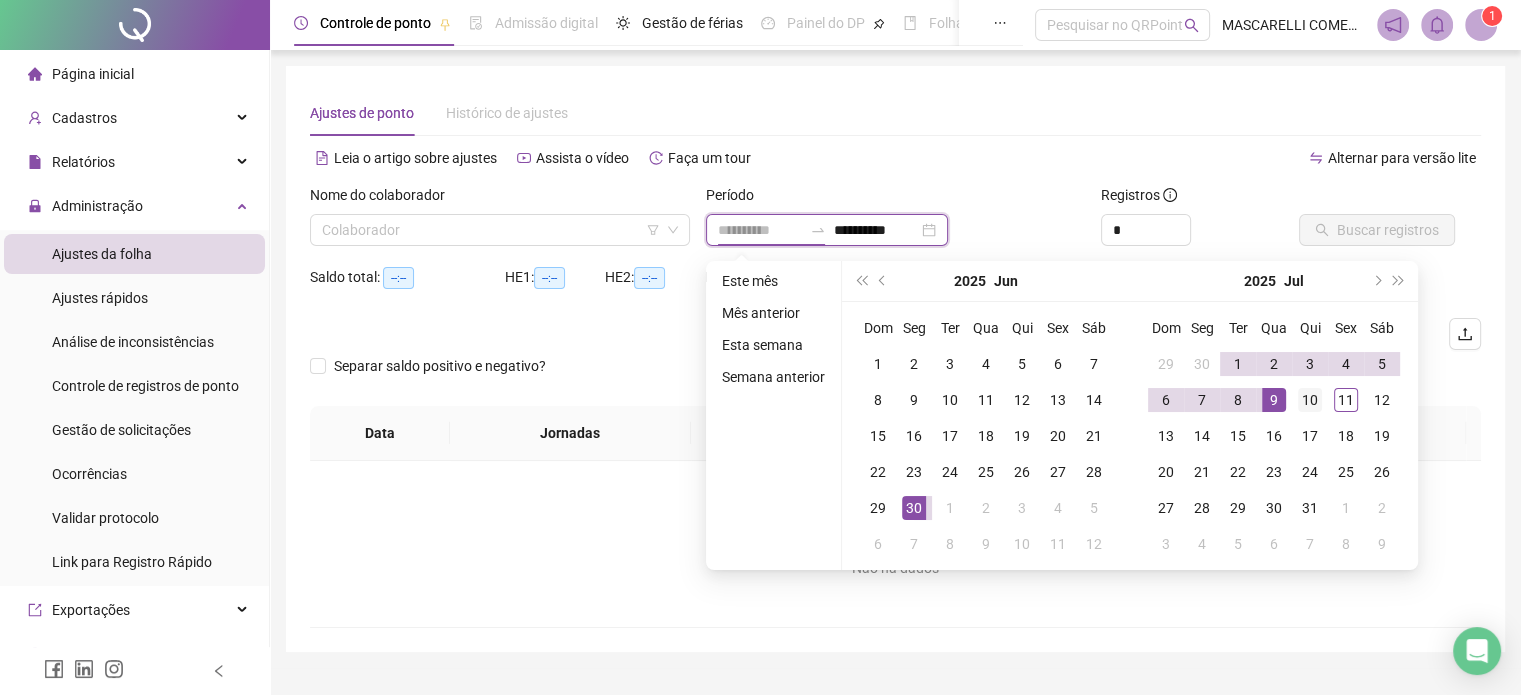 type on "**********" 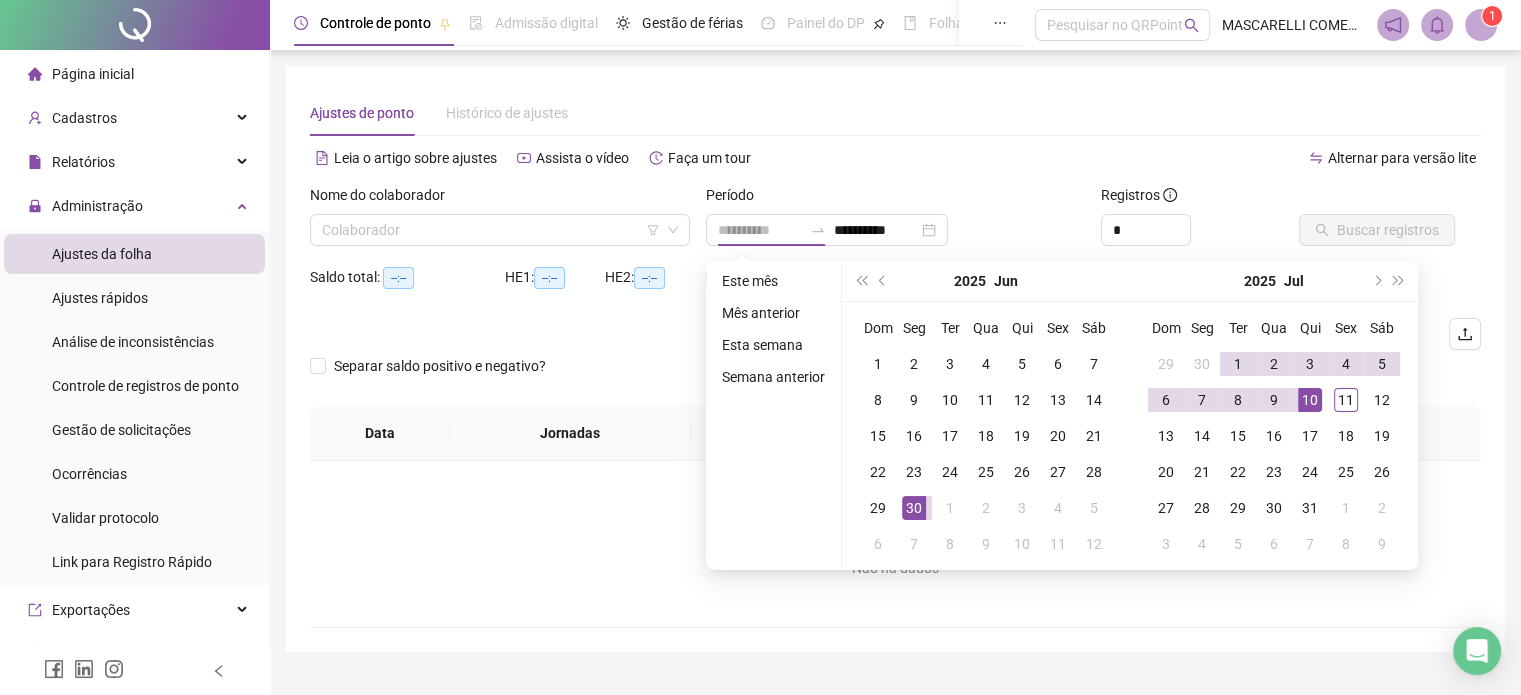 click on "10" at bounding box center [1310, 400] 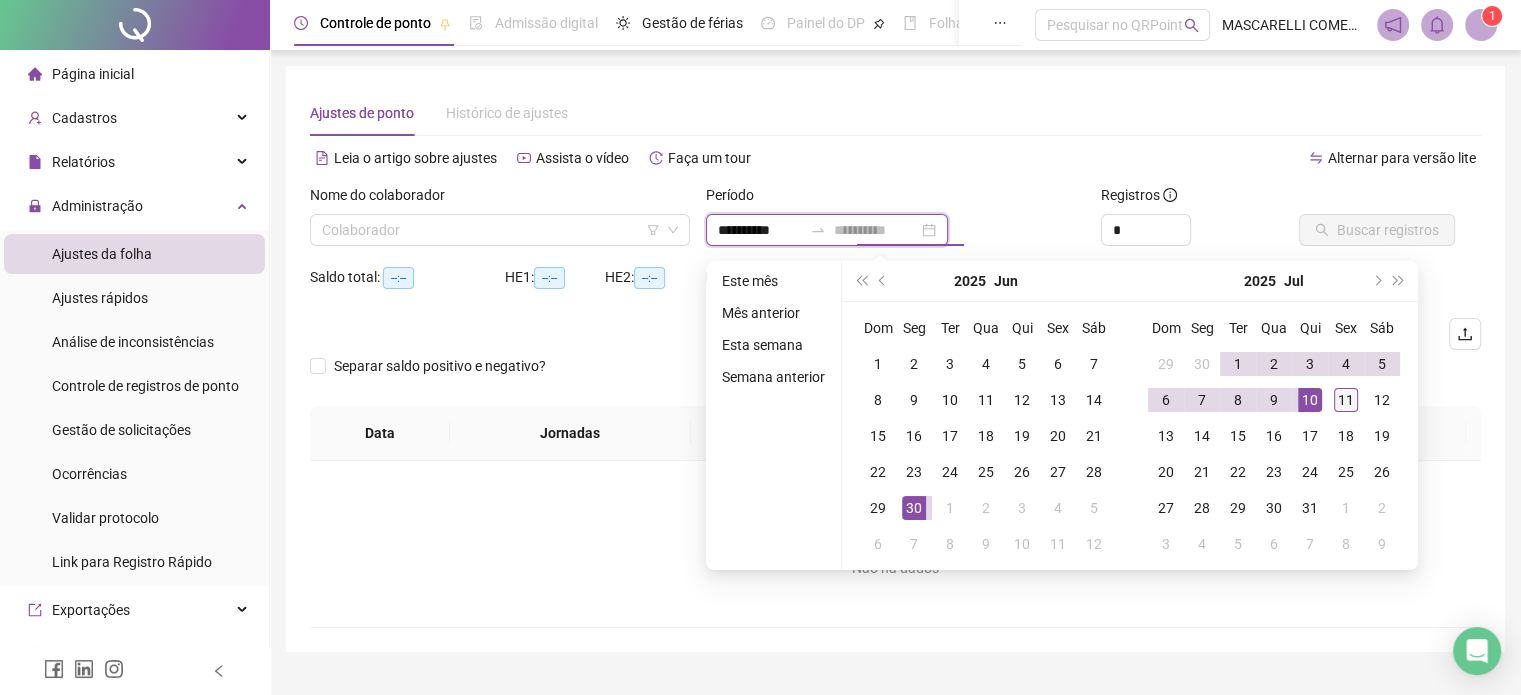 type on "**********" 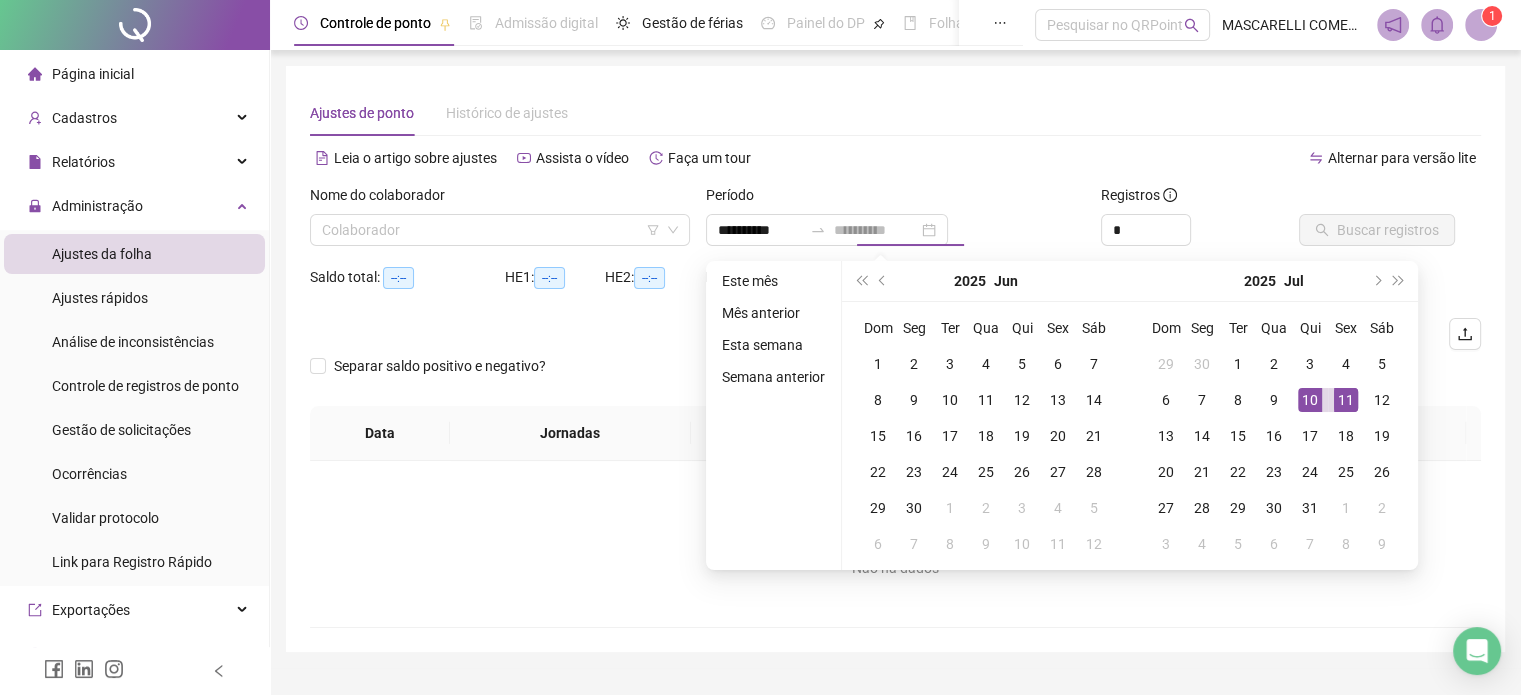 click on "11" at bounding box center (1346, 400) 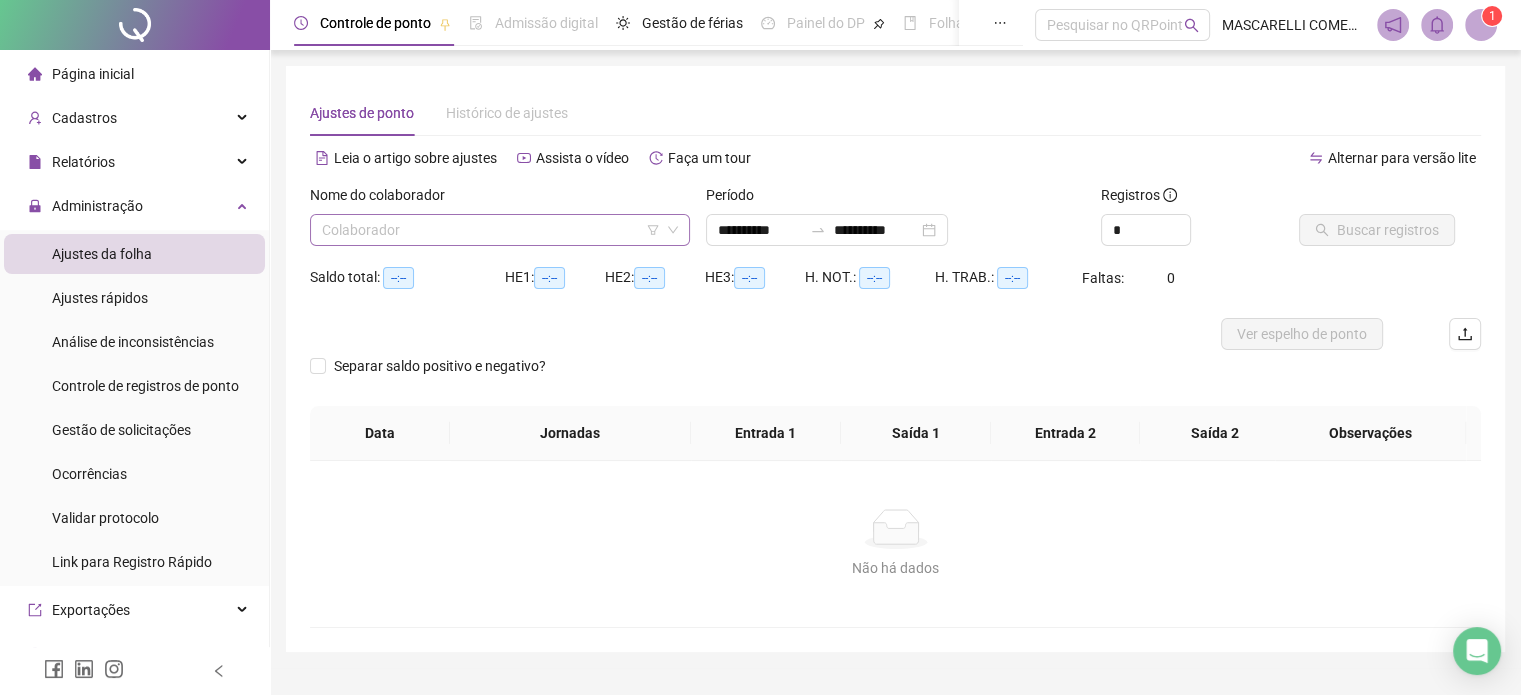 click at bounding box center [494, 230] 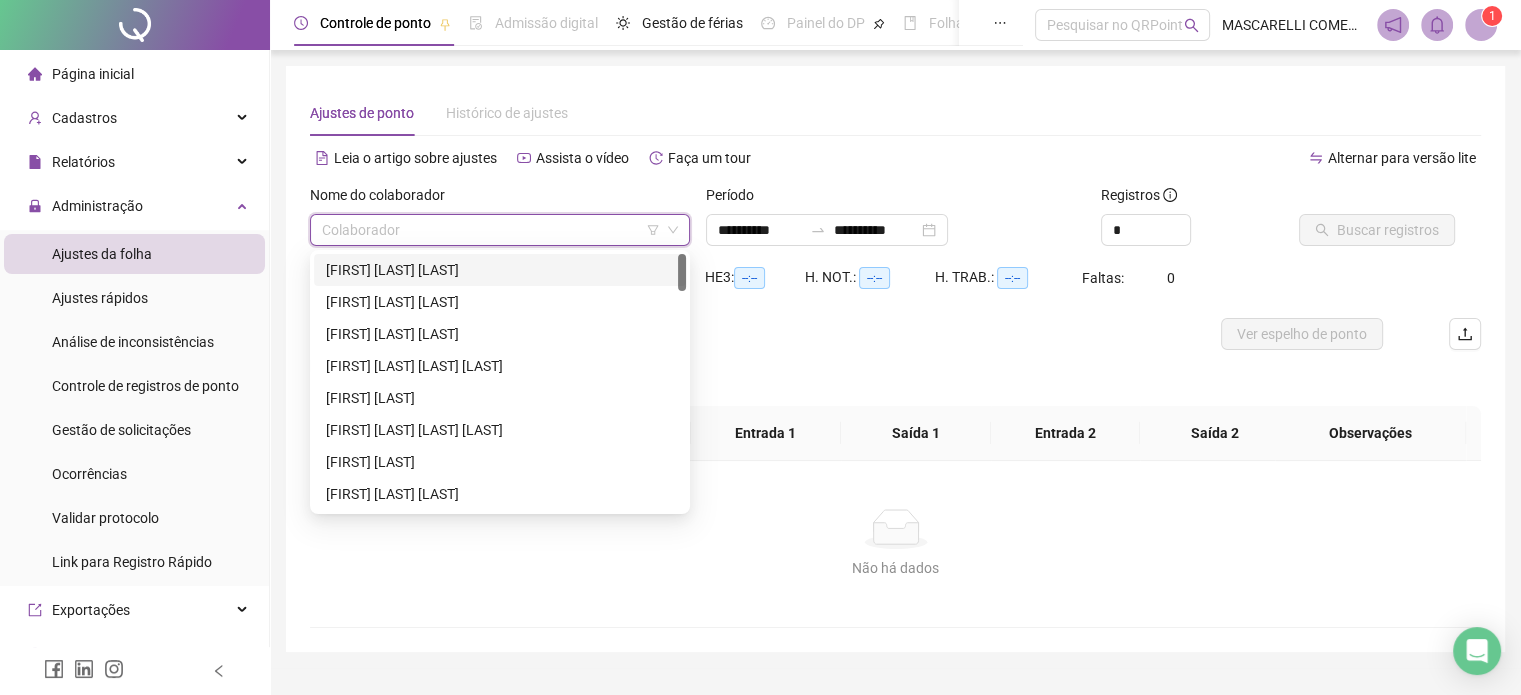 click on "[FIRST] [LAST] [LAST]" at bounding box center (500, 270) 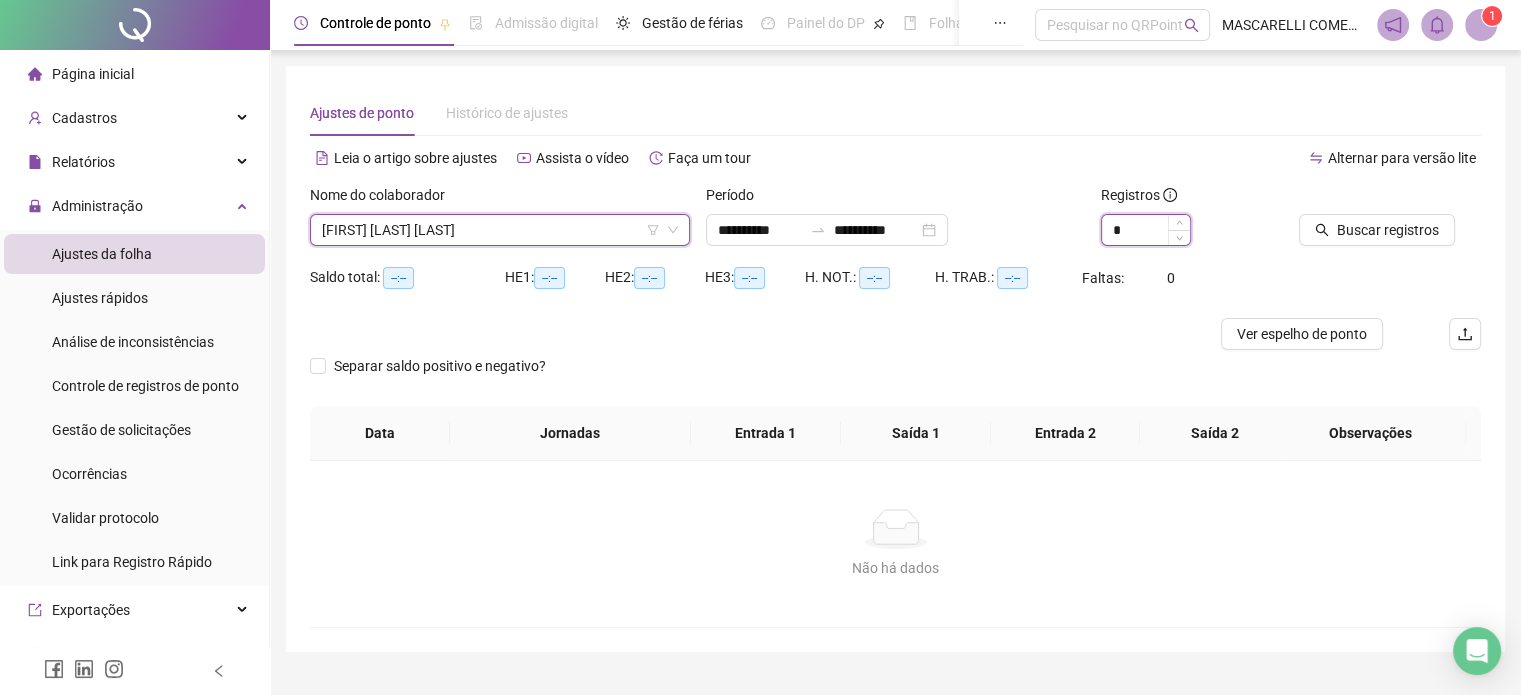 type on "*" 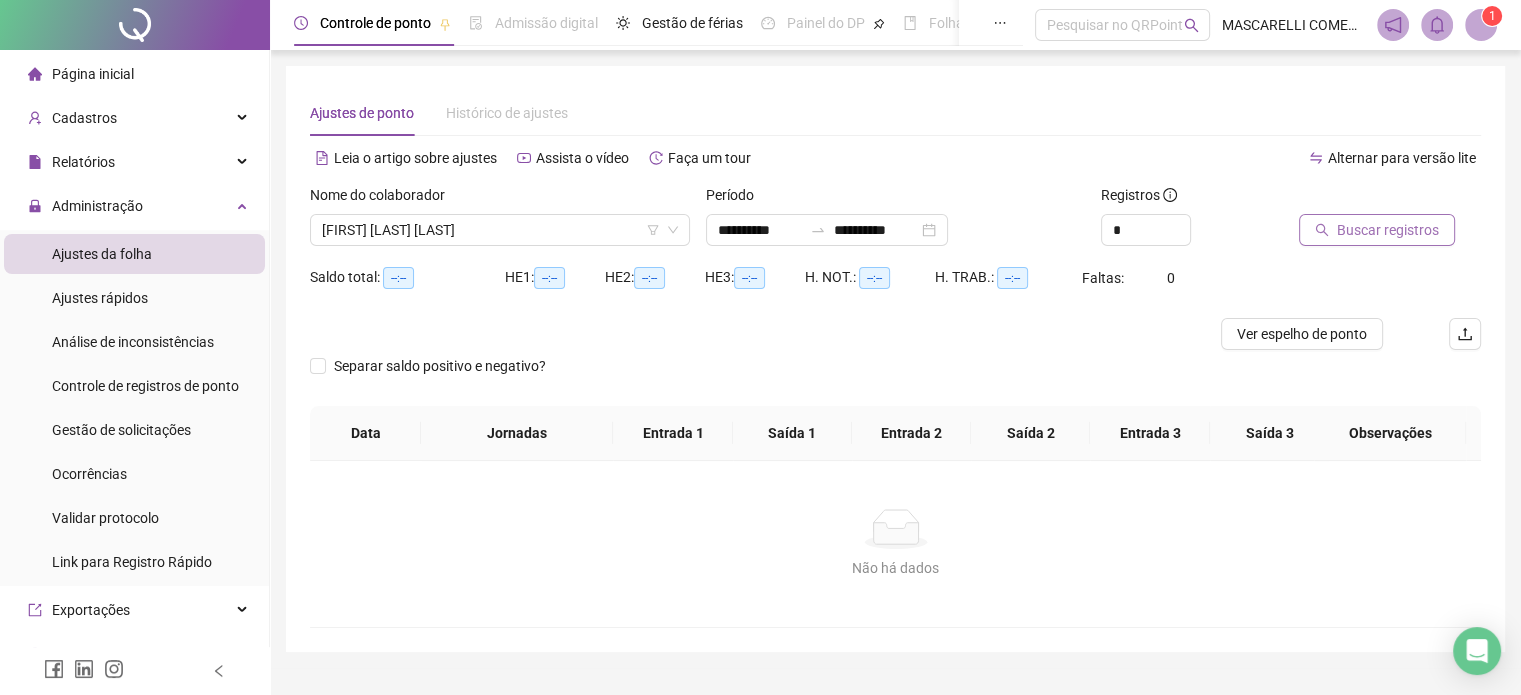 click on "Buscar registros" at bounding box center [1388, 230] 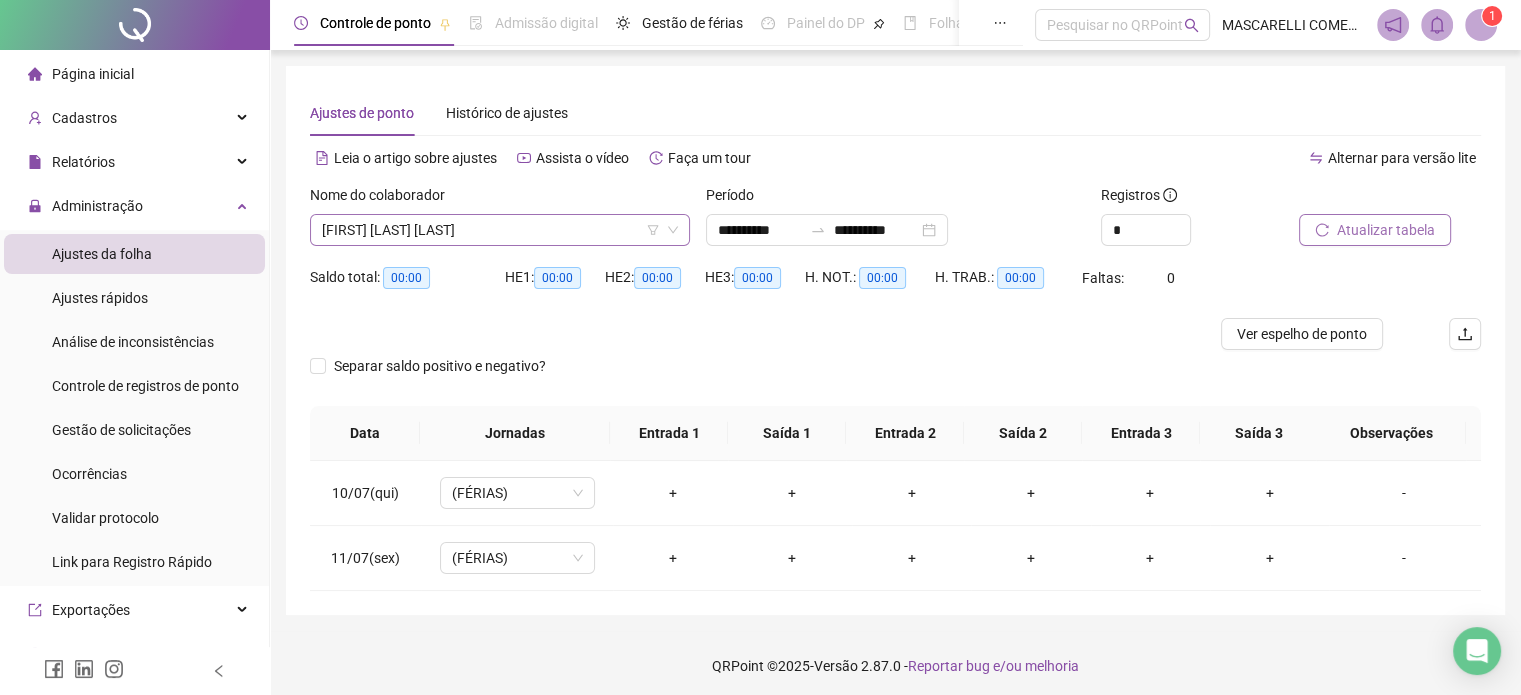 click on "[FIRST] [LAST] [LAST]" at bounding box center [500, 230] 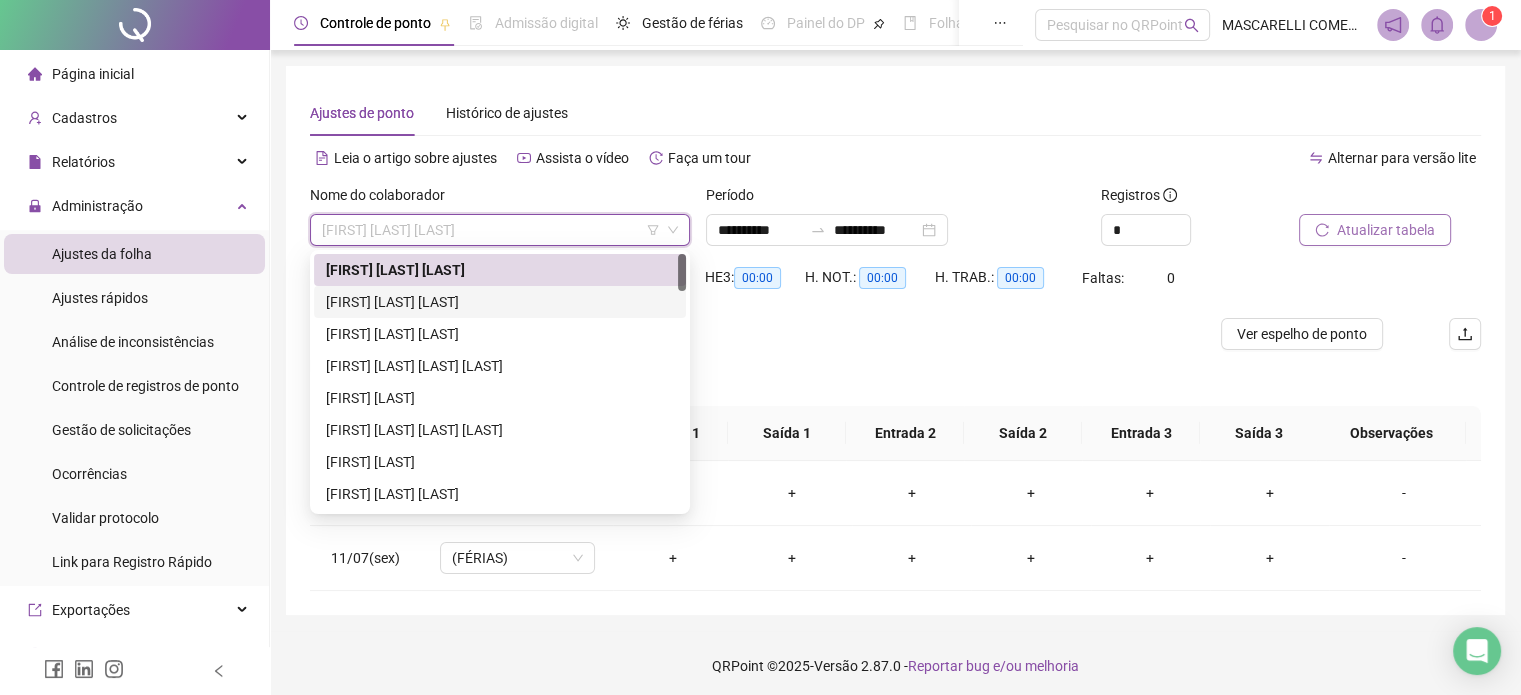 click on "[FIRST] [LAST] [LAST]" at bounding box center (500, 302) 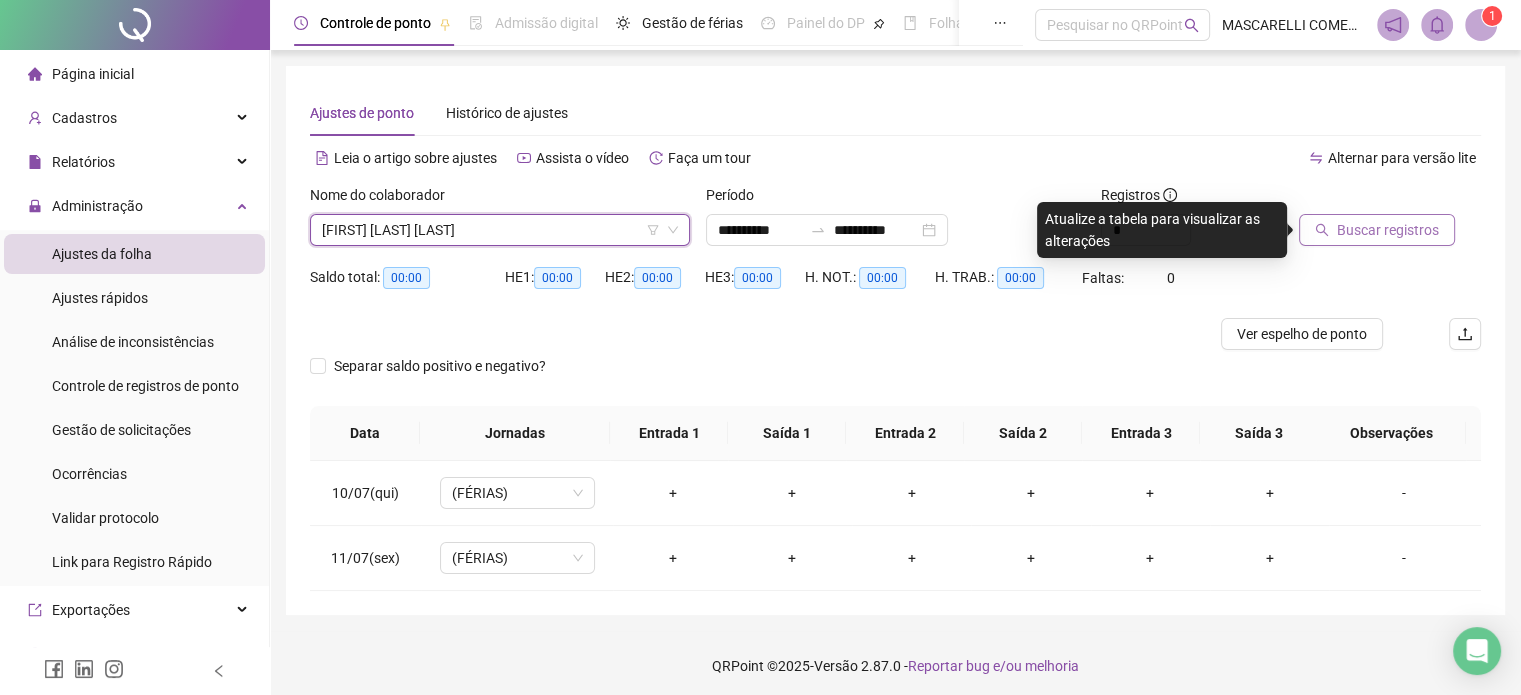 click on "Buscar registros" at bounding box center (1388, 230) 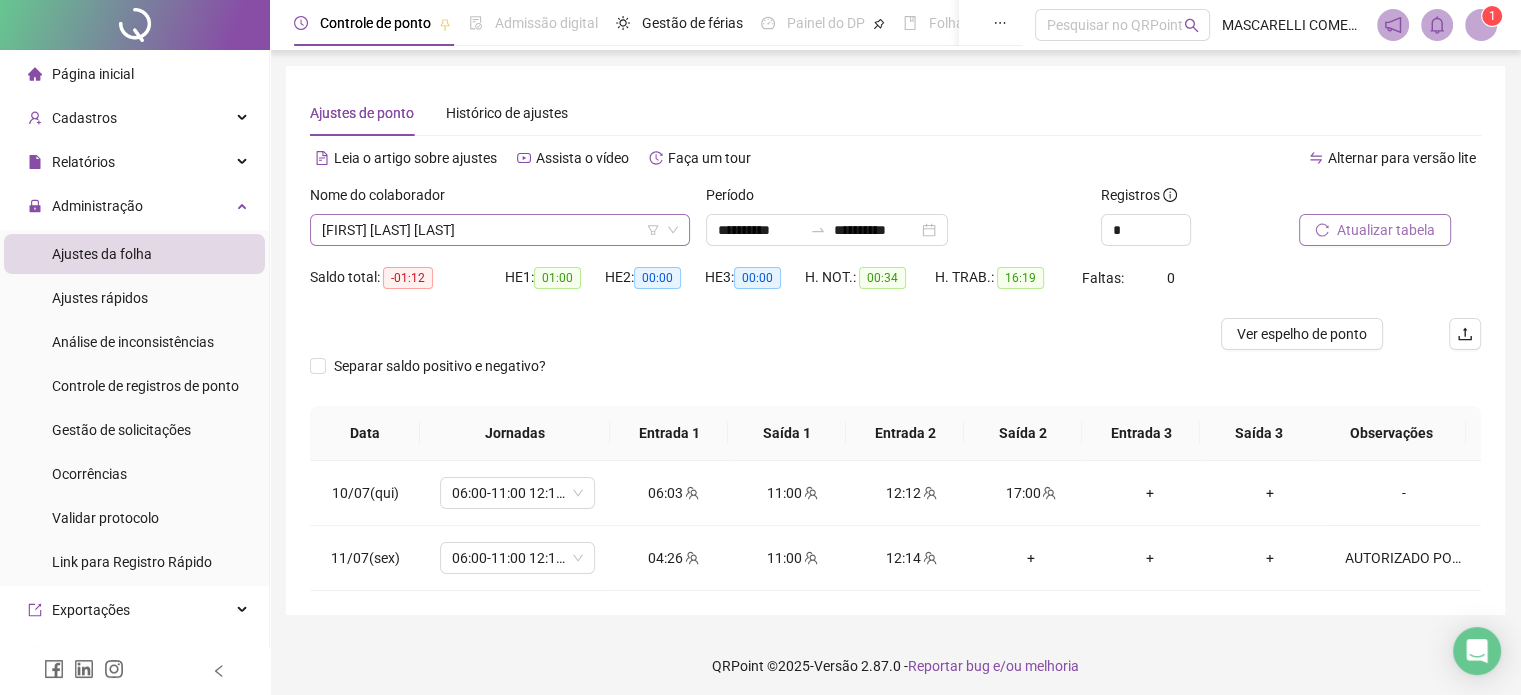 click on "[FIRST] [LAST] [LAST]" at bounding box center (500, 230) 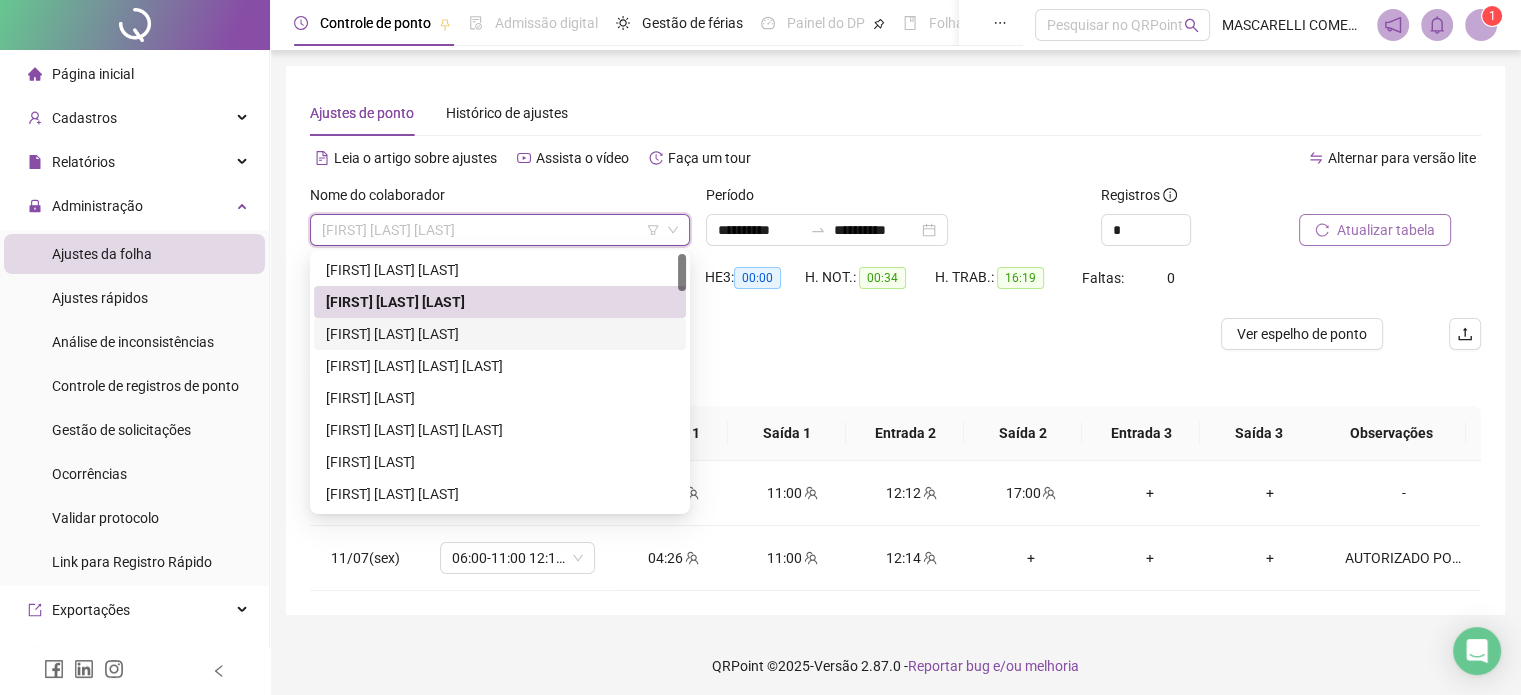 click on "[FIRST] [LAST] [LAST]" at bounding box center [500, 334] 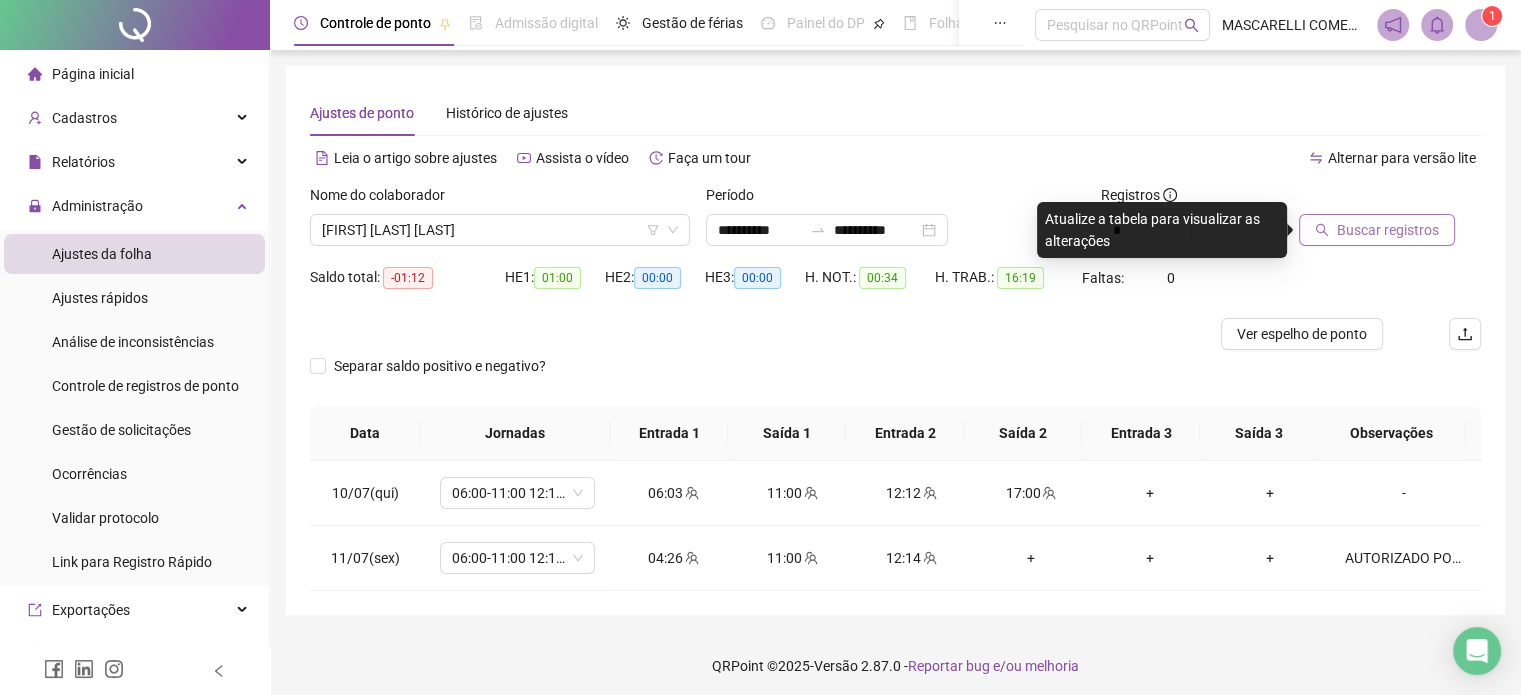 click on "Buscar registros" at bounding box center [1377, 230] 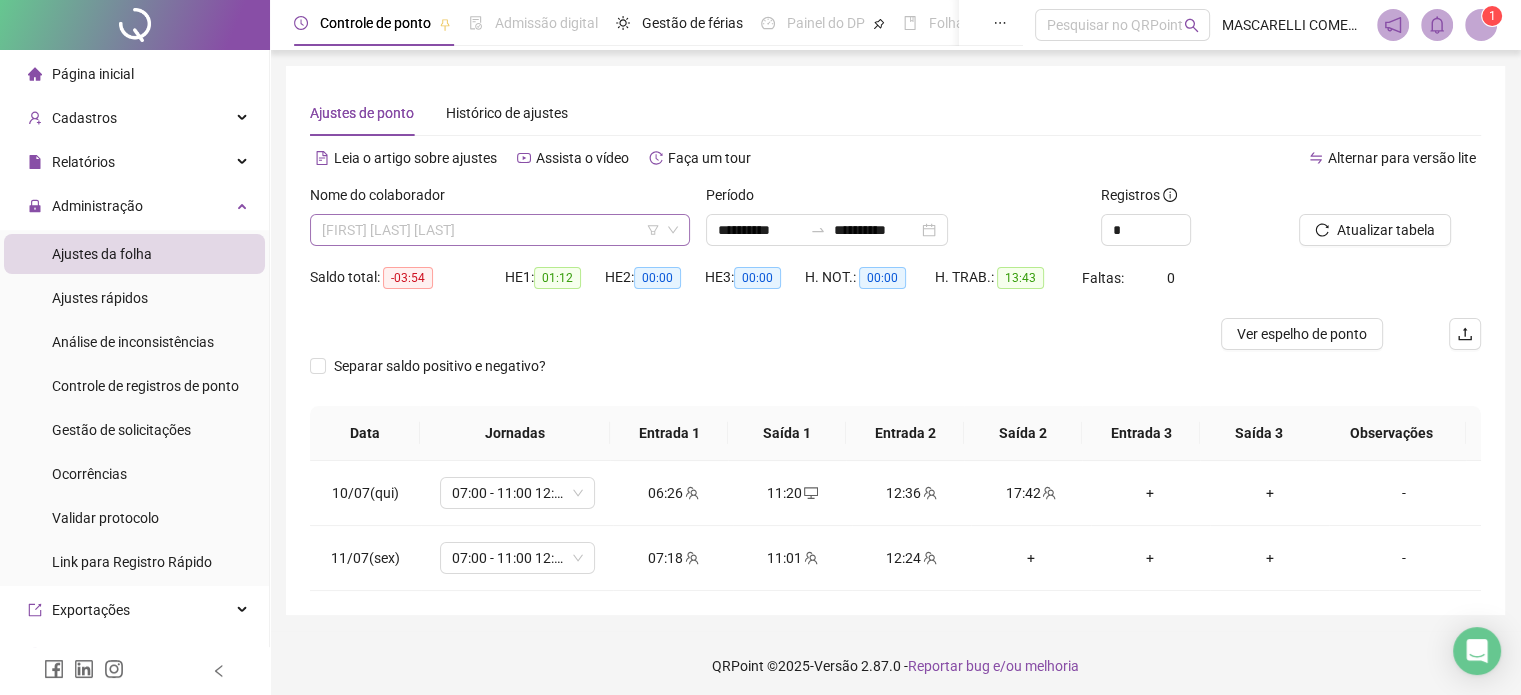 click on "[FIRST] [LAST] [LAST]" at bounding box center [500, 230] 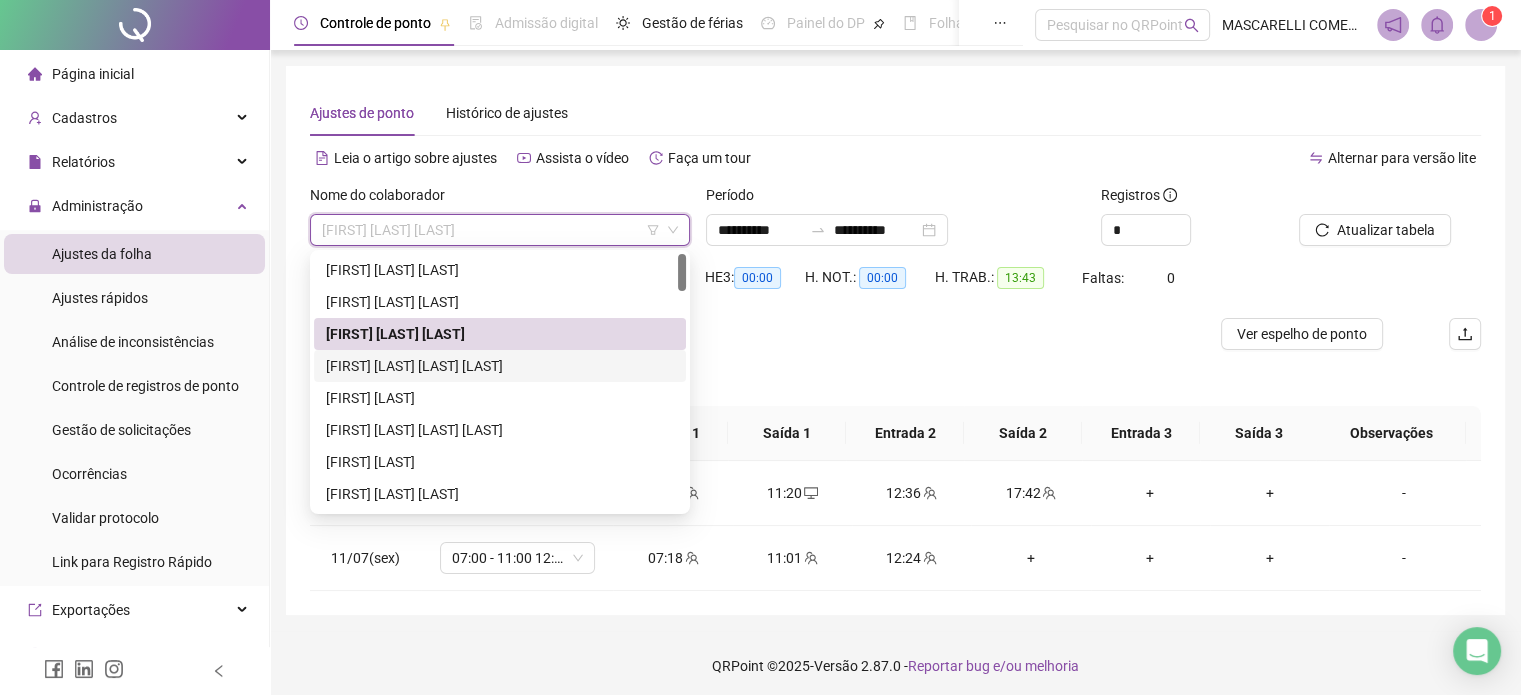 click on "[FIRST] [LAST] [LAST] [LAST]" at bounding box center (500, 366) 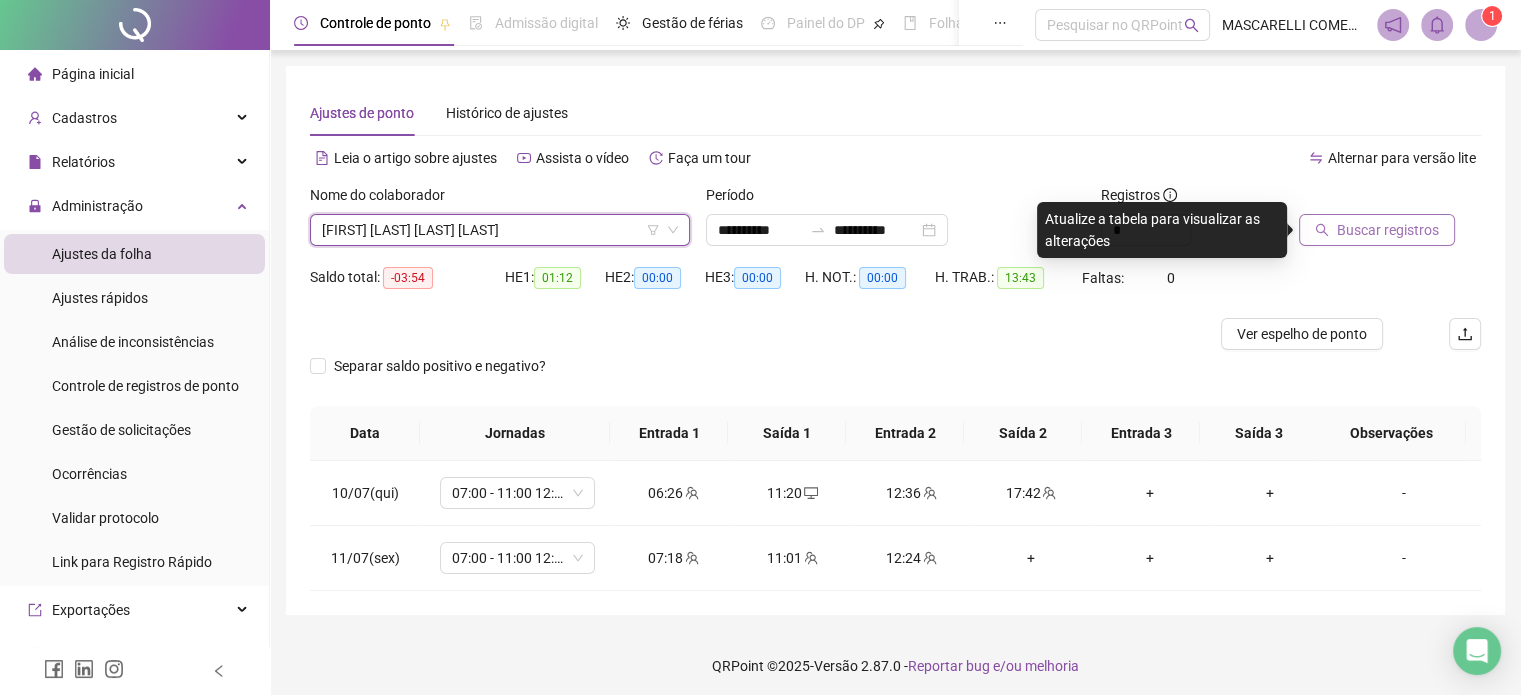 click on "Buscar registros" at bounding box center [1388, 230] 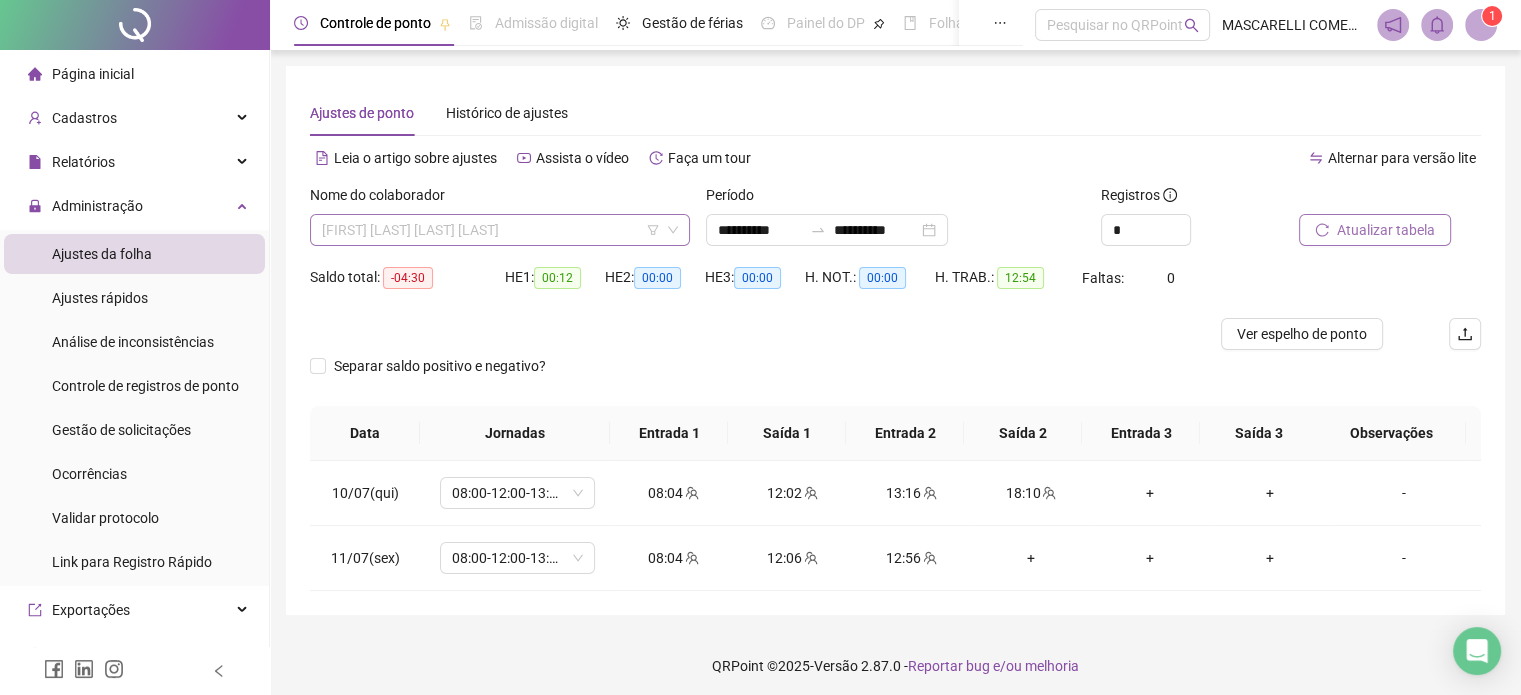 click on "[FIRST] [LAST] [LAST] [LAST]" at bounding box center (500, 230) 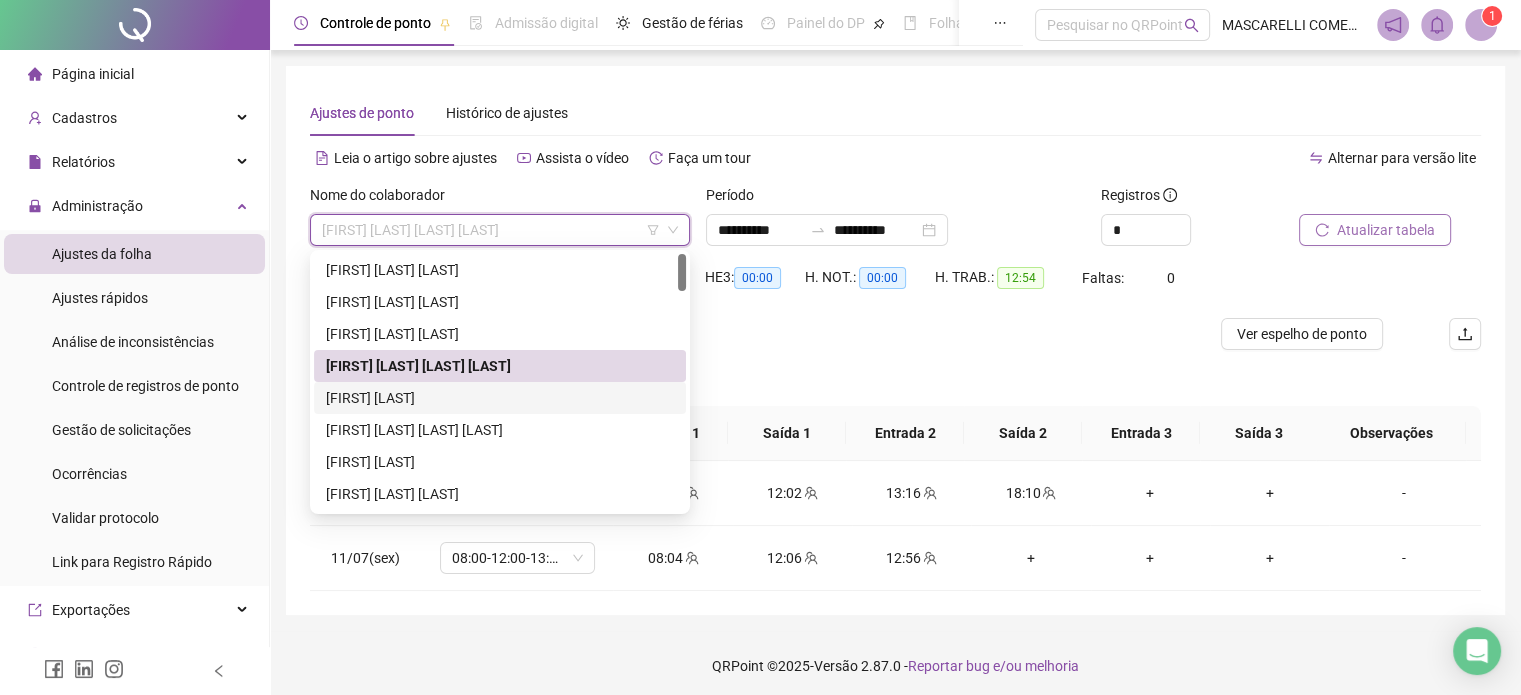 click on "[FIRST] [LAST]" at bounding box center (500, 398) 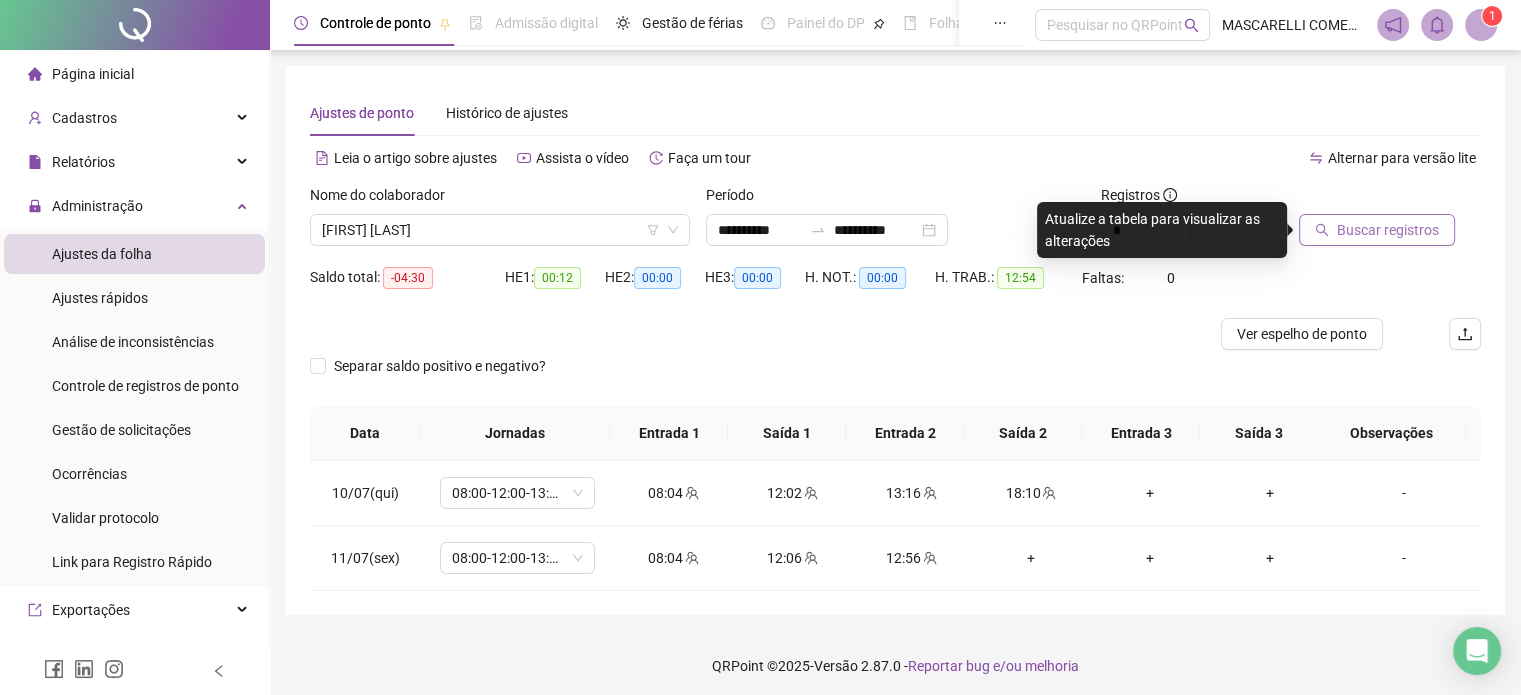 click on "Buscar registros" at bounding box center (1388, 230) 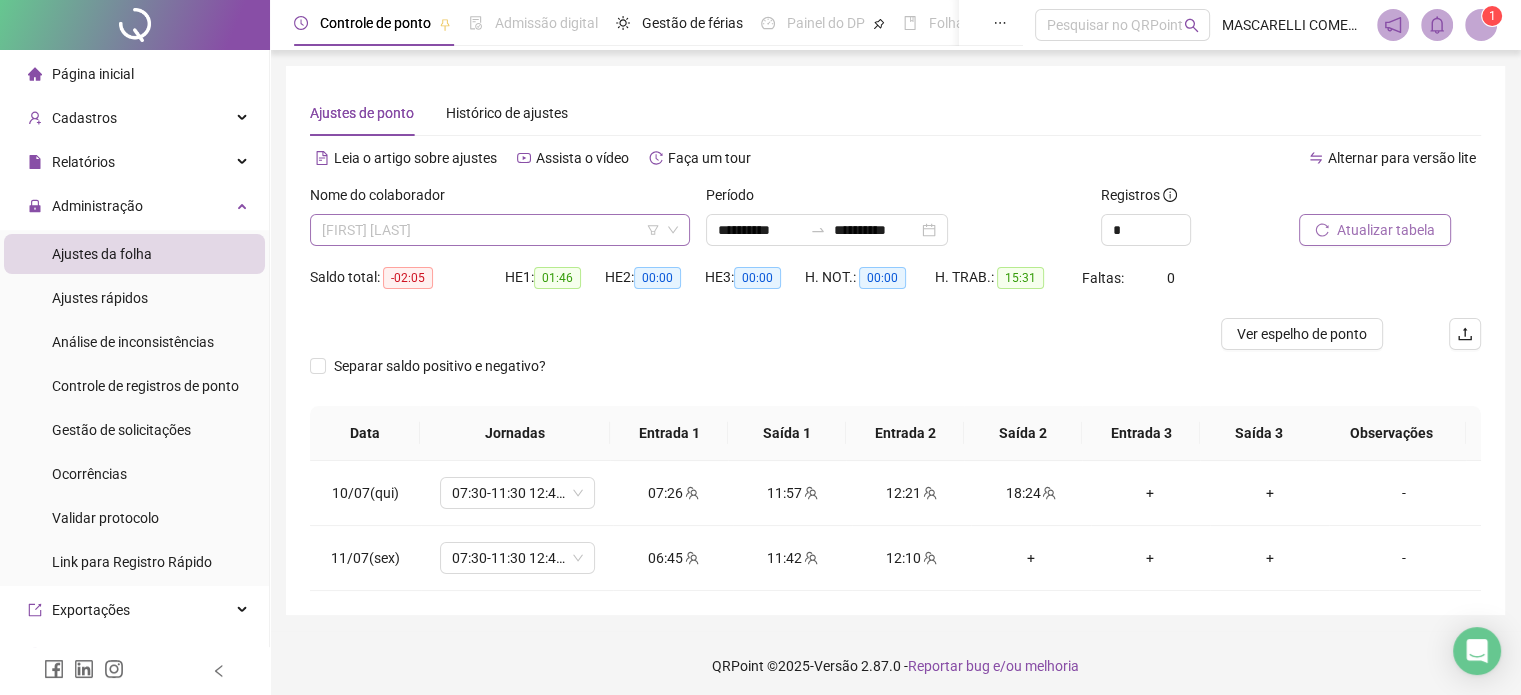 click on "[FIRST] [LAST]" at bounding box center [500, 230] 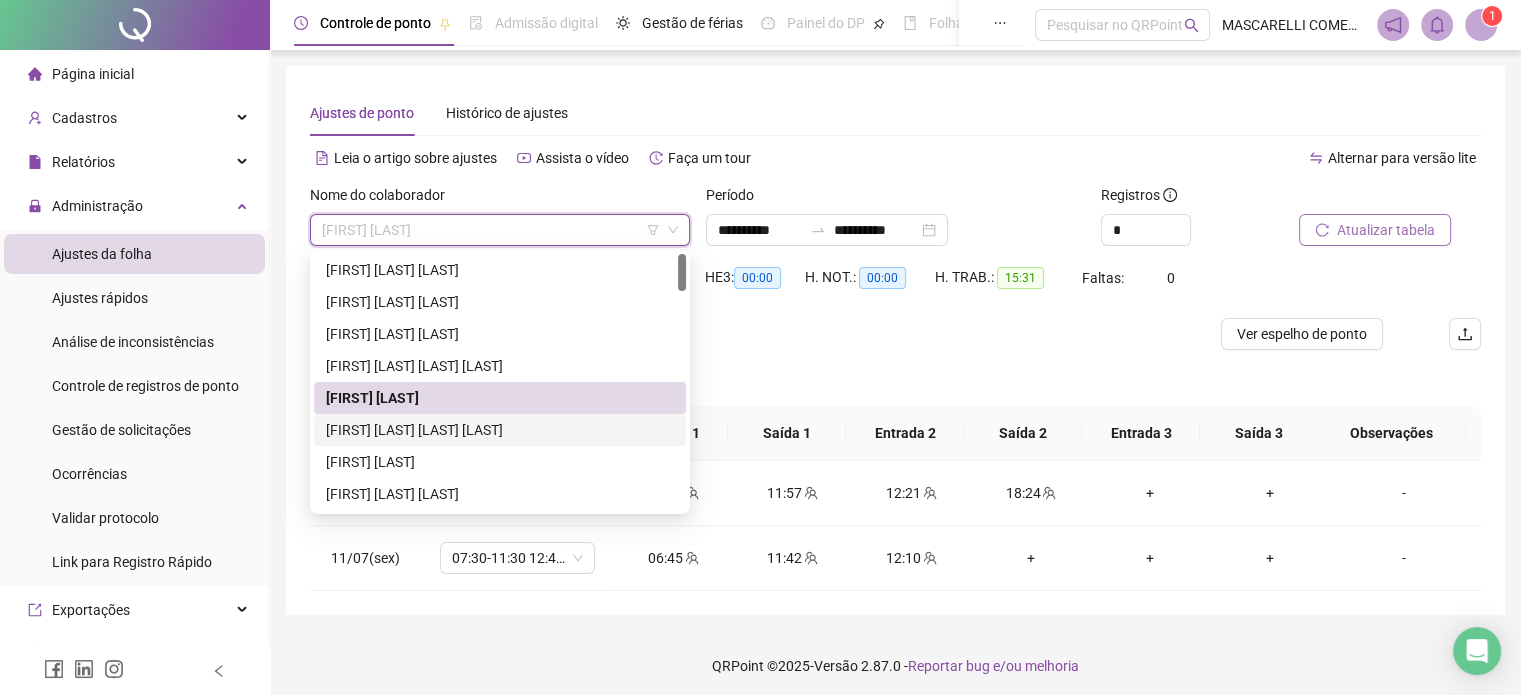 click on "[FIRST] [LAST] [LAST] [LAST]" at bounding box center (500, 430) 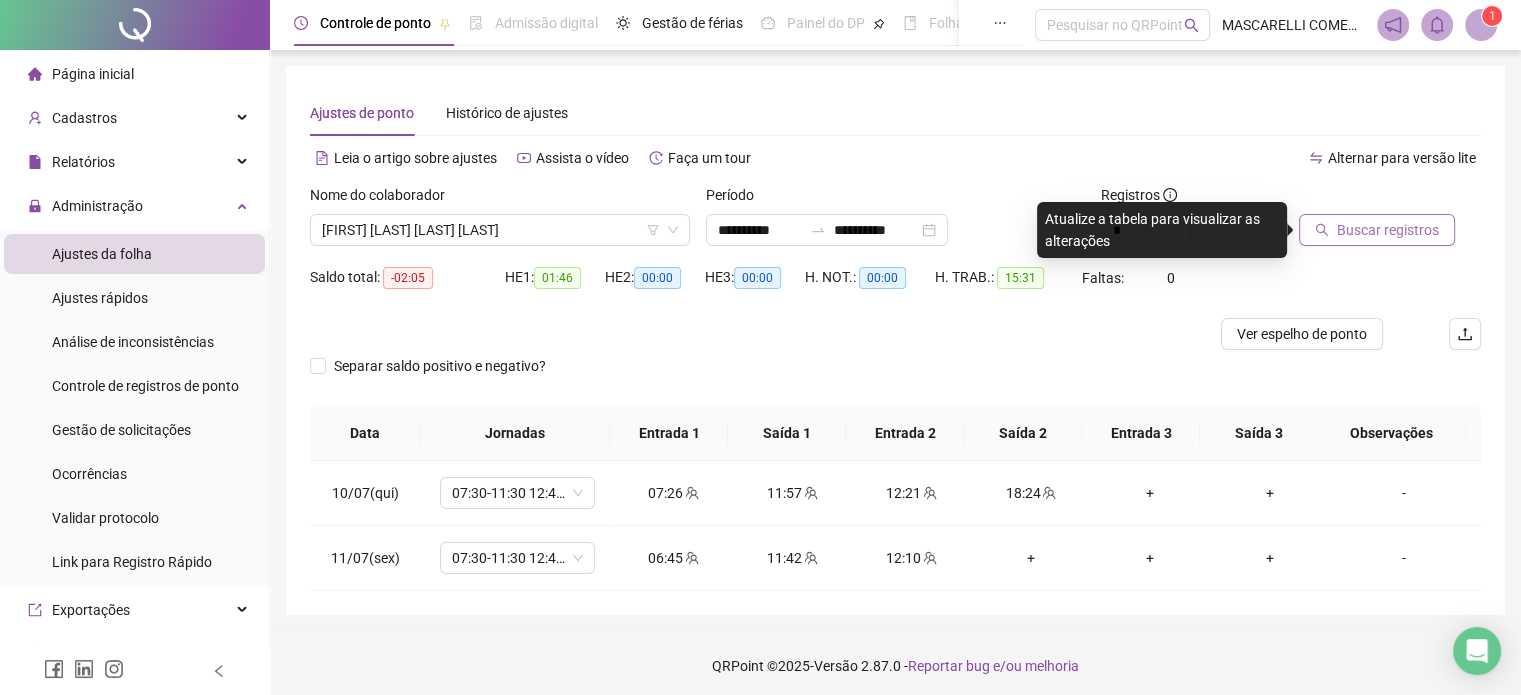 click on "Buscar registros" at bounding box center (1388, 230) 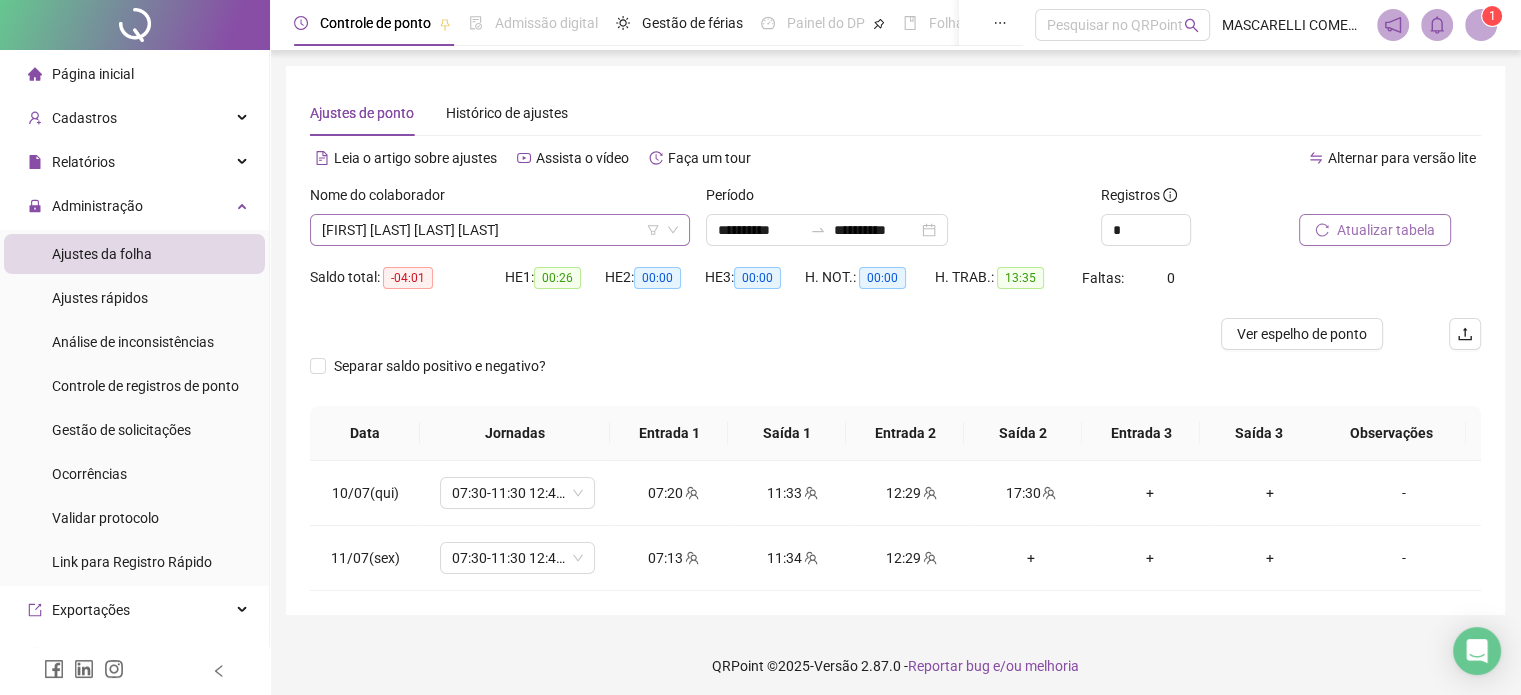 click on "[FIRST] [LAST] [LAST] [LAST]" at bounding box center (500, 230) 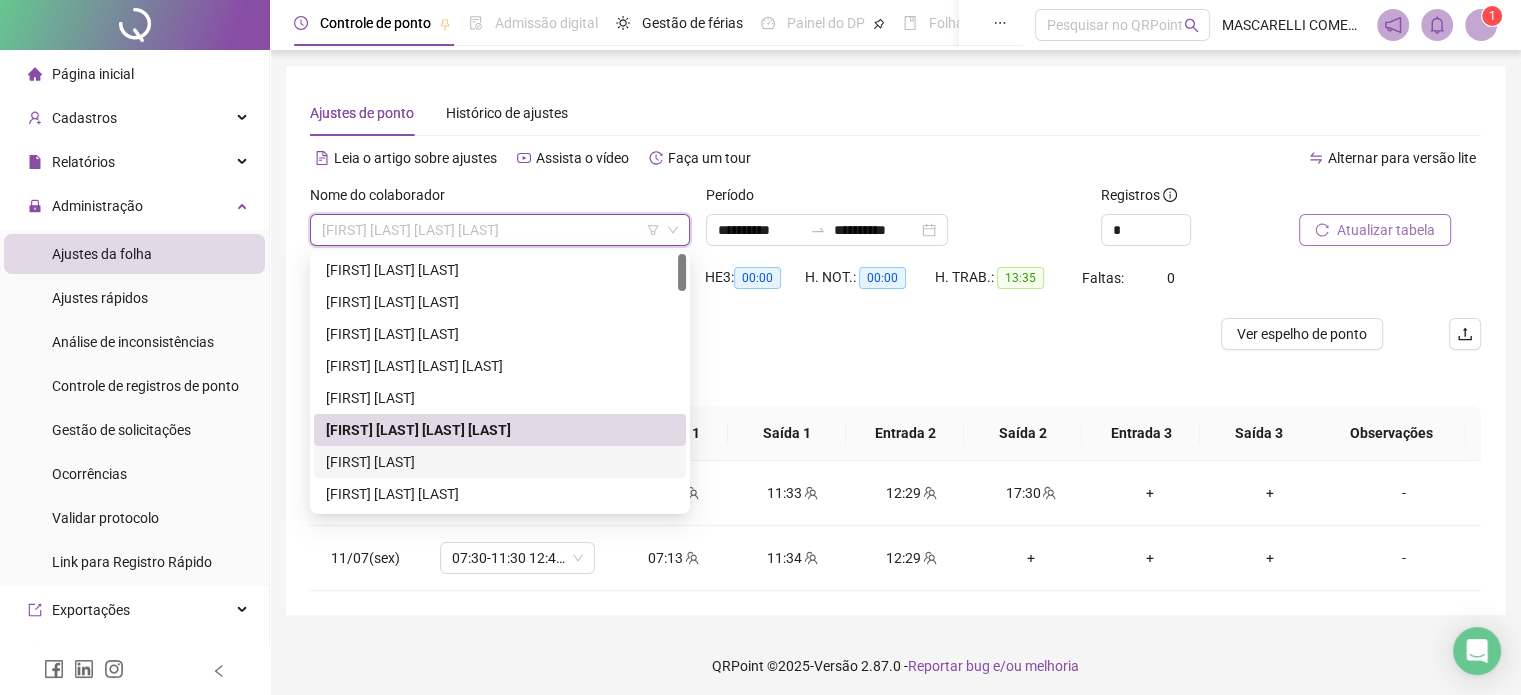 click on "[FIRST] [LAST]" at bounding box center (500, 462) 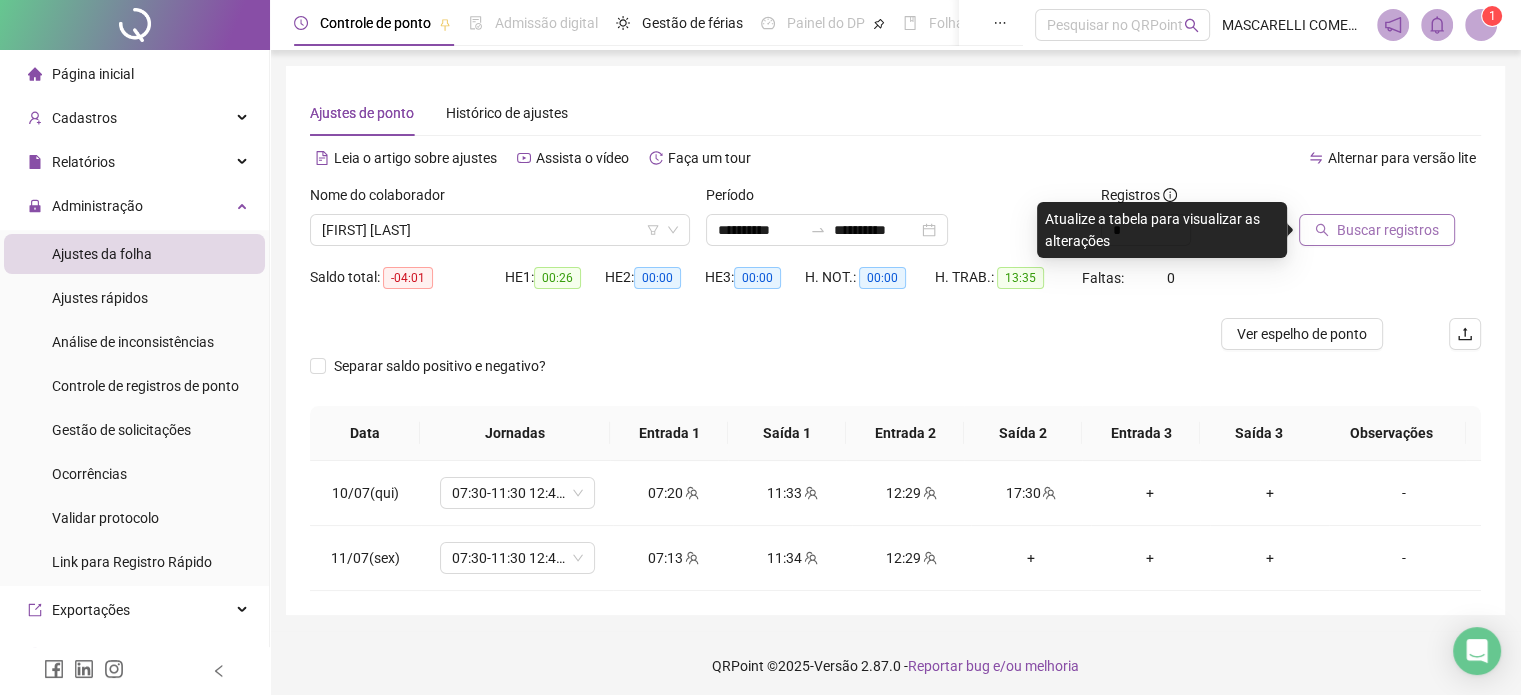 click on "Buscar registros" at bounding box center (1388, 230) 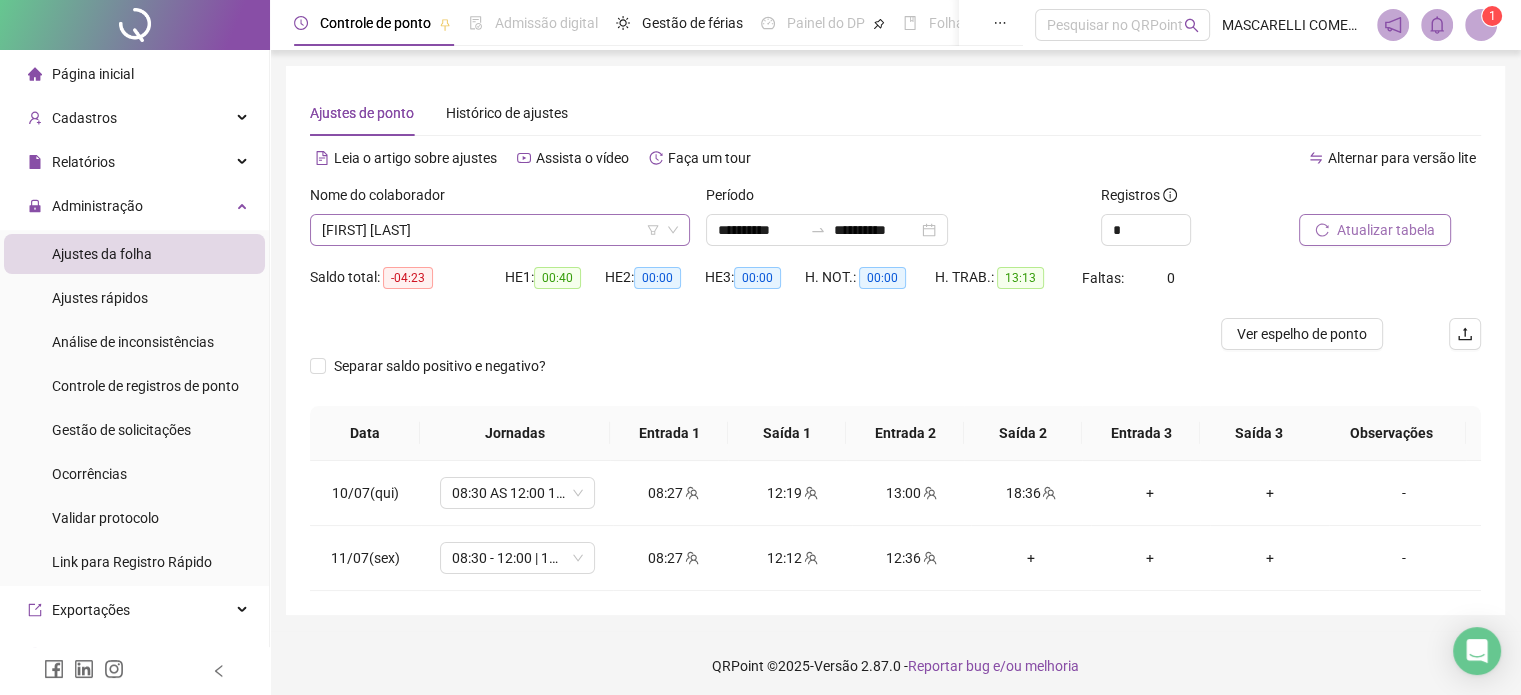 click on "[FIRST] [LAST]" at bounding box center [500, 230] 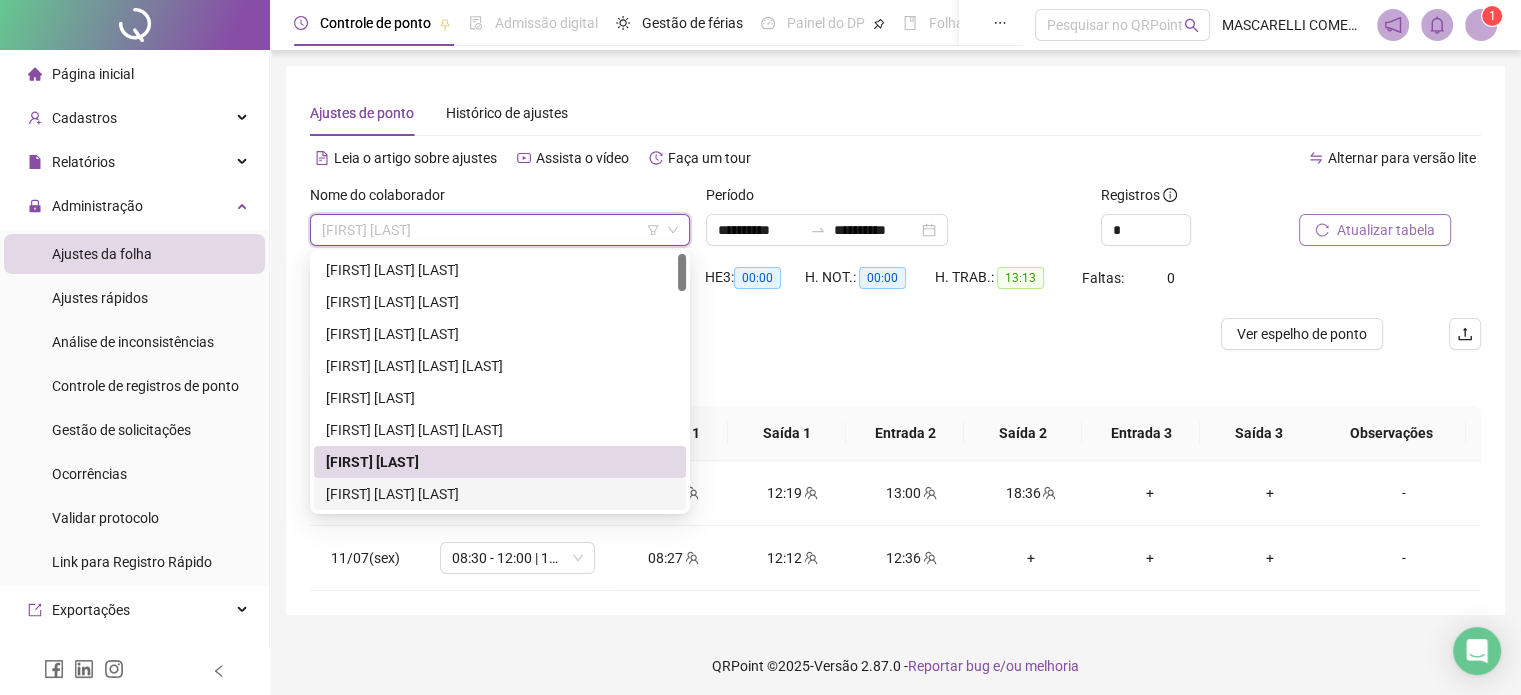 click on "[FIRST] [LAST] [LAST]" at bounding box center [500, 494] 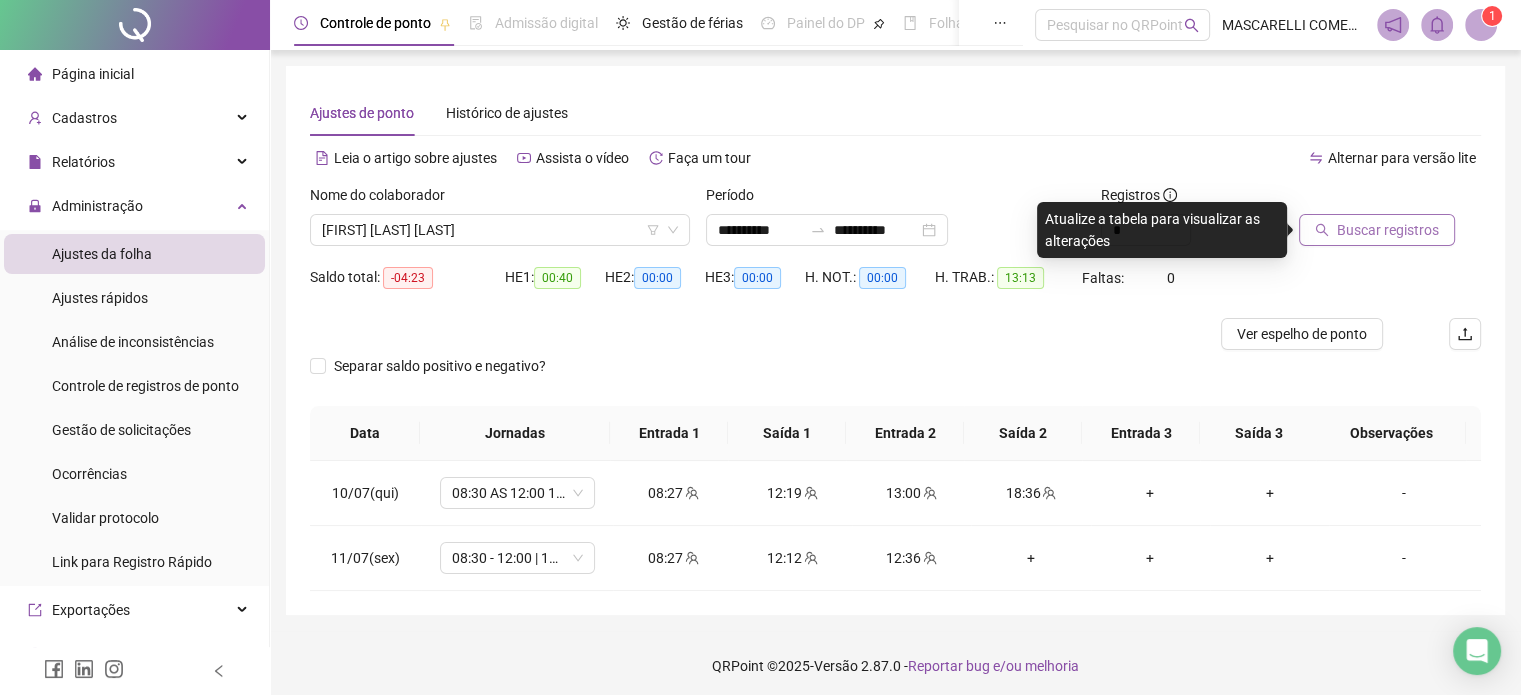 click on "Buscar registros" at bounding box center (1388, 230) 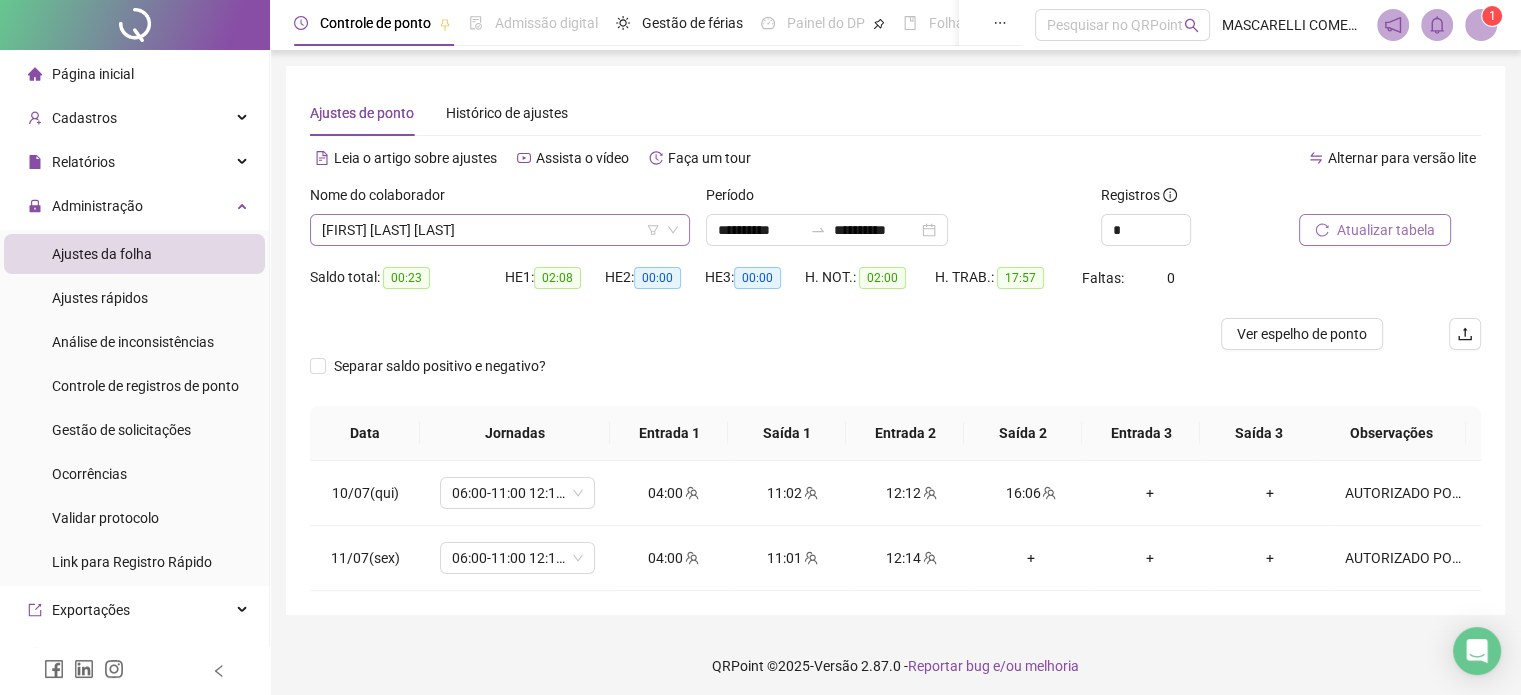 click on "[FIRST] [LAST] [LAST]" at bounding box center [500, 230] 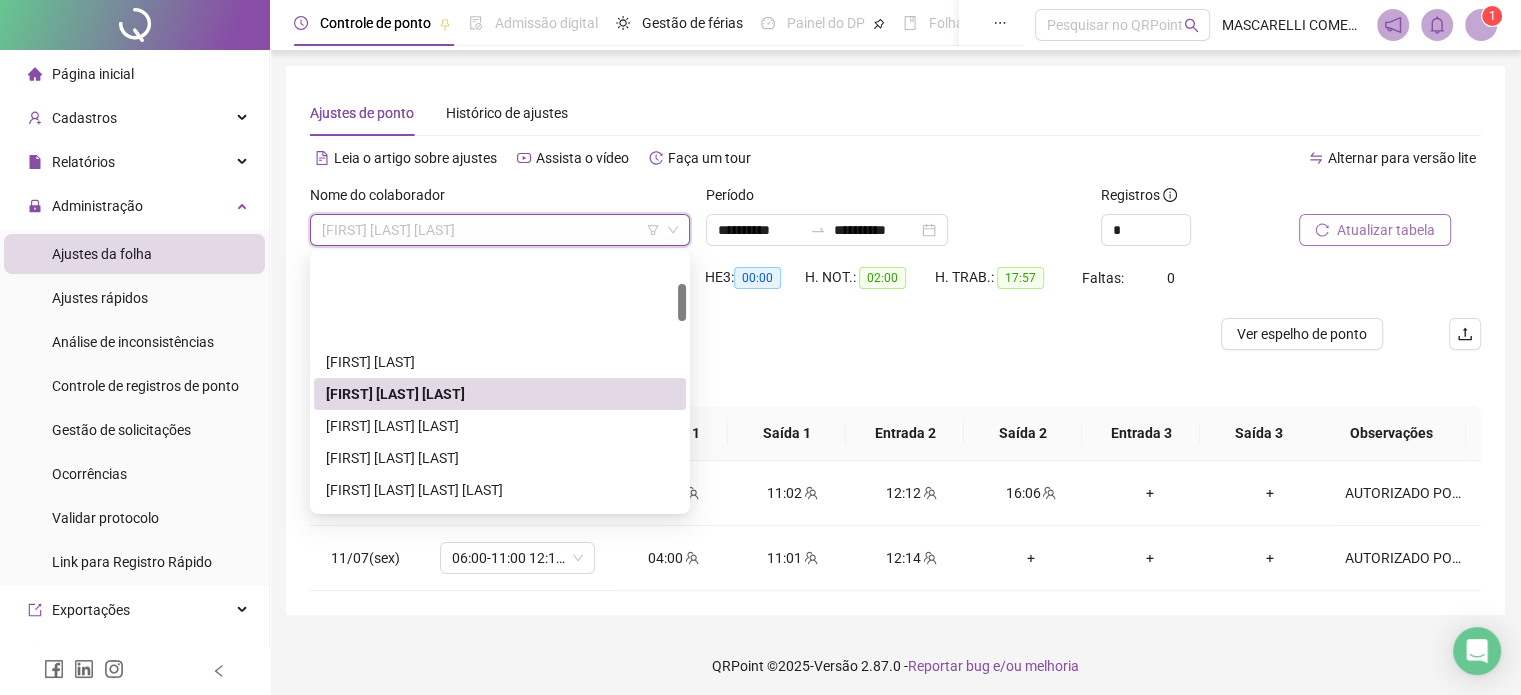 scroll, scrollTop: 200, scrollLeft: 0, axis: vertical 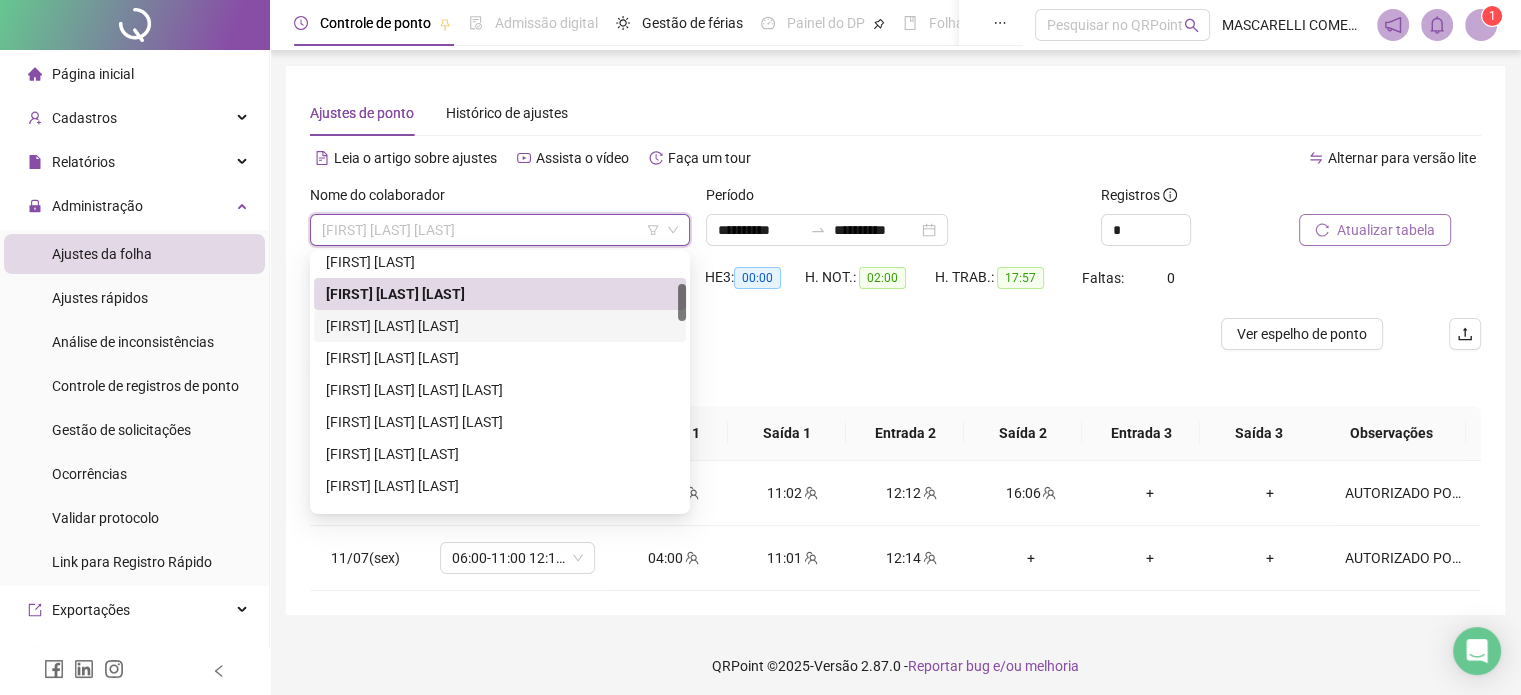 click on "[FIRST] [LAST] [LAST]" at bounding box center [500, 326] 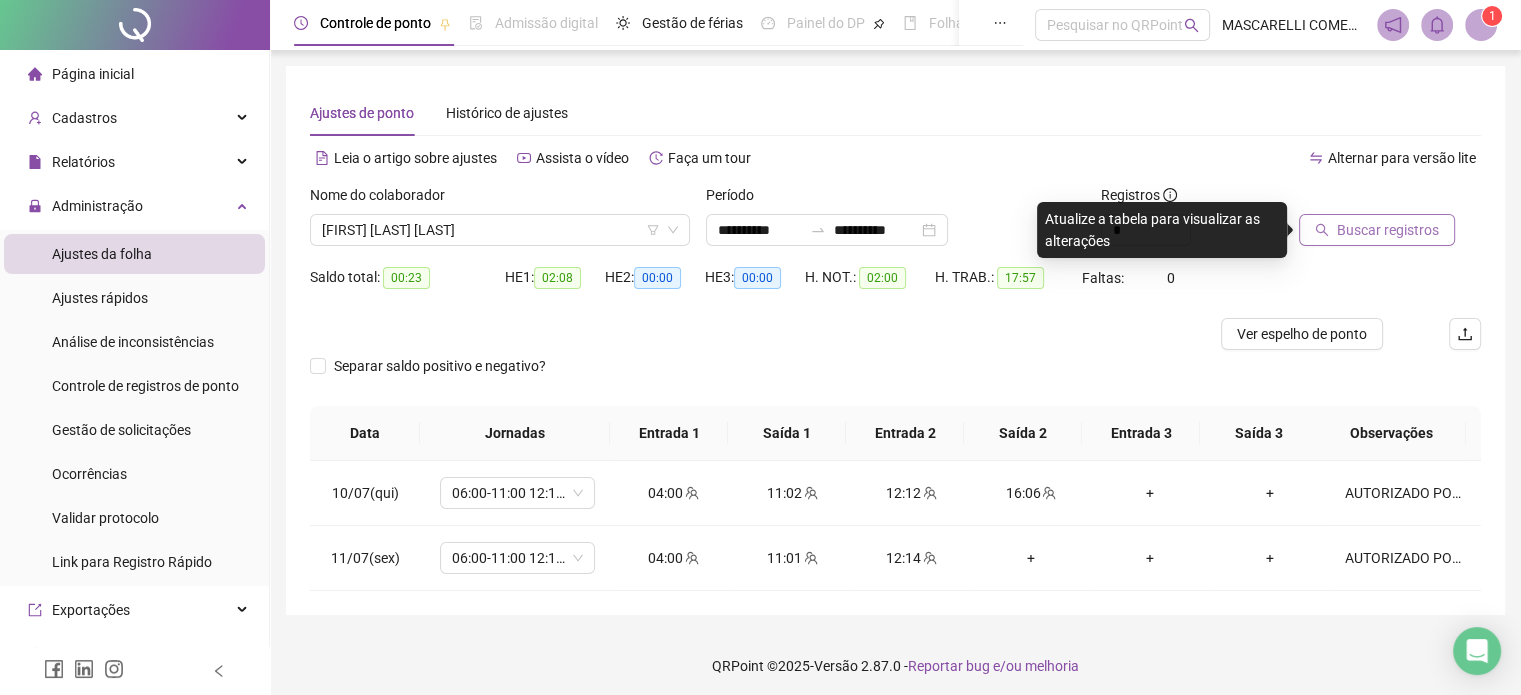 click on "Buscar registros" at bounding box center [1388, 230] 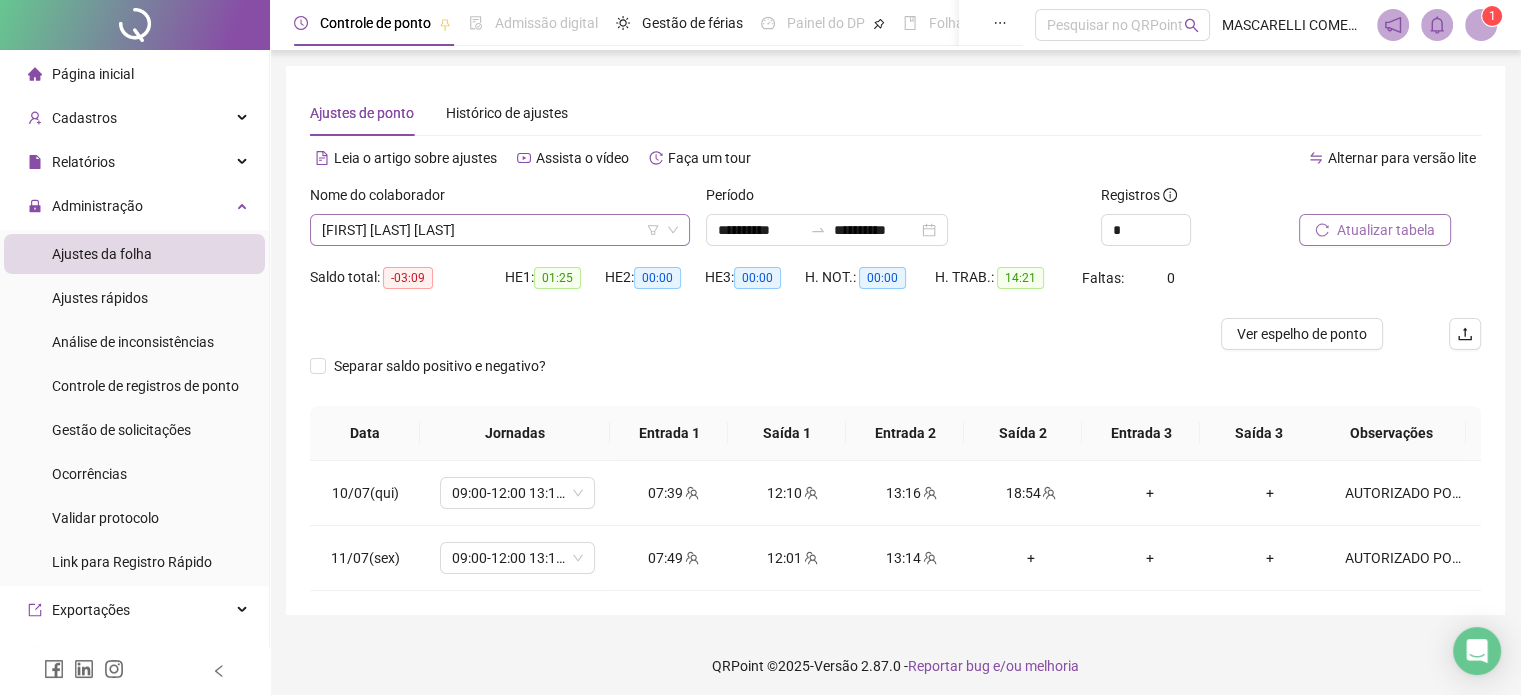 click on "[FIRST] [LAST] [LAST]" at bounding box center (500, 230) 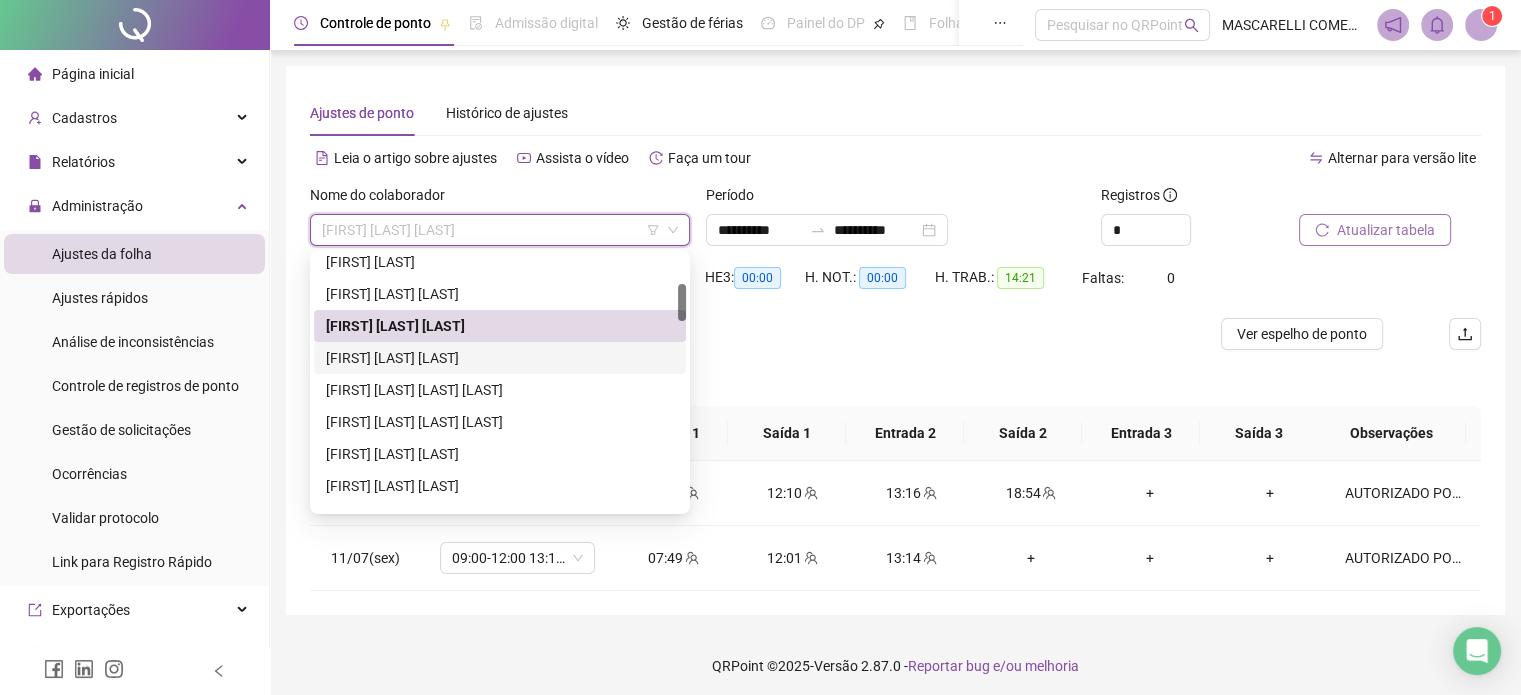 click on "[FIRST] [LAST] [LAST]" at bounding box center [500, 358] 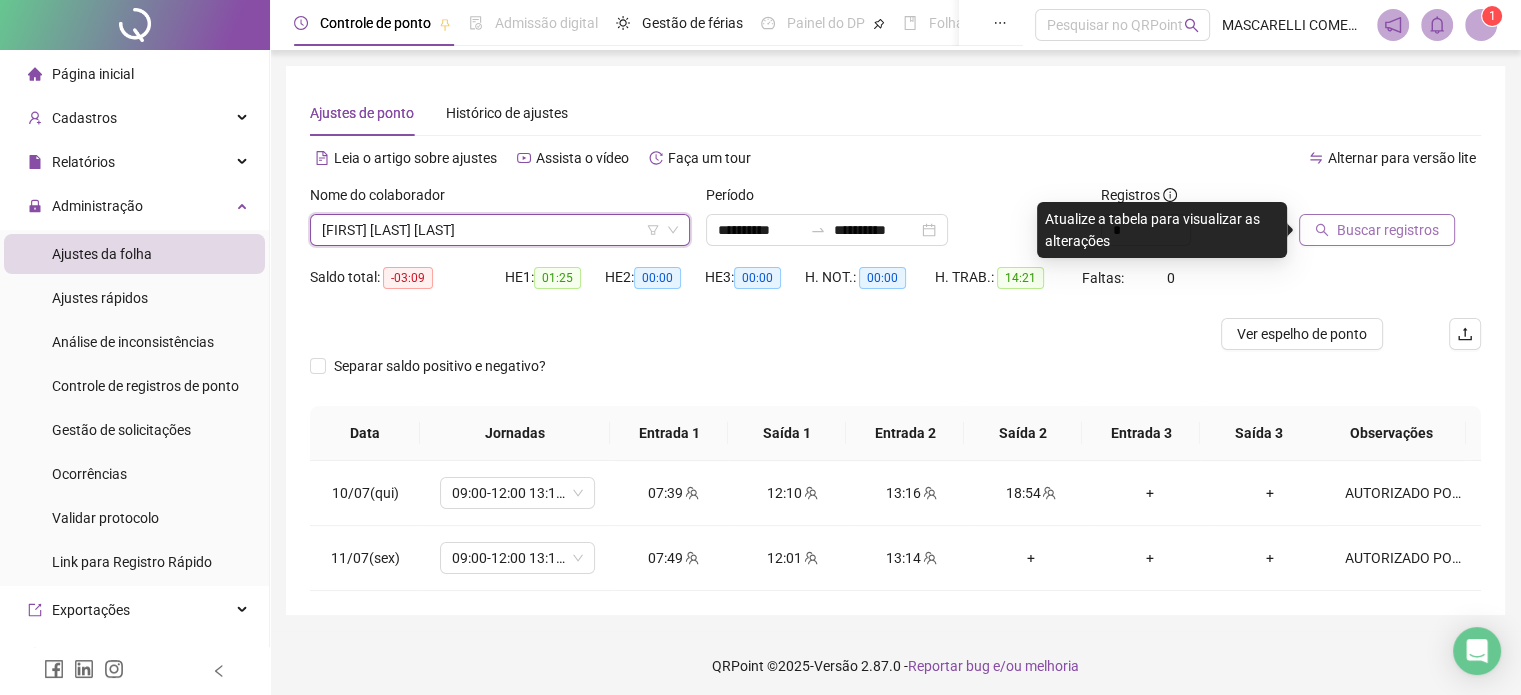 click on "Buscar registros" at bounding box center [1388, 230] 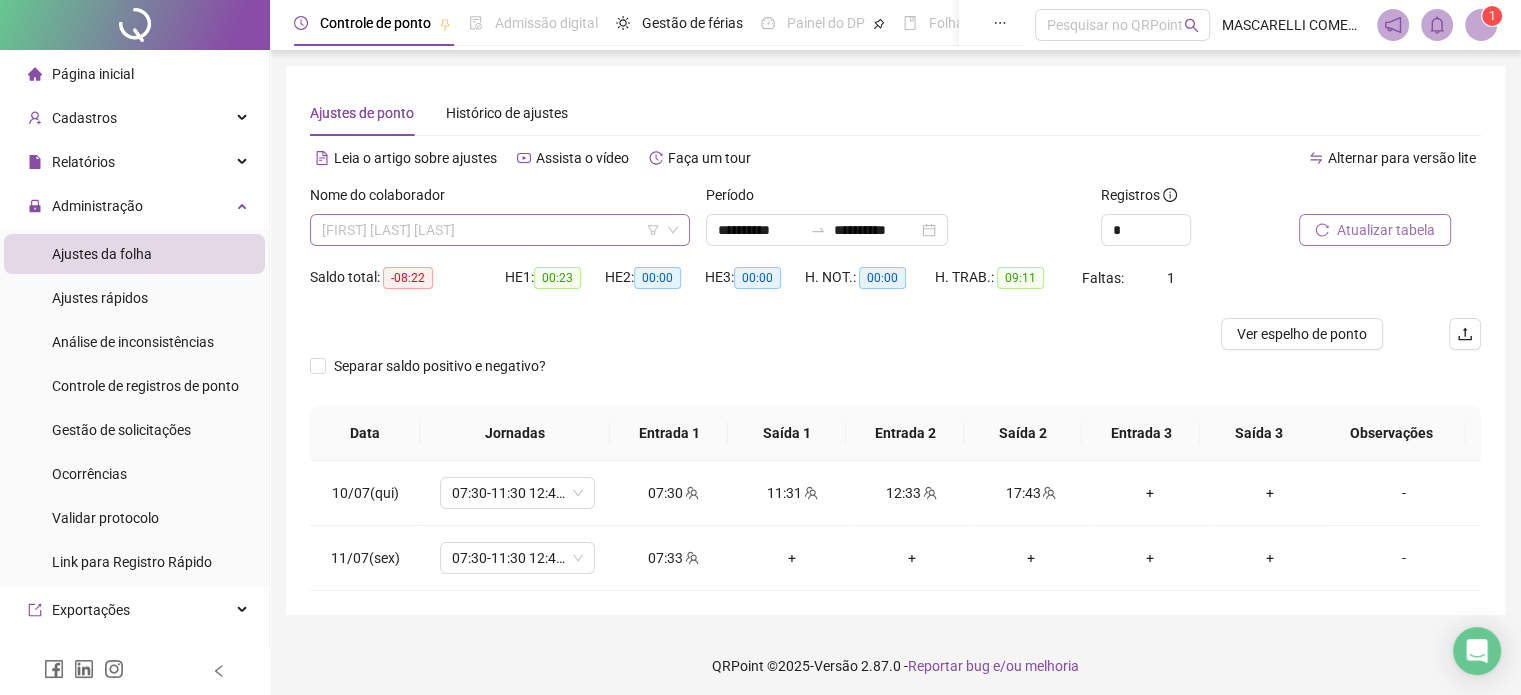 click on "[FIRST] [LAST] [LAST]" at bounding box center [500, 230] 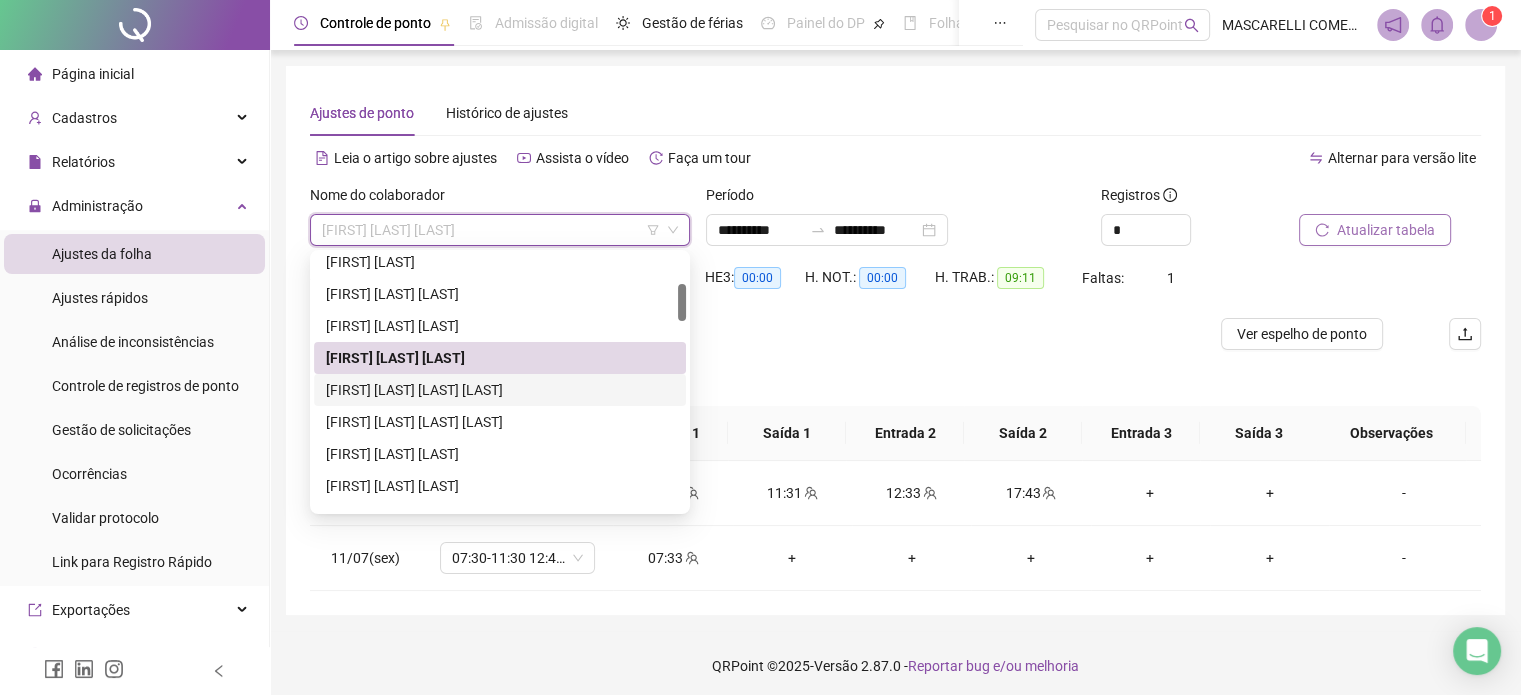 click on "[FIRST] [LAST] [LAST] [LAST]" at bounding box center [500, 390] 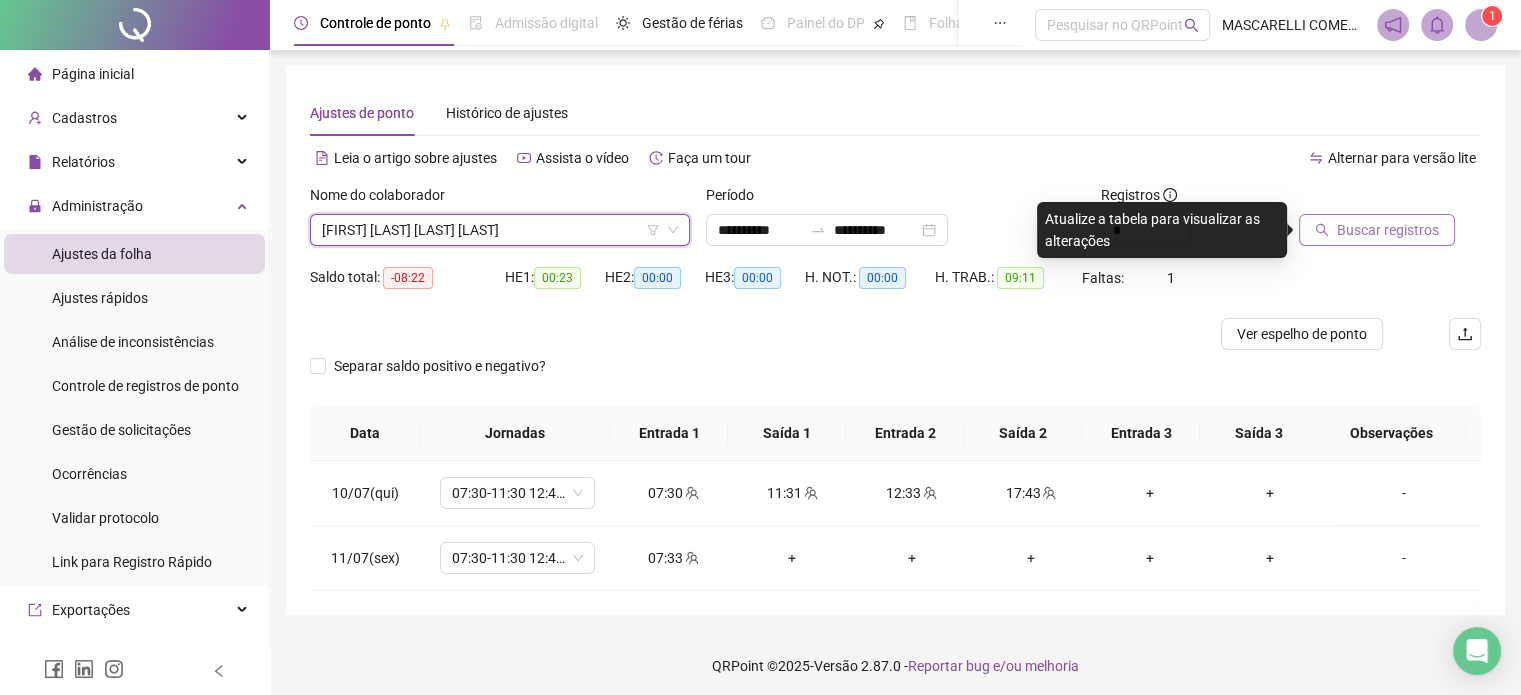 click on "Buscar registros" at bounding box center (1388, 230) 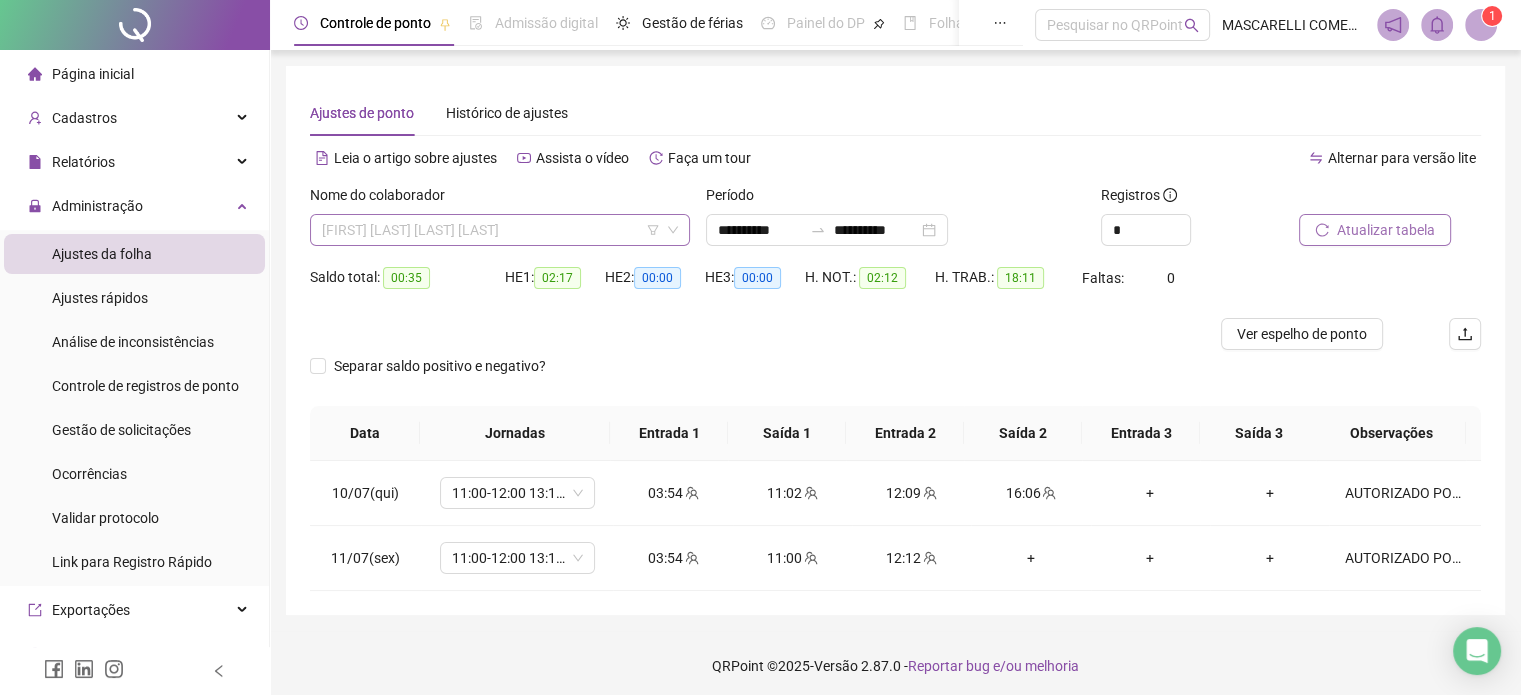 click on "[FIRST] [LAST] [LAST] [LAST]" at bounding box center [500, 230] 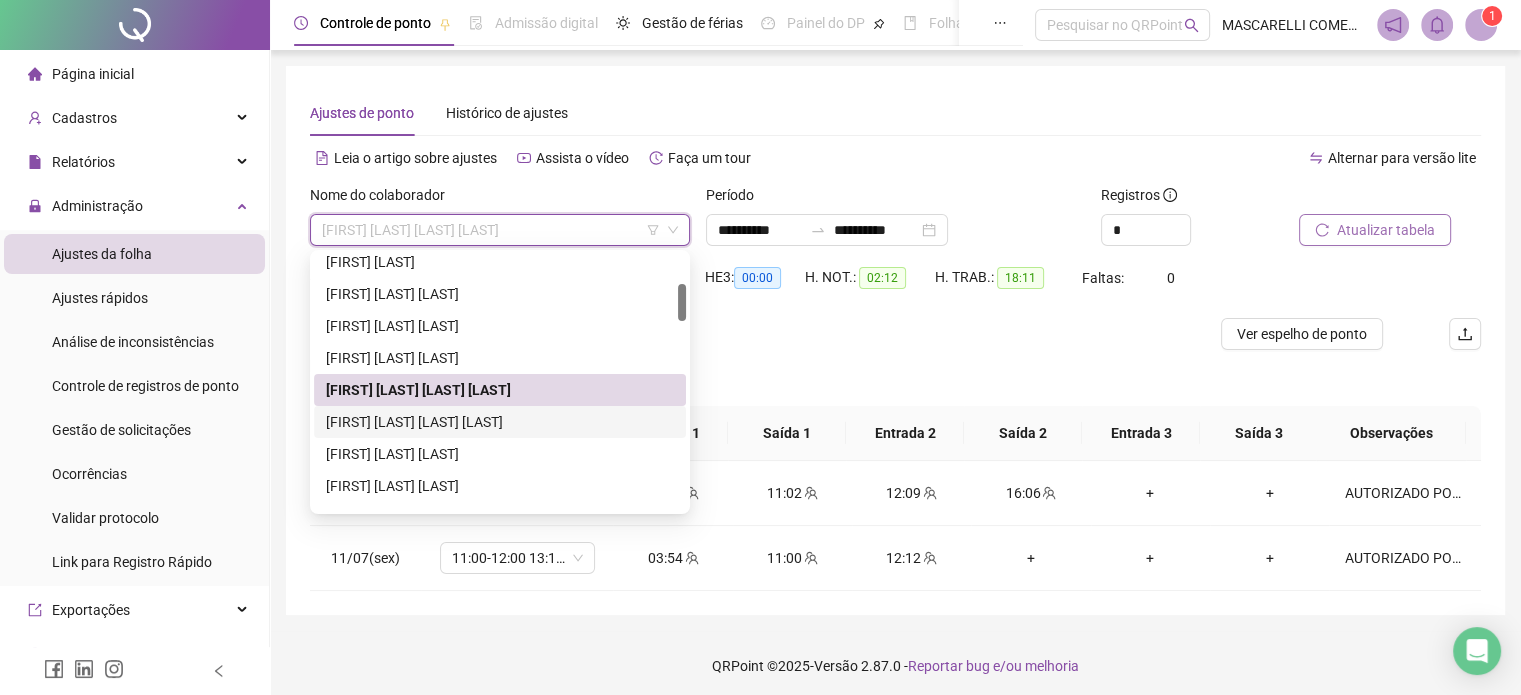 click on "[FIRST] [LAST] [LAST] [LAST]" at bounding box center (500, 422) 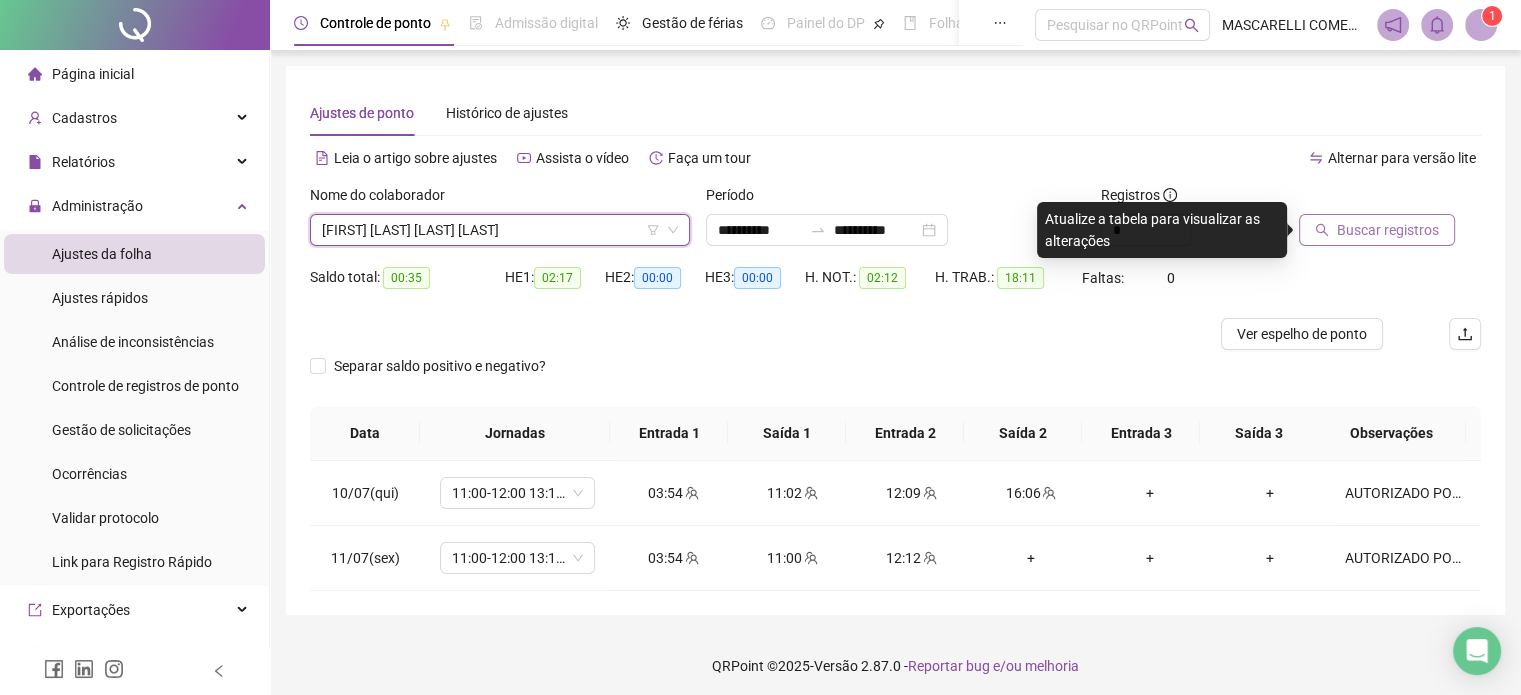 click on "Buscar registros" at bounding box center [1388, 230] 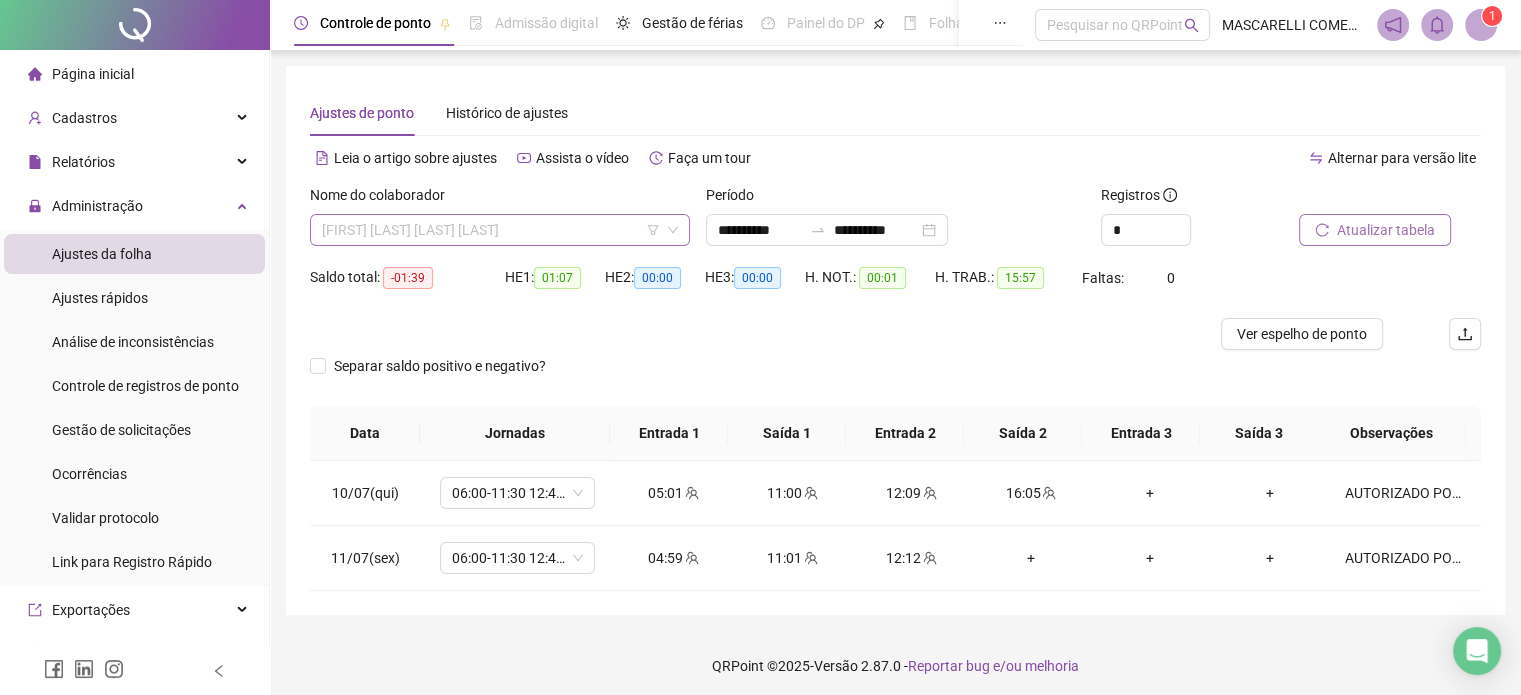 click on "[FIRST] [LAST] [LAST] [LAST]" at bounding box center (500, 230) 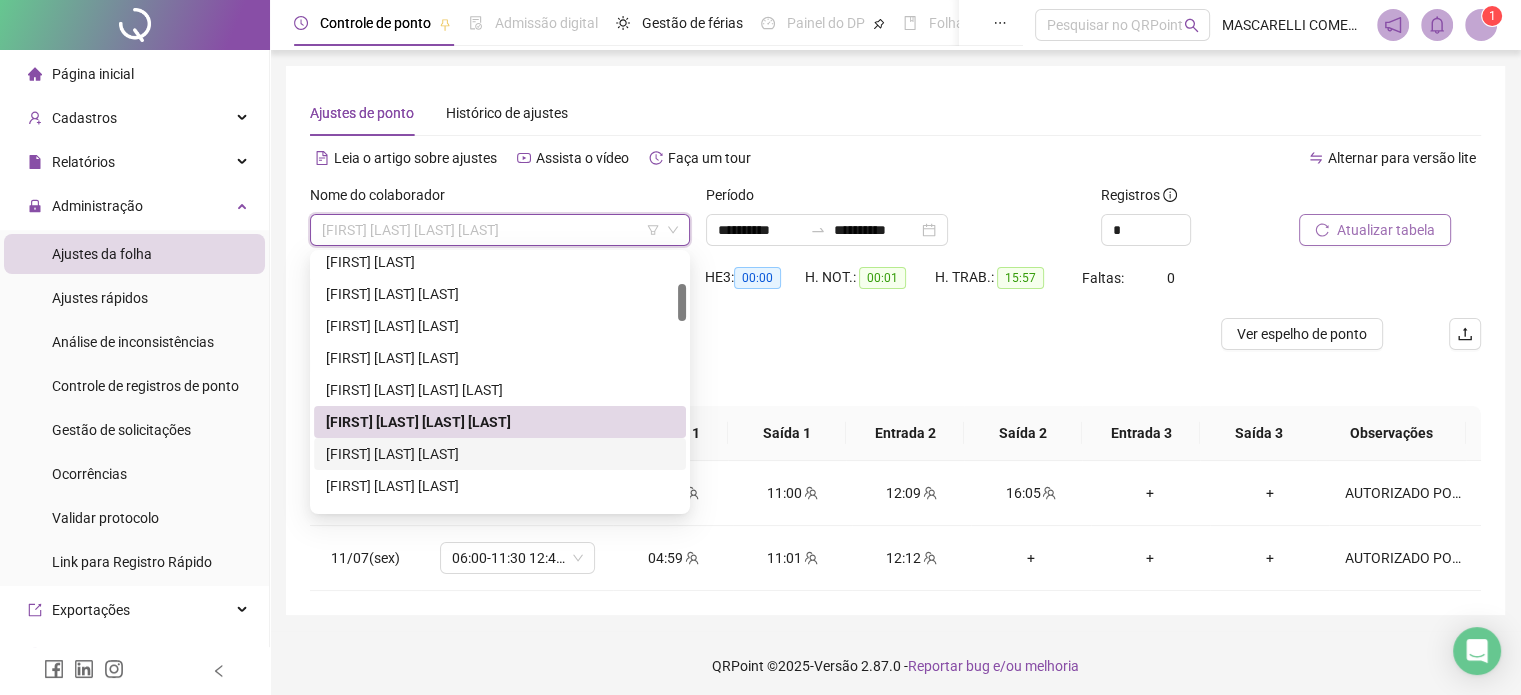 click on "[FIRST] [LAST] [LAST]" at bounding box center (500, 454) 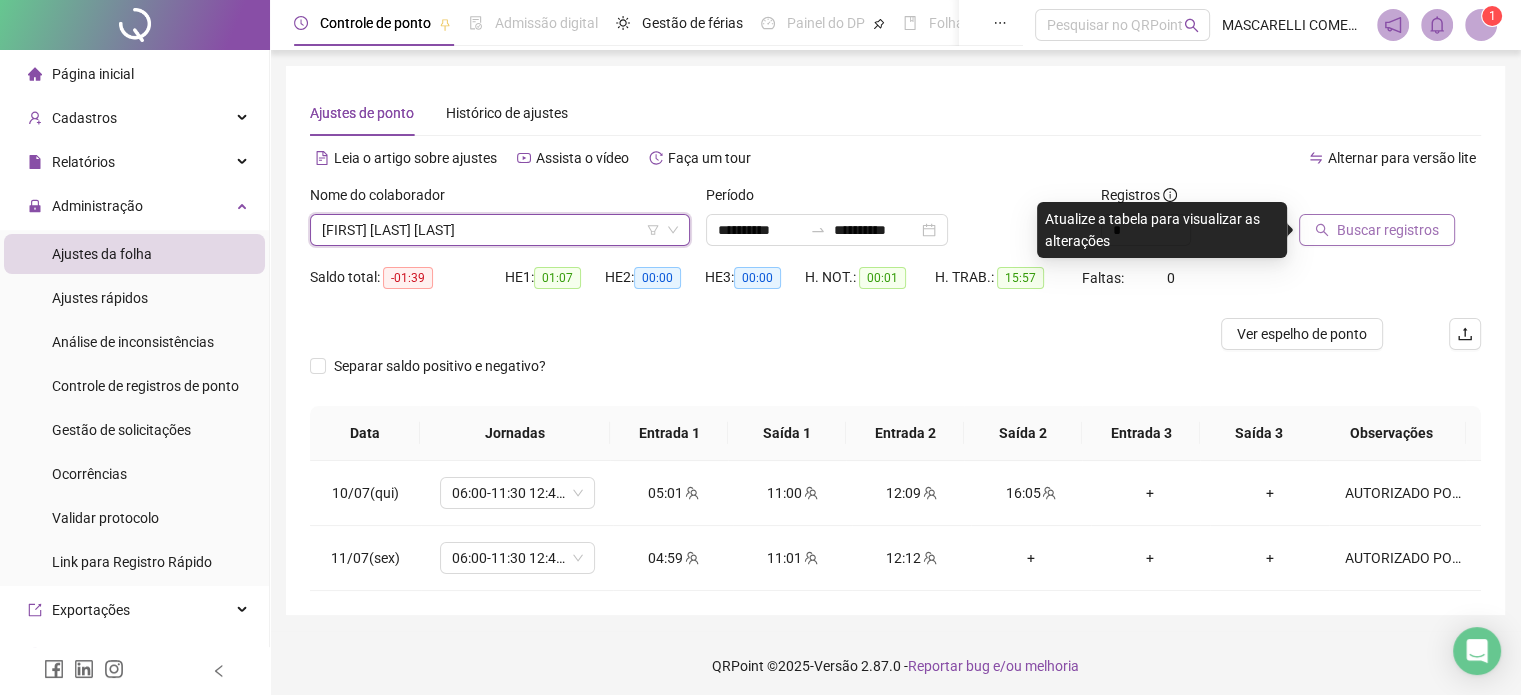 click on "Buscar registros" at bounding box center [1388, 230] 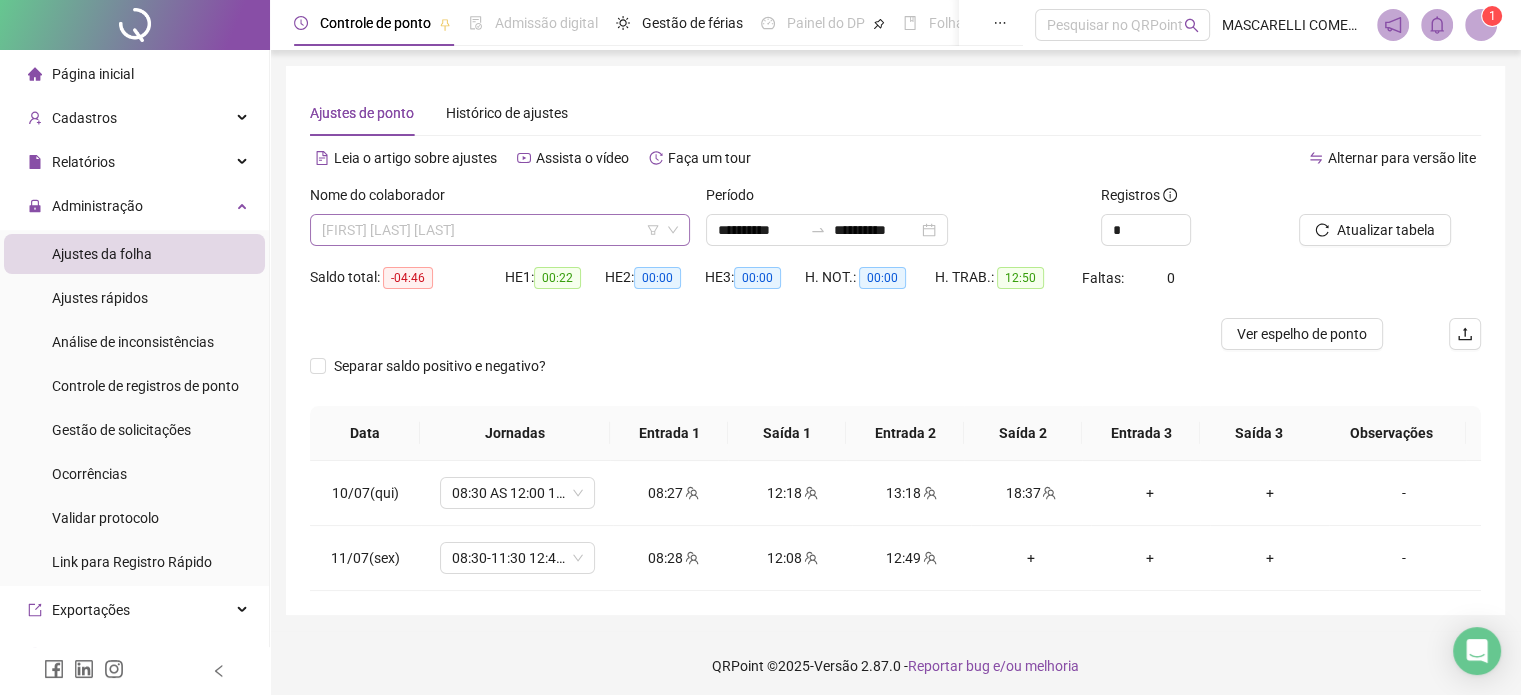 click on "[FIRST] [LAST] [LAST]" at bounding box center (500, 230) 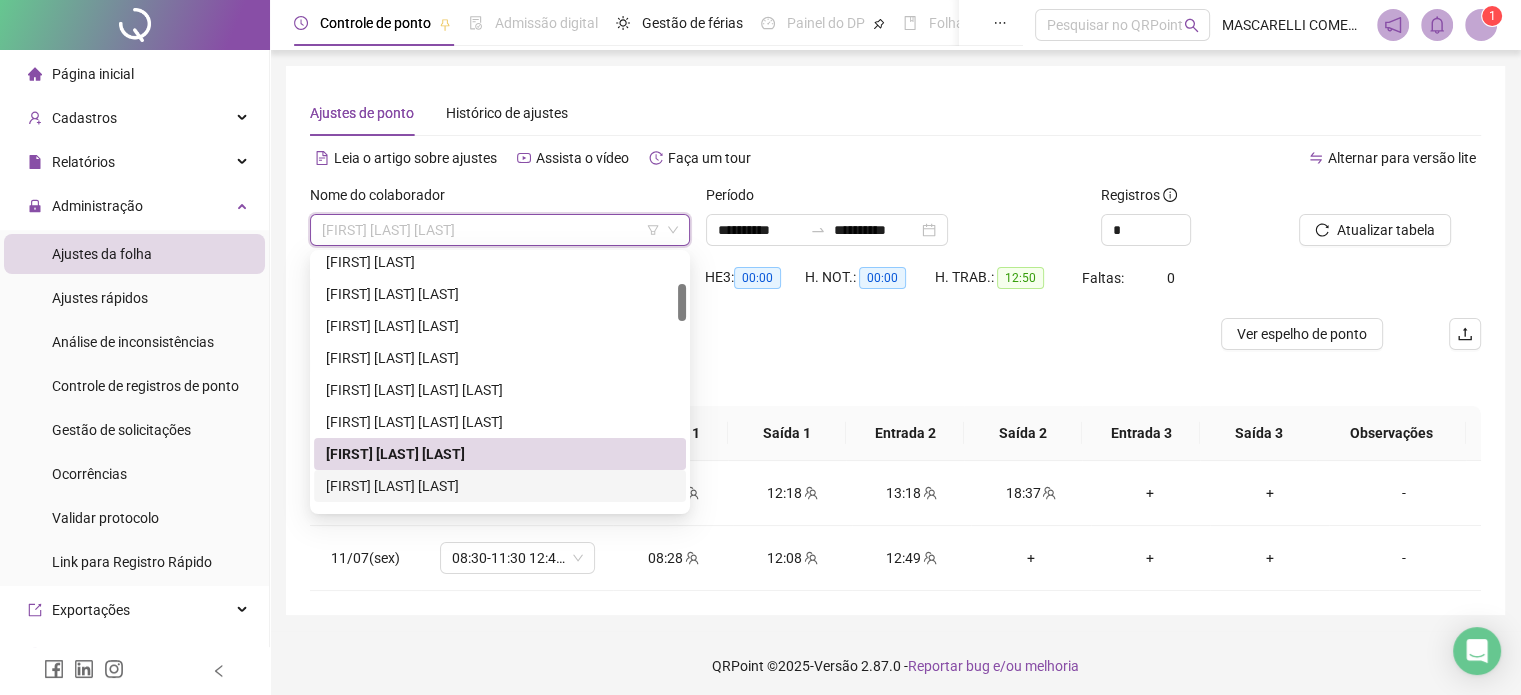 click on "[FIRST] [LAST] [LAST]" at bounding box center [500, 486] 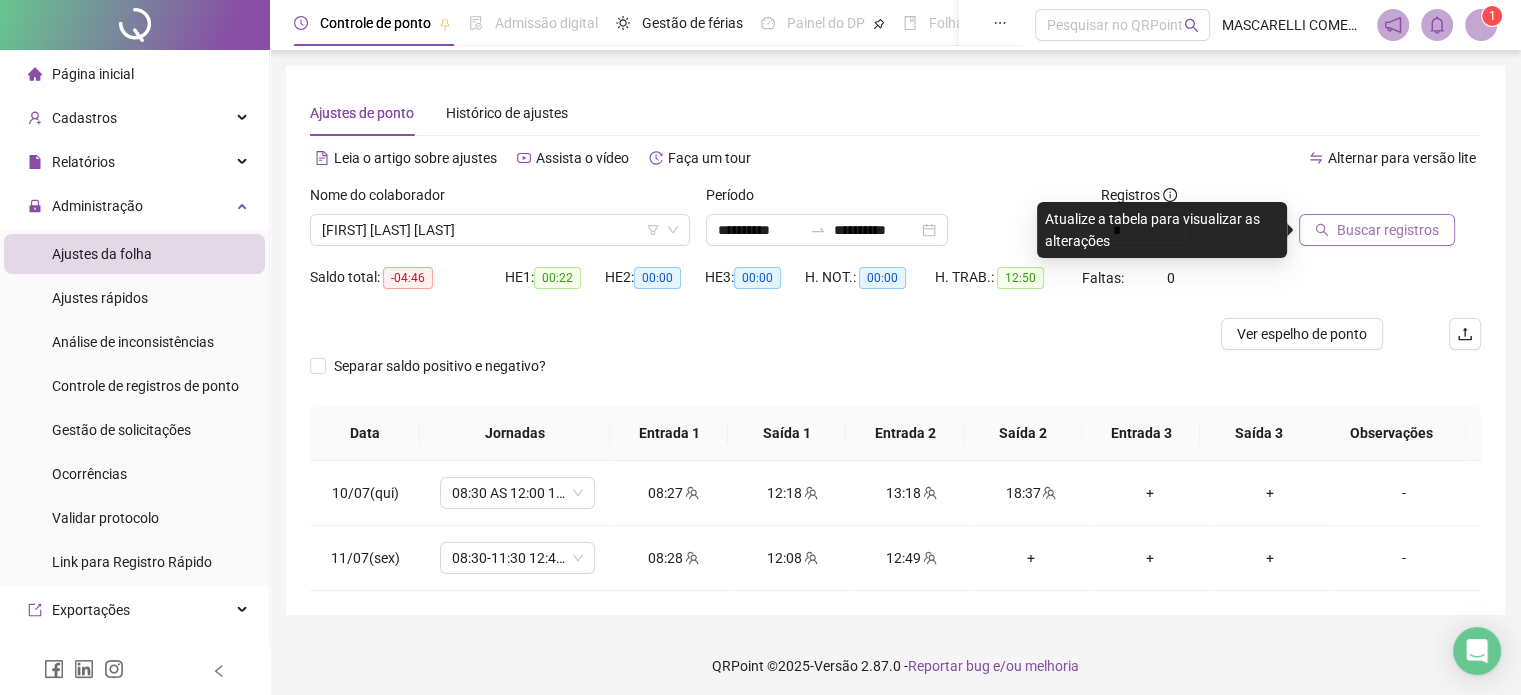 click on "Buscar registros" at bounding box center [1388, 230] 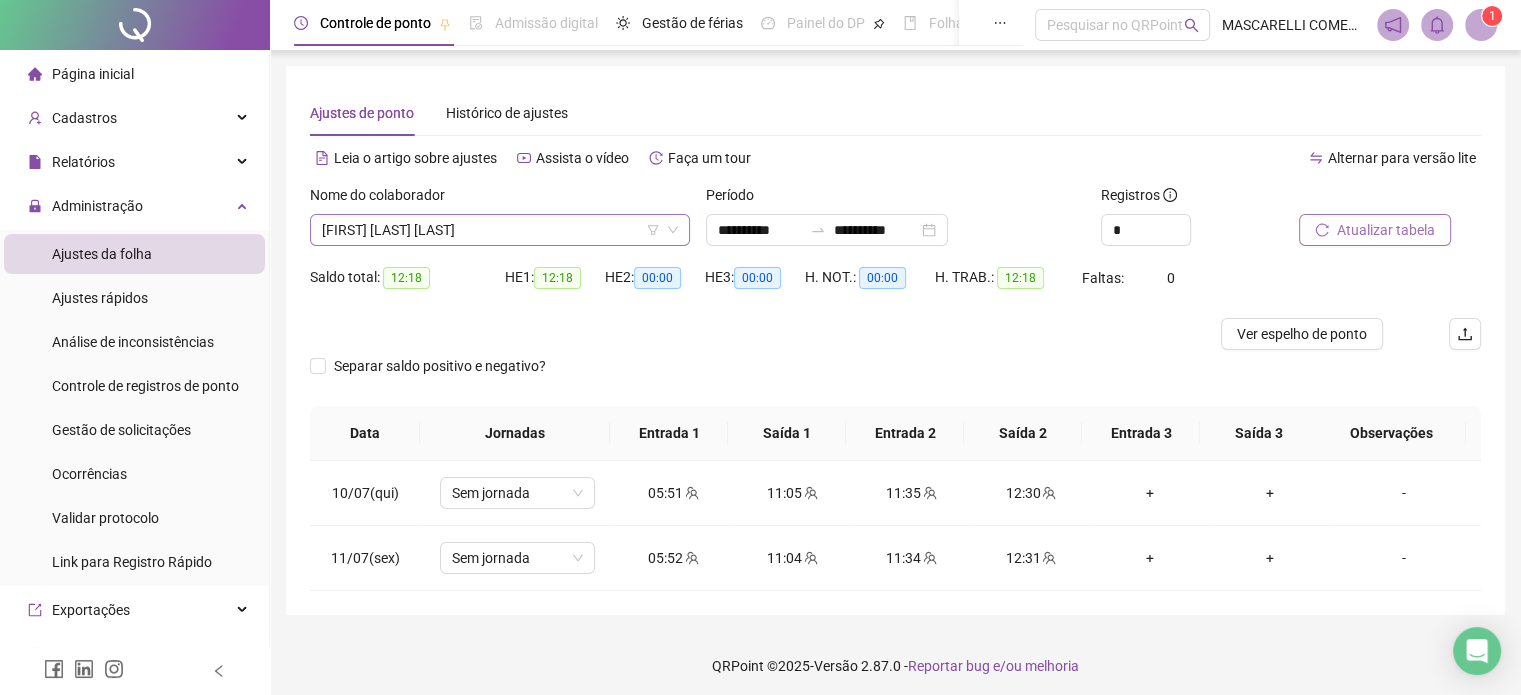 click on "[FIRST] [LAST] [LAST]" at bounding box center (500, 230) 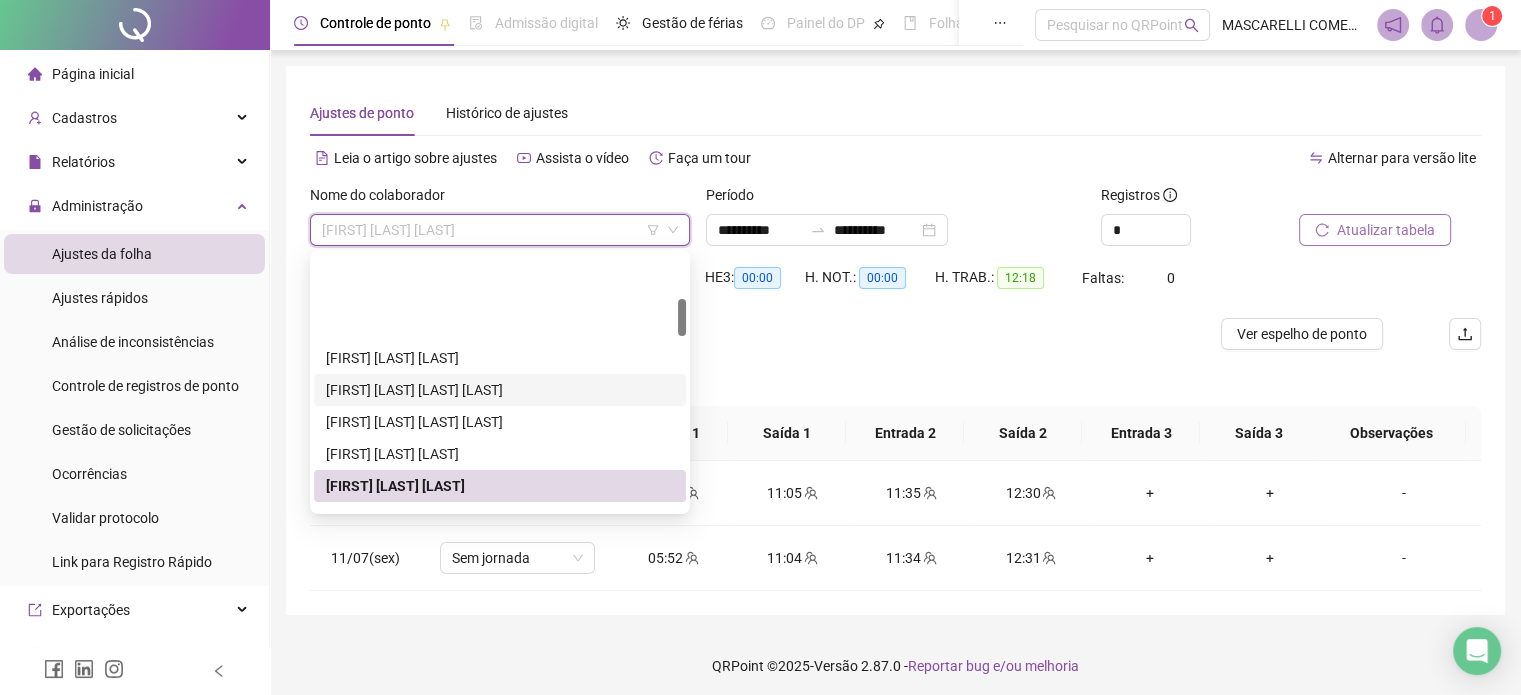 scroll, scrollTop: 300, scrollLeft: 0, axis: vertical 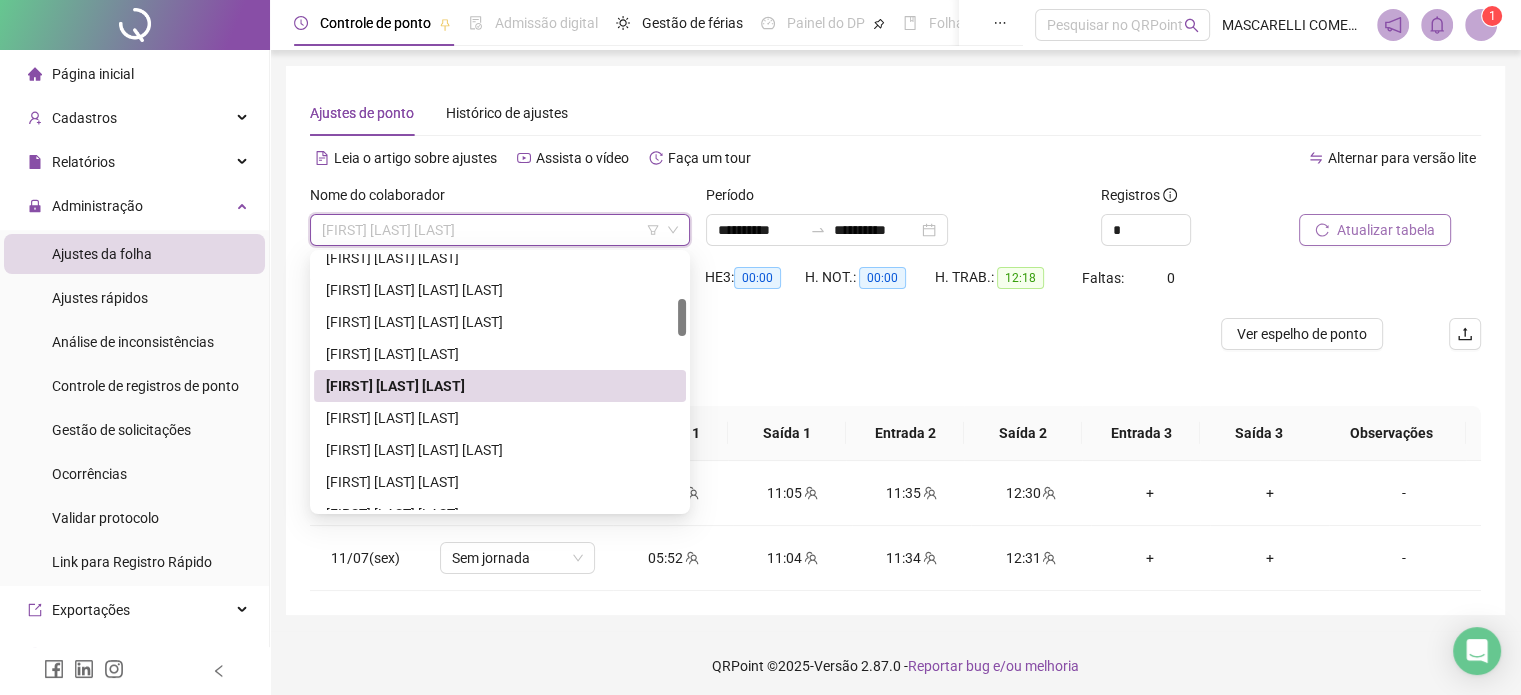 click on "[FIRST] [LAST] [LAST]" at bounding box center (500, 230) 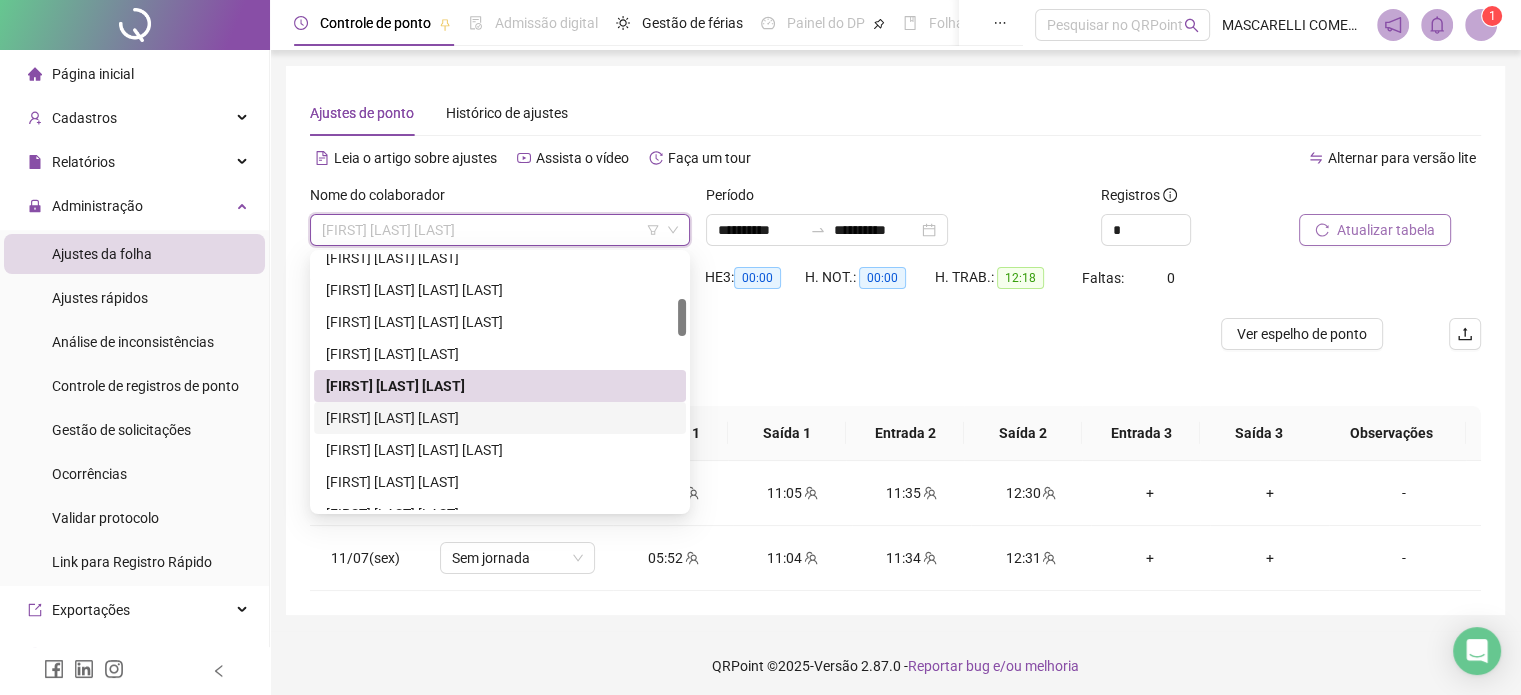 click on "[FIRST] [LAST] [LAST]" at bounding box center [500, 418] 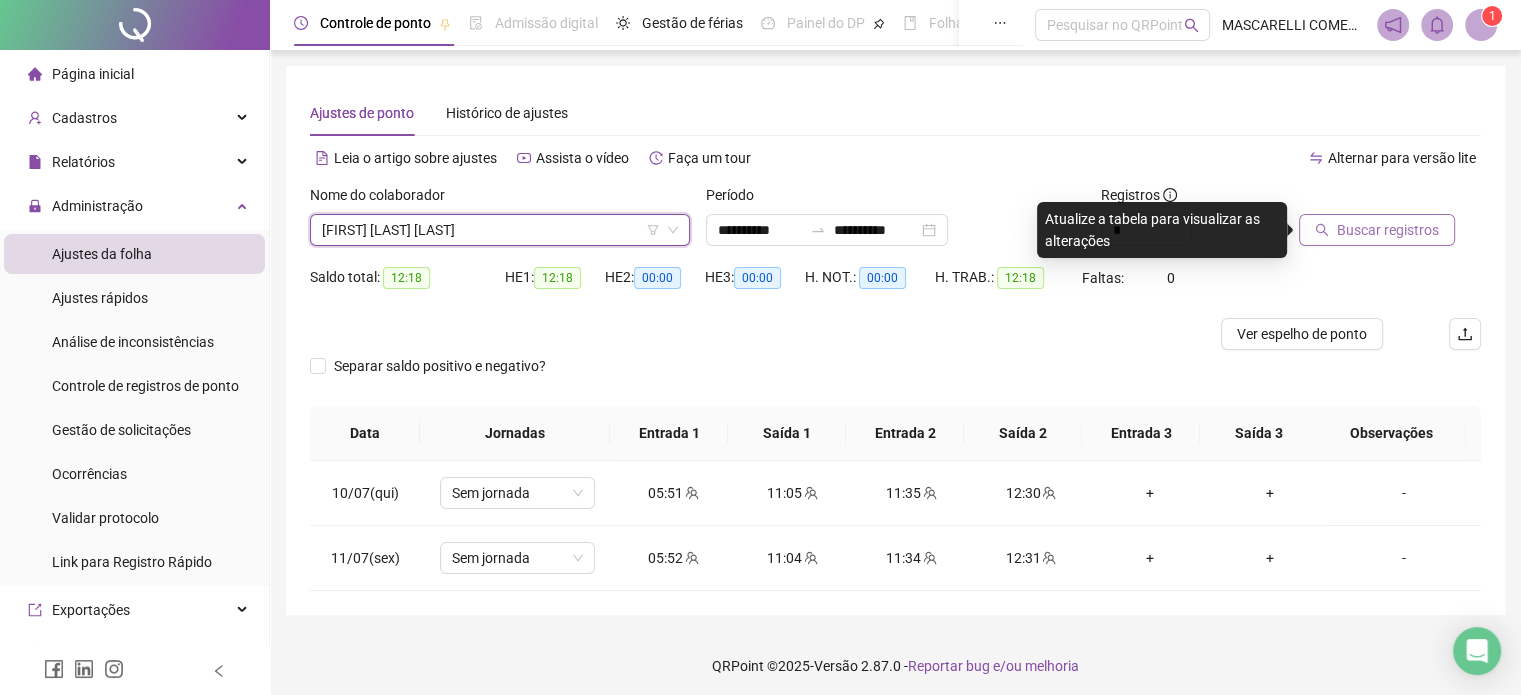click on "Buscar registros" at bounding box center [1388, 230] 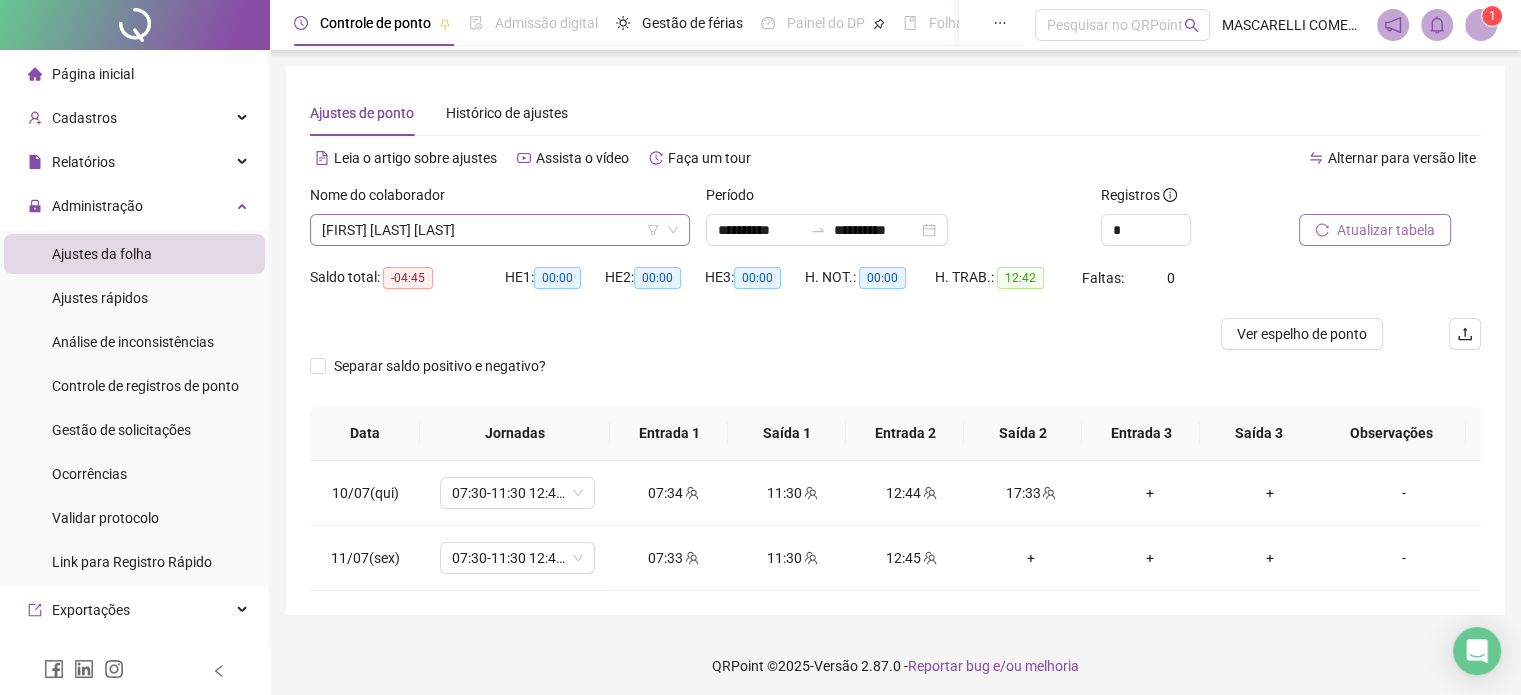 click on "[FIRST] [LAST] [LAST]" at bounding box center [500, 230] 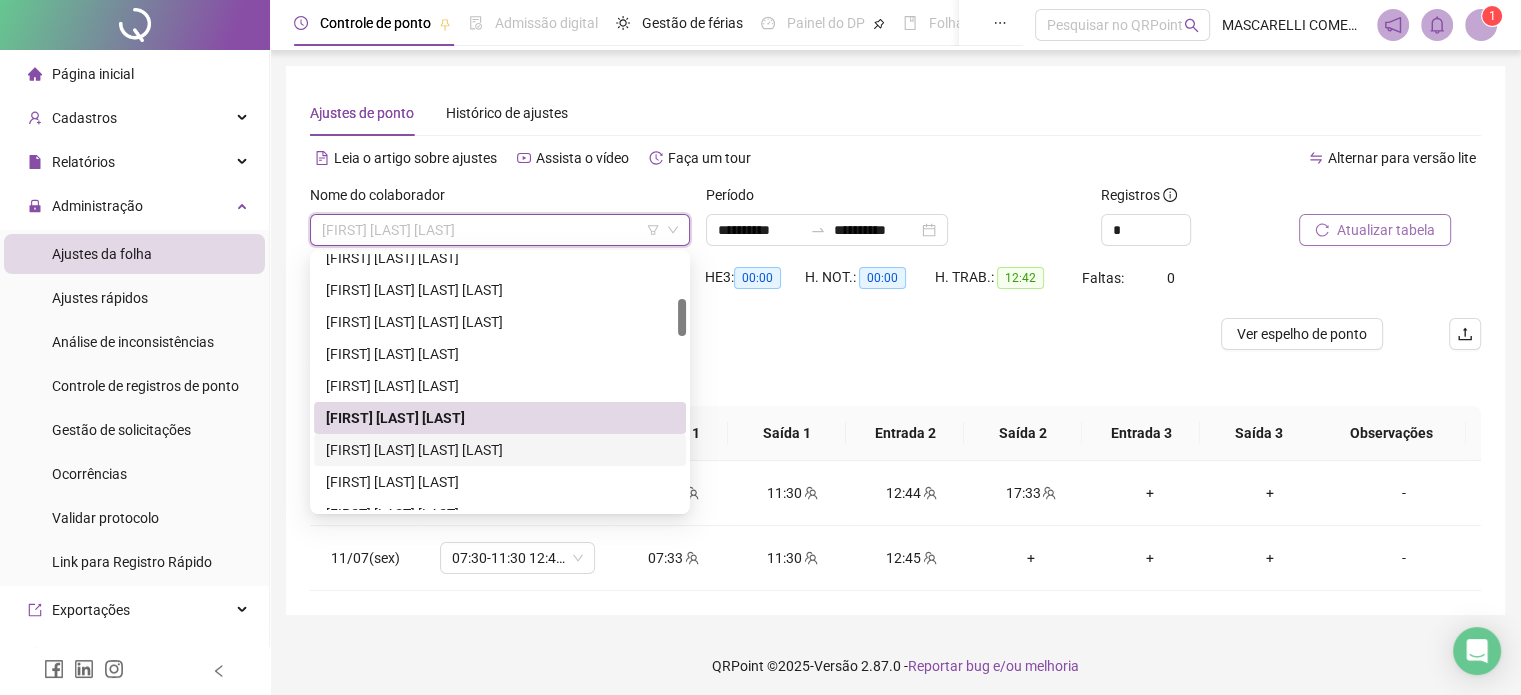 click on "[FIRST] [LAST] [LAST] [LAST]" at bounding box center (500, 450) 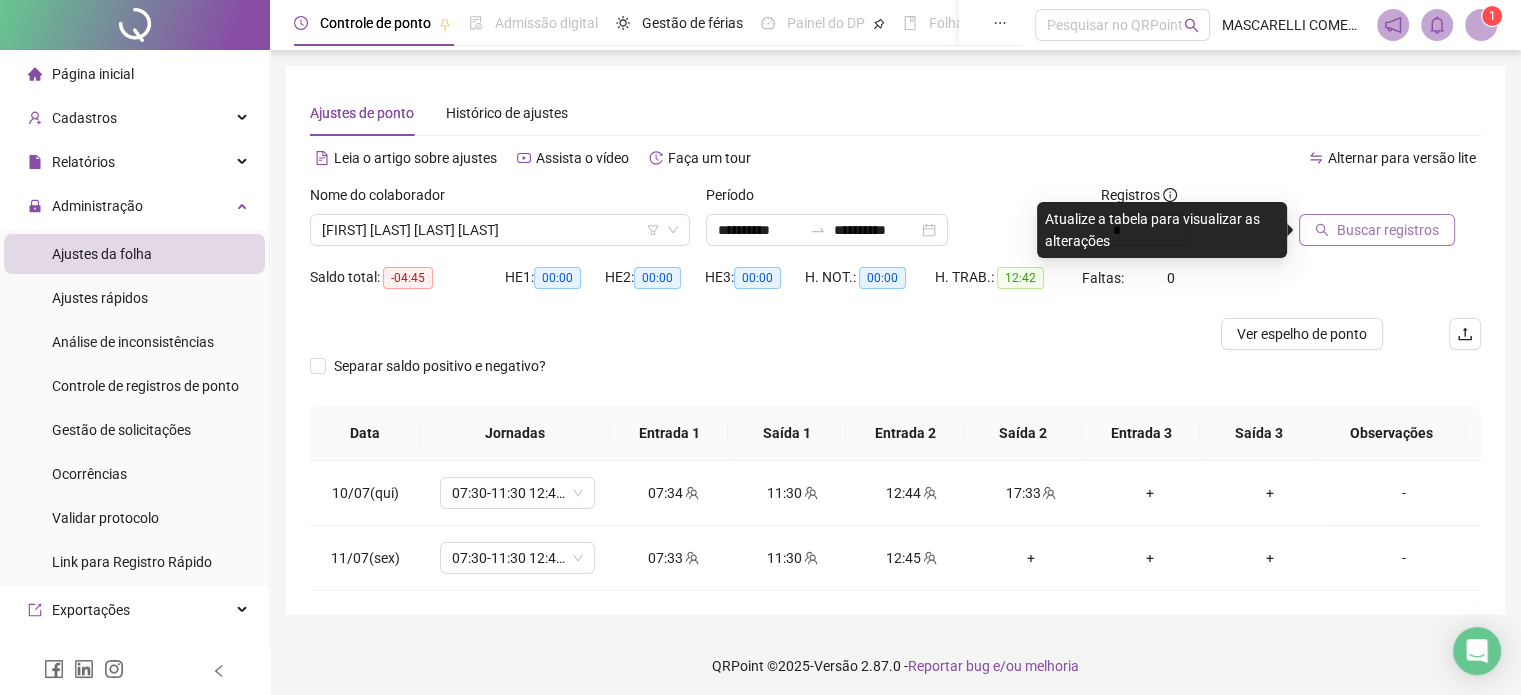 click at bounding box center (1365, 199) 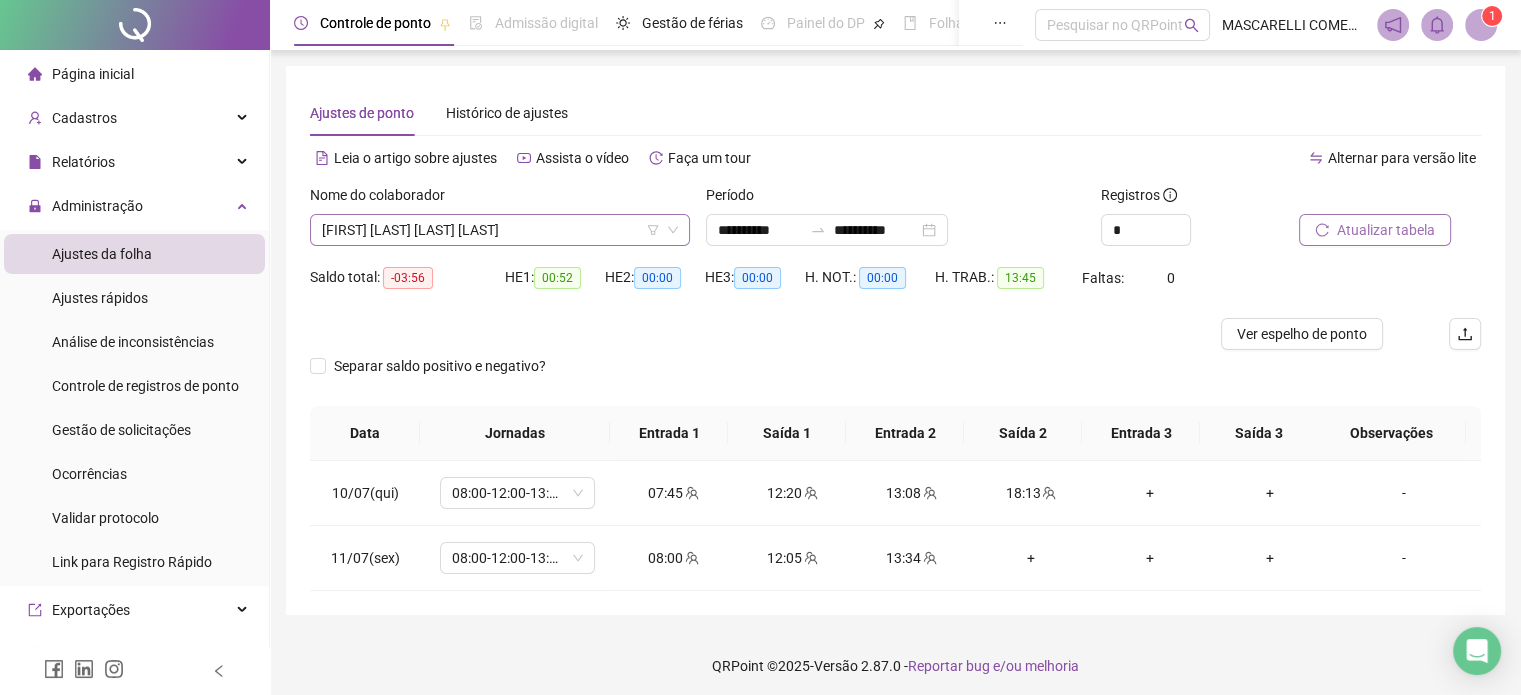 click on "[FIRST] [LAST] [LAST] [LAST]" at bounding box center (500, 230) 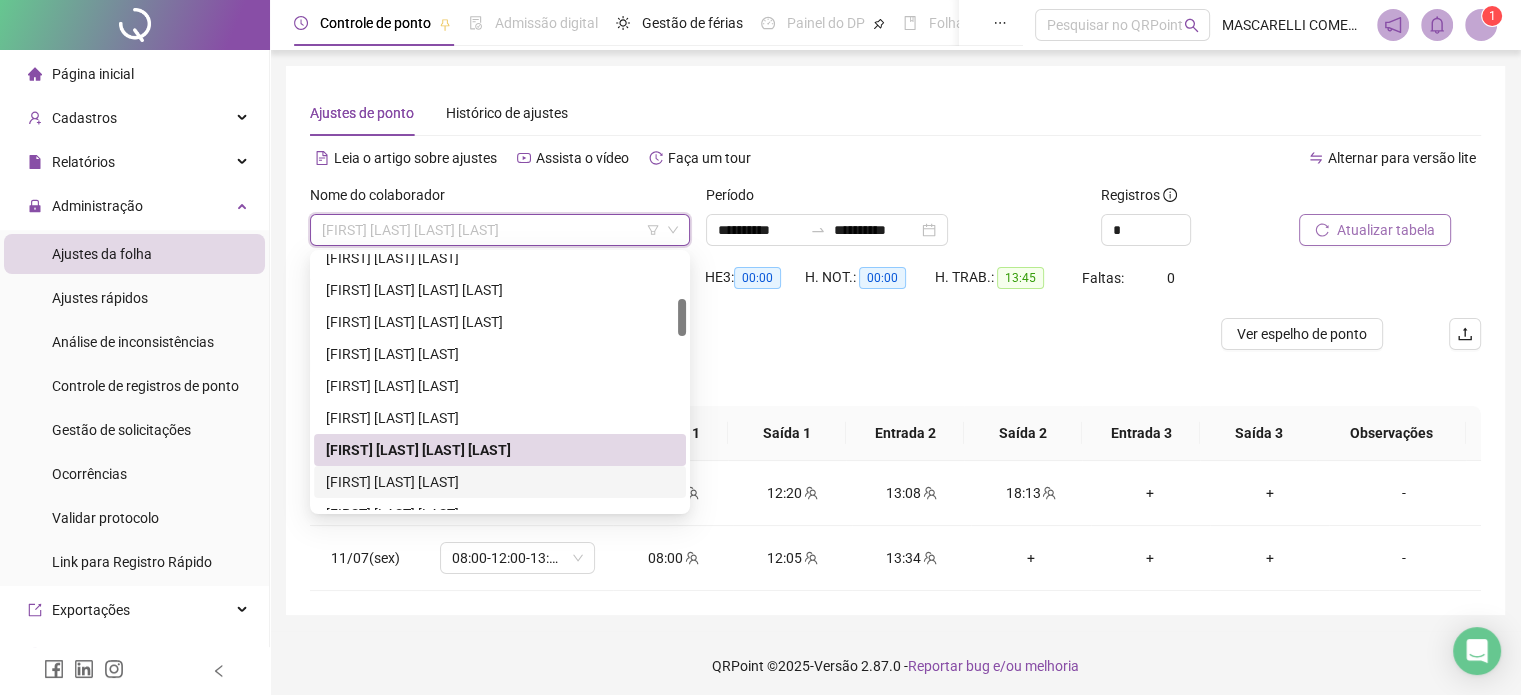 click on "[FIRST] [LAST] [LAST]" at bounding box center [500, 482] 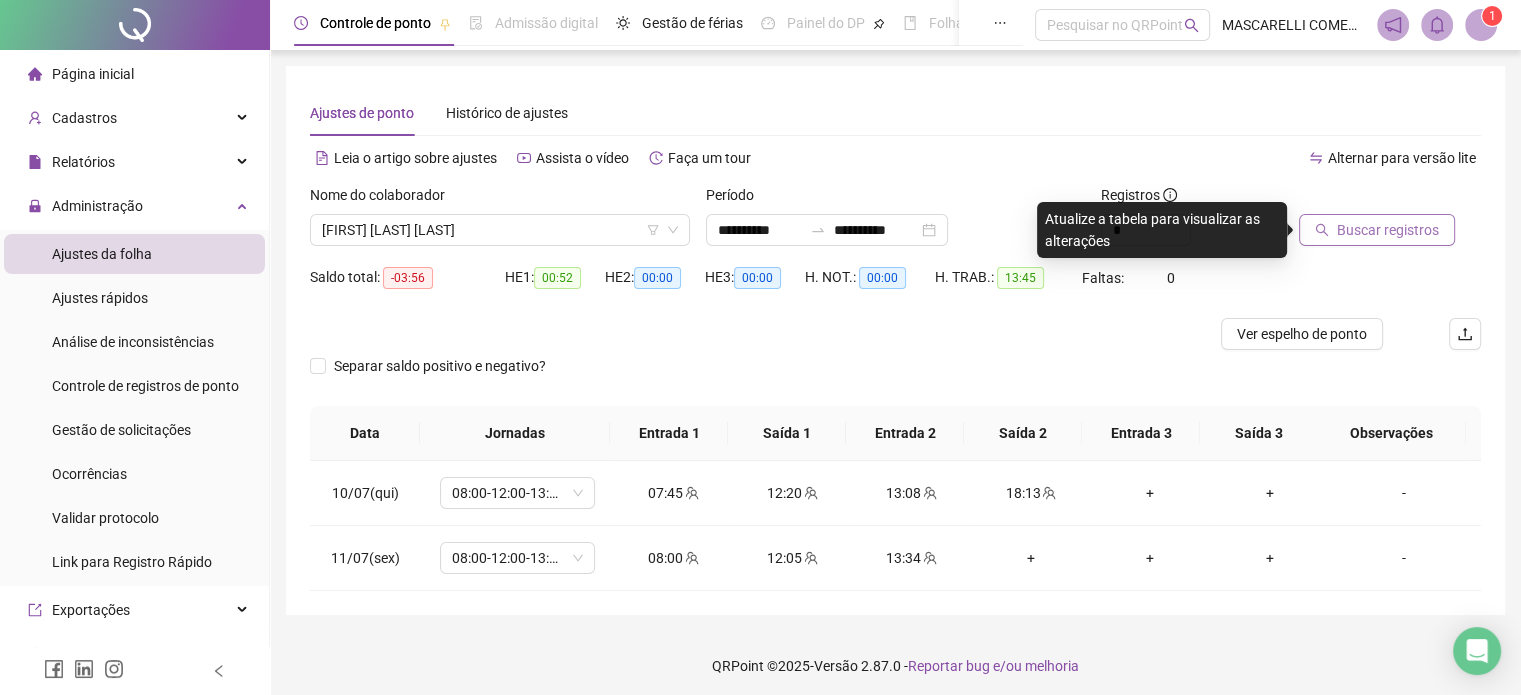 click on "Buscar registros" at bounding box center [1388, 230] 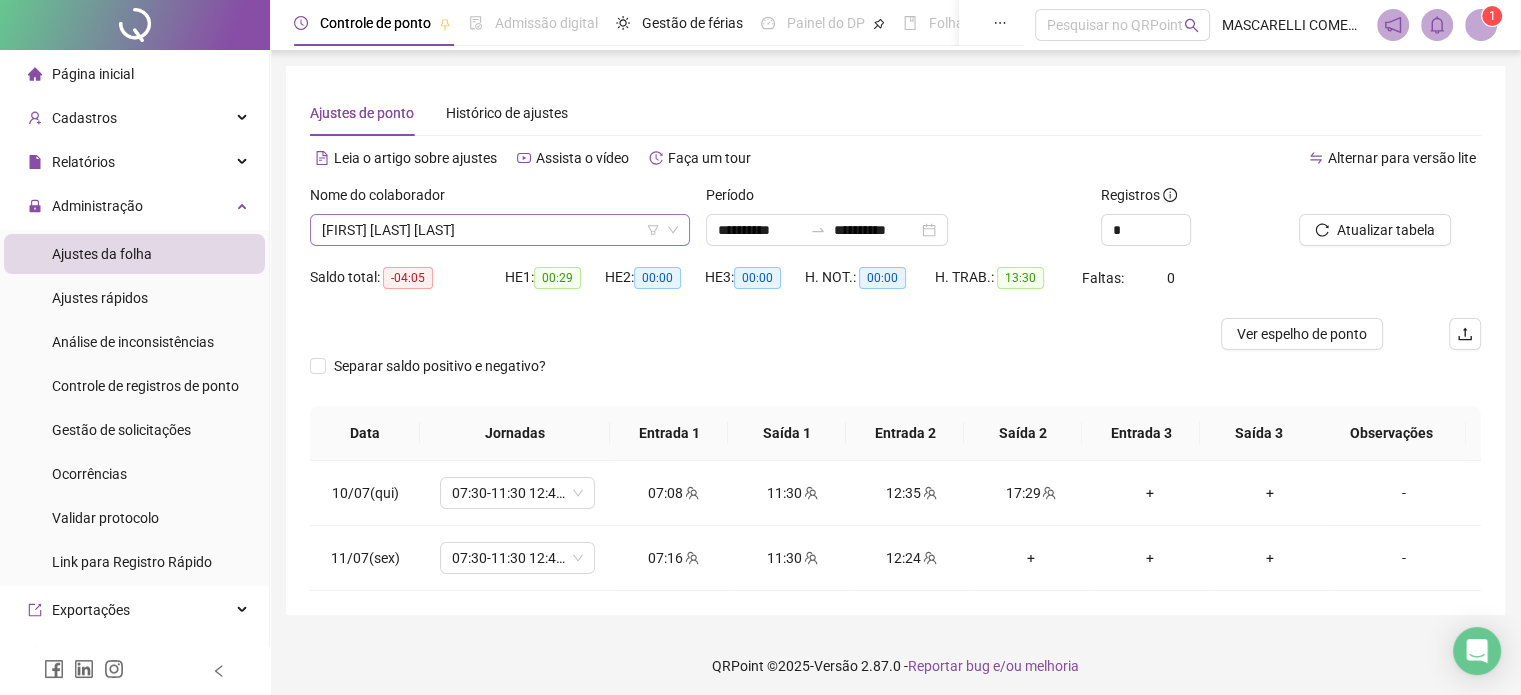 click on "[FIRST] [LAST] [LAST]" at bounding box center (500, 230) 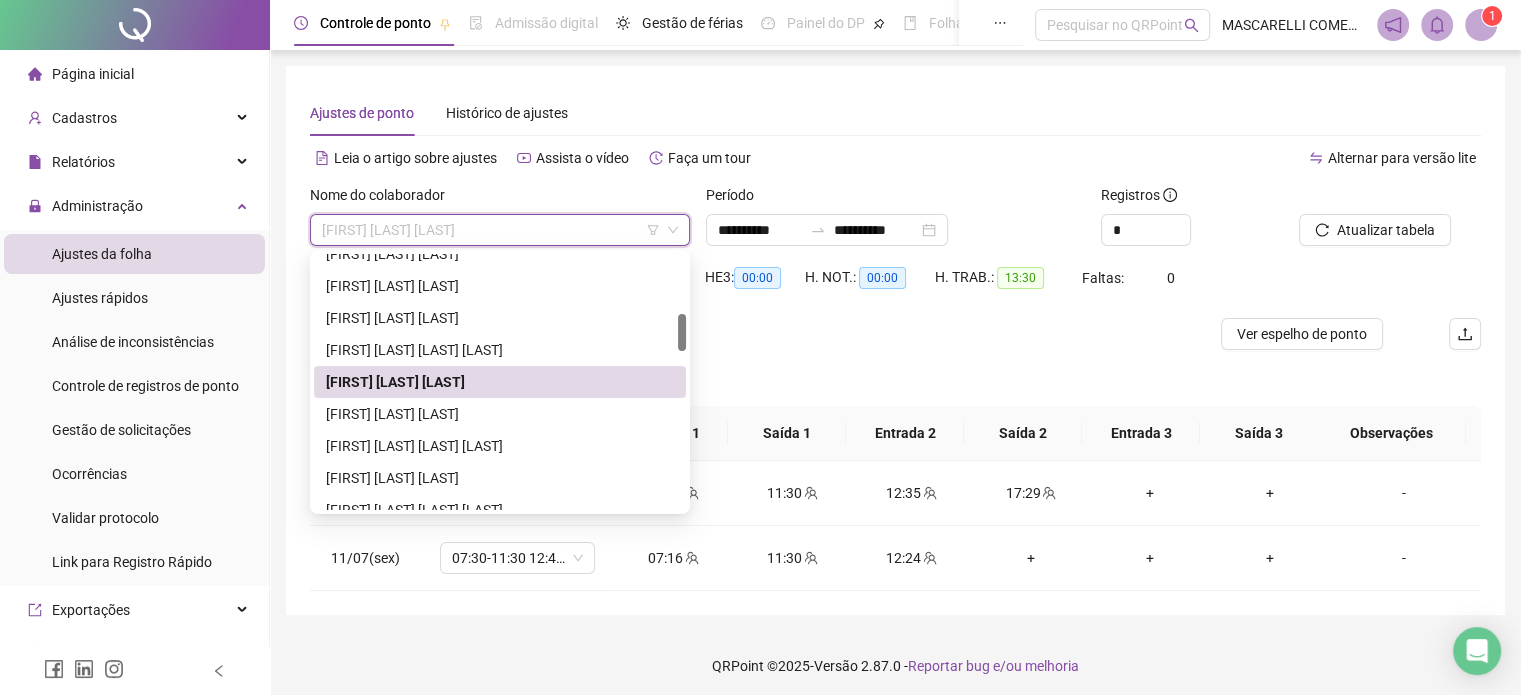 scroll, scrollTop: 500, scrollLeft: 0, axis: vertical 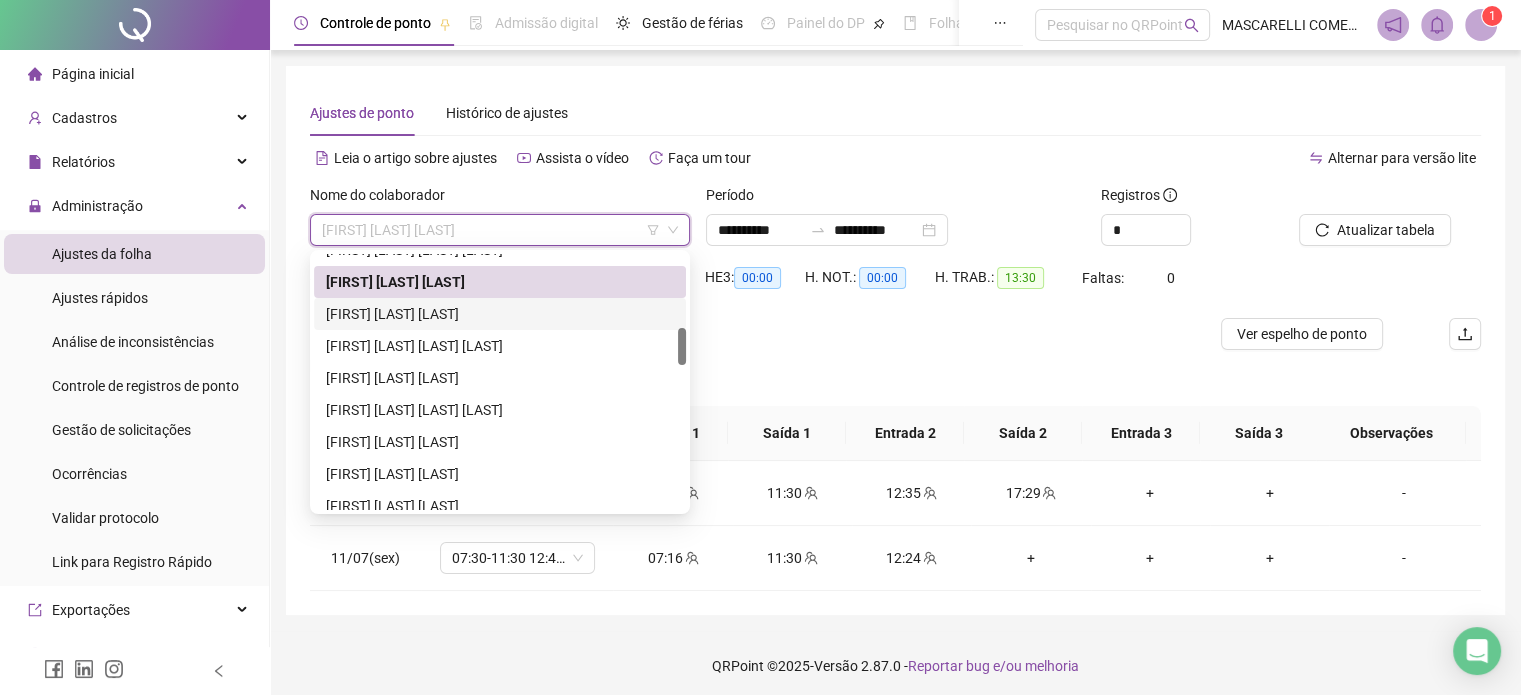 click on "[FIRST] [LAST] [LAST]" at bounding box center (500, 314) 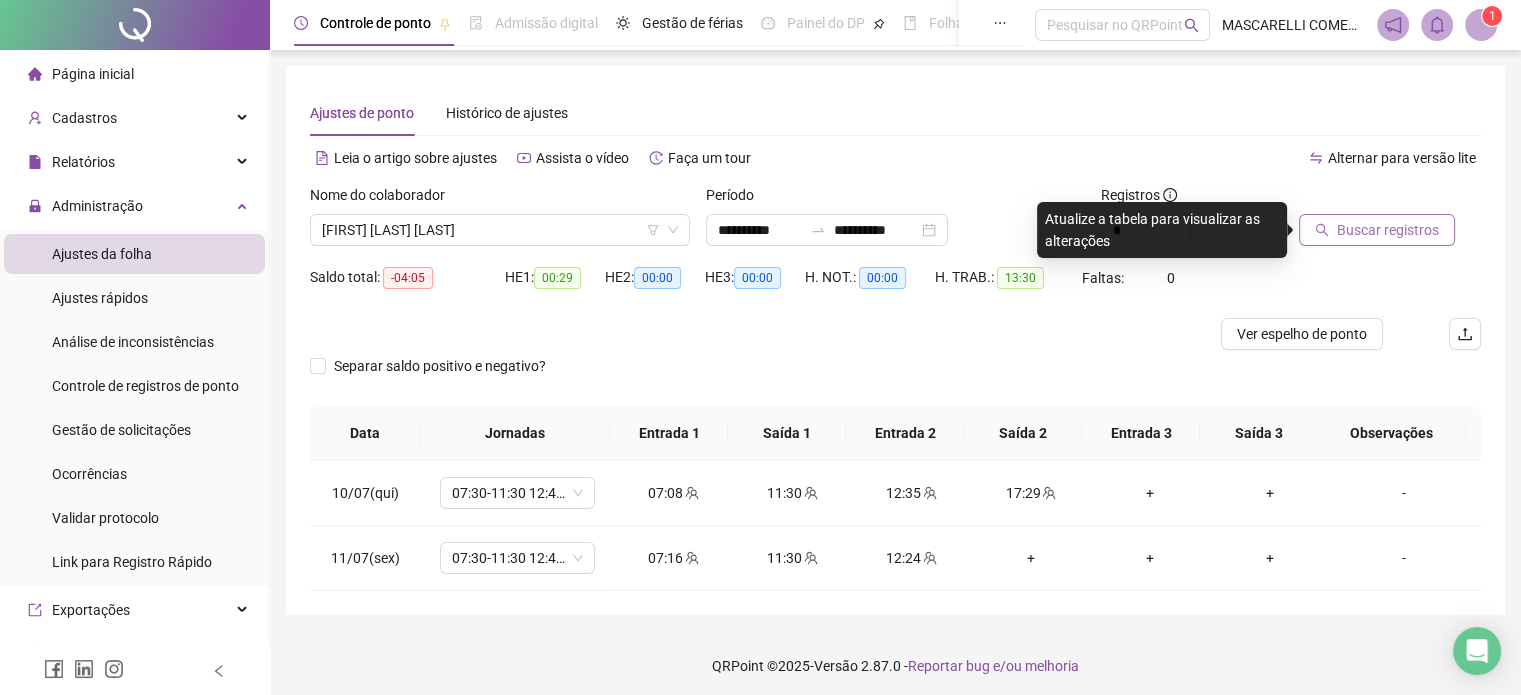 click on "Buscar registros" at bounding box center [1388, 230] 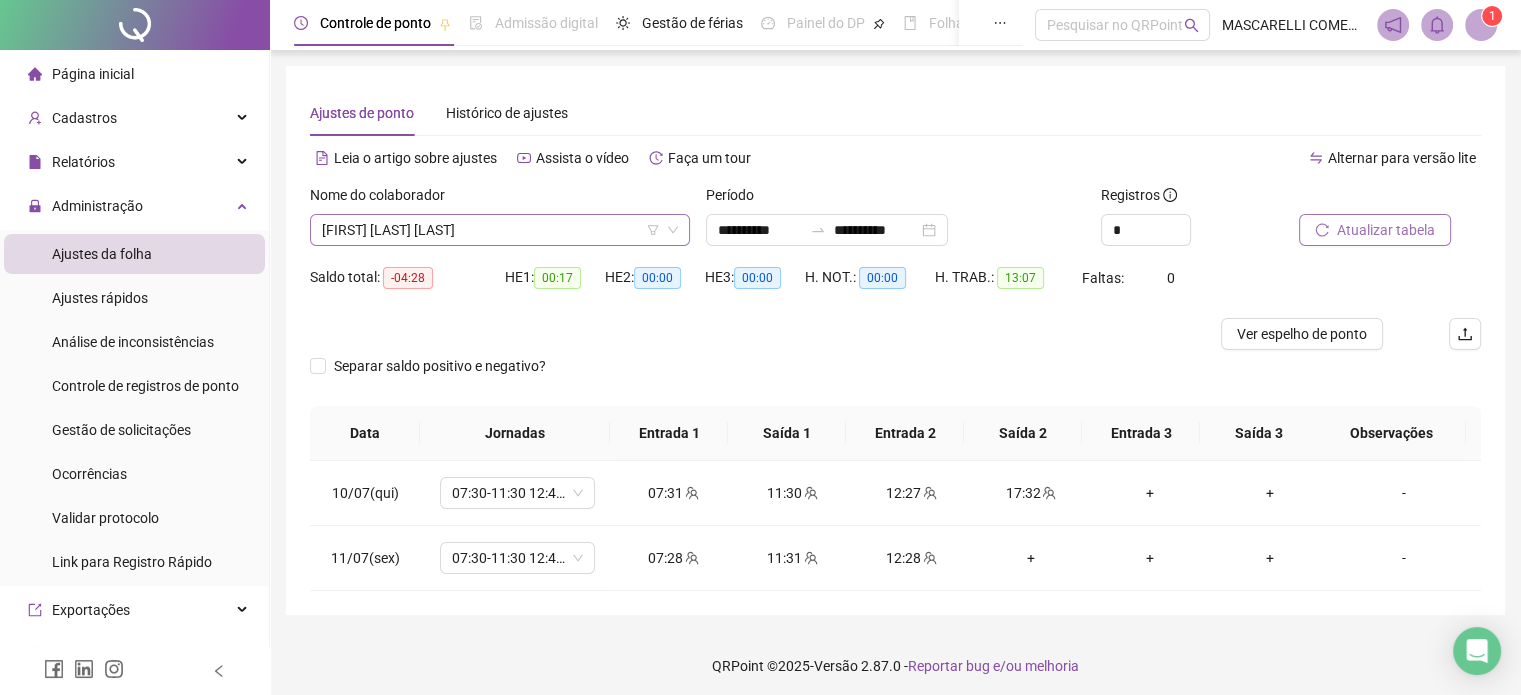 click on "[FIRST] [LAST] [LAST]" at bounding box center (500, 230) 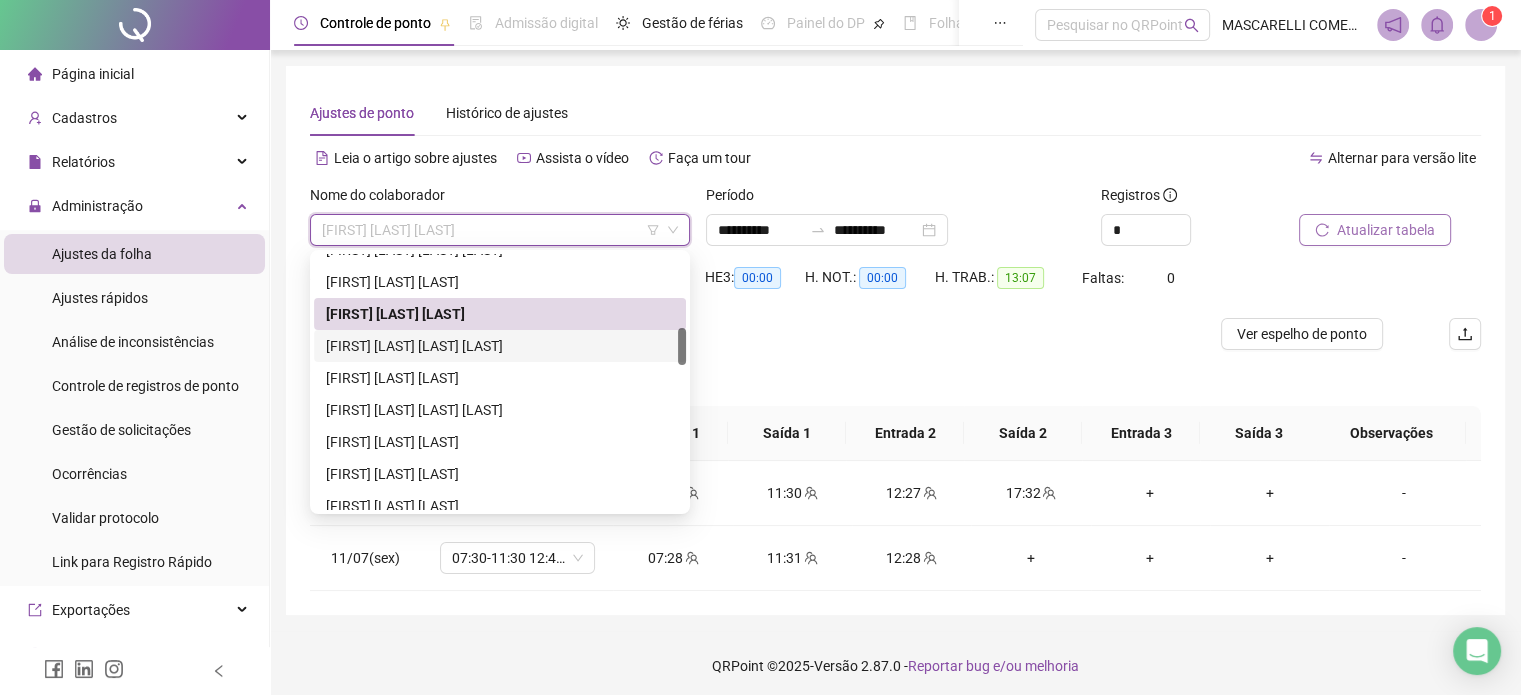 click on "[FIRST] [LAST] [LAST] [LAST]" at bounding box center [500, 346] 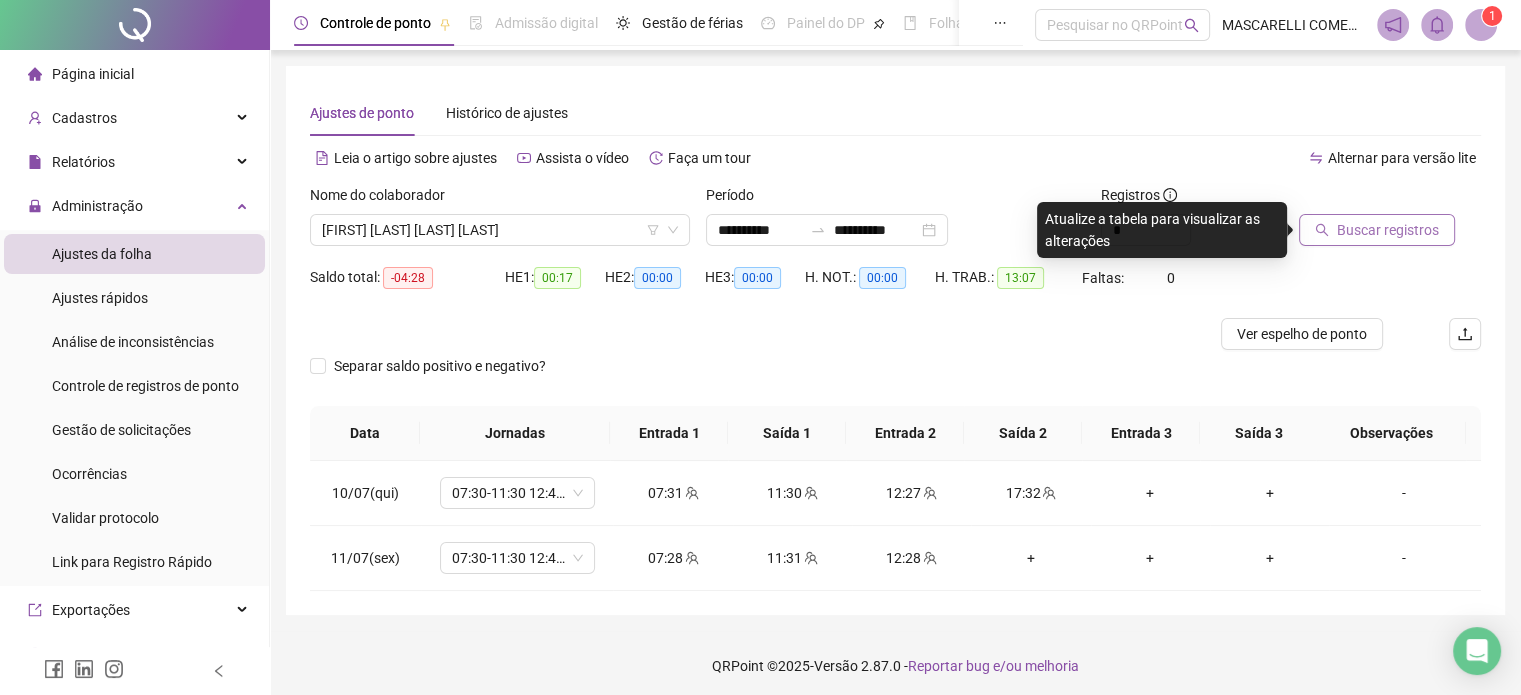 click on "Buscar registros" at bounding box center (1388, 230) 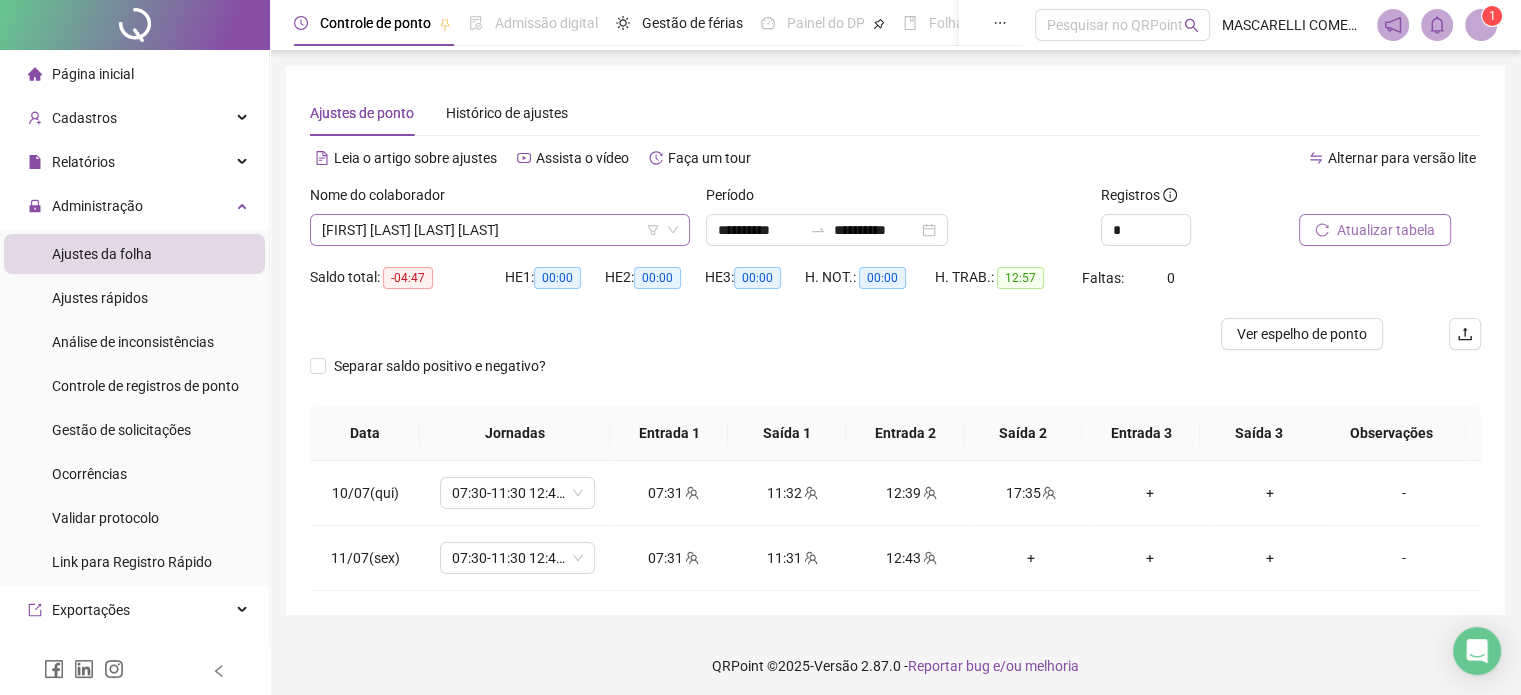 click on "[FIRST] [LAST] [LAST] [LAST]" at bounding box center [500, 230] 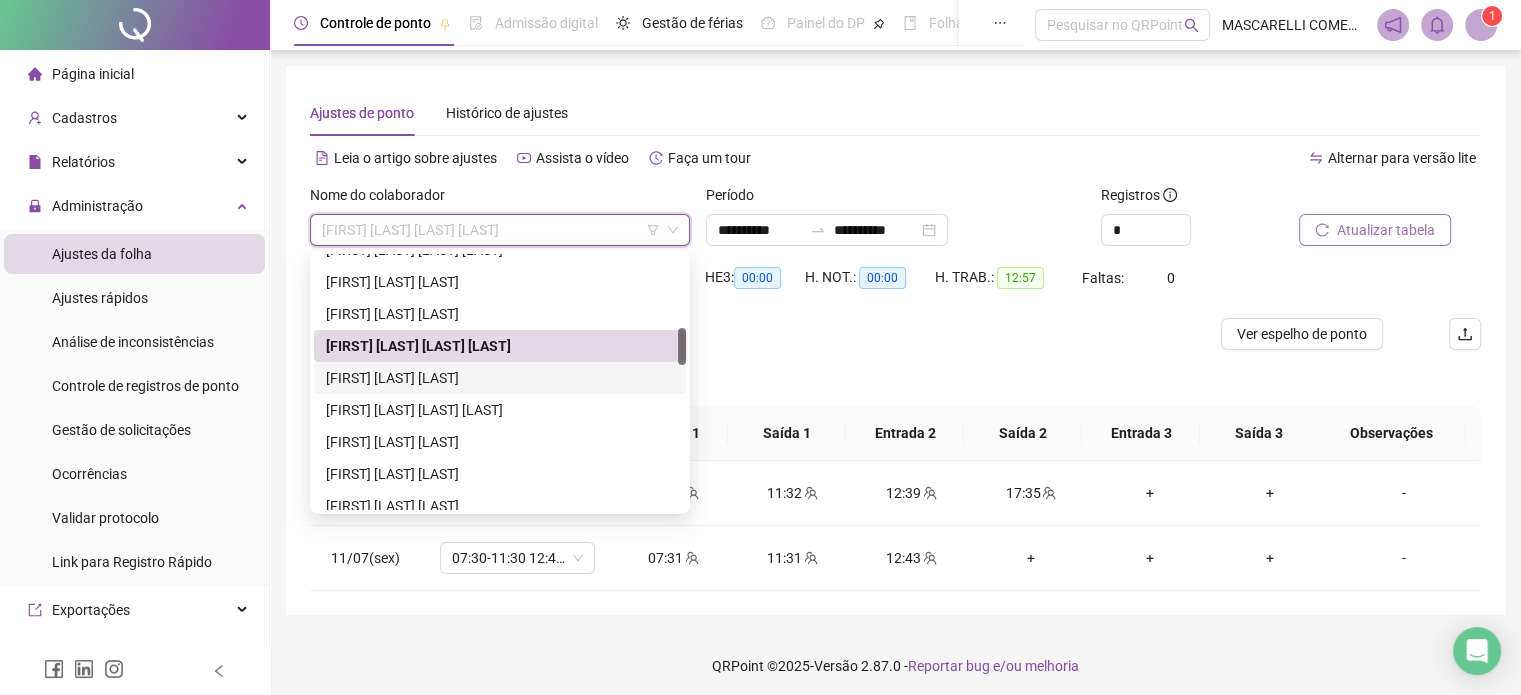 click on "[FIRST] [LAST] [LAST]" at bounding box center (500, 378) 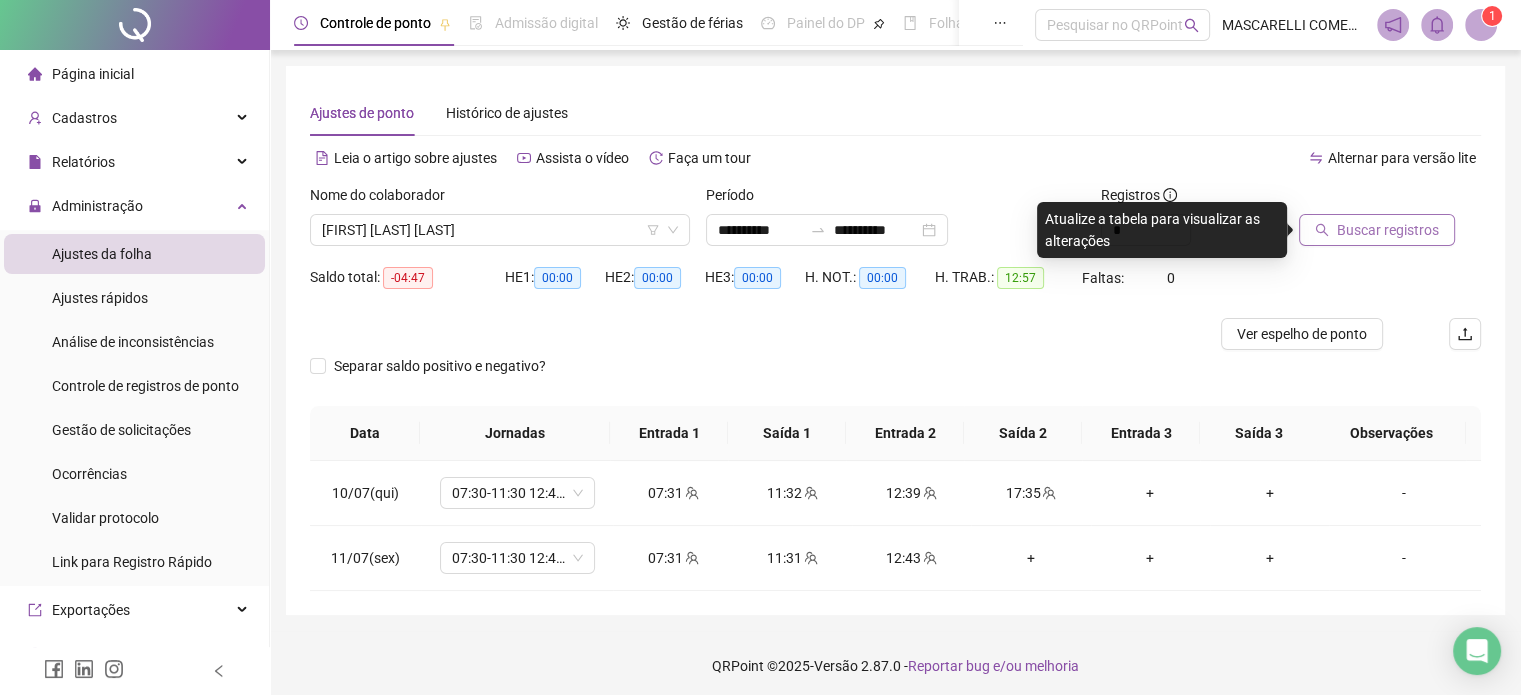 click on "Buscar registros" at bounding box center [1388, 230] 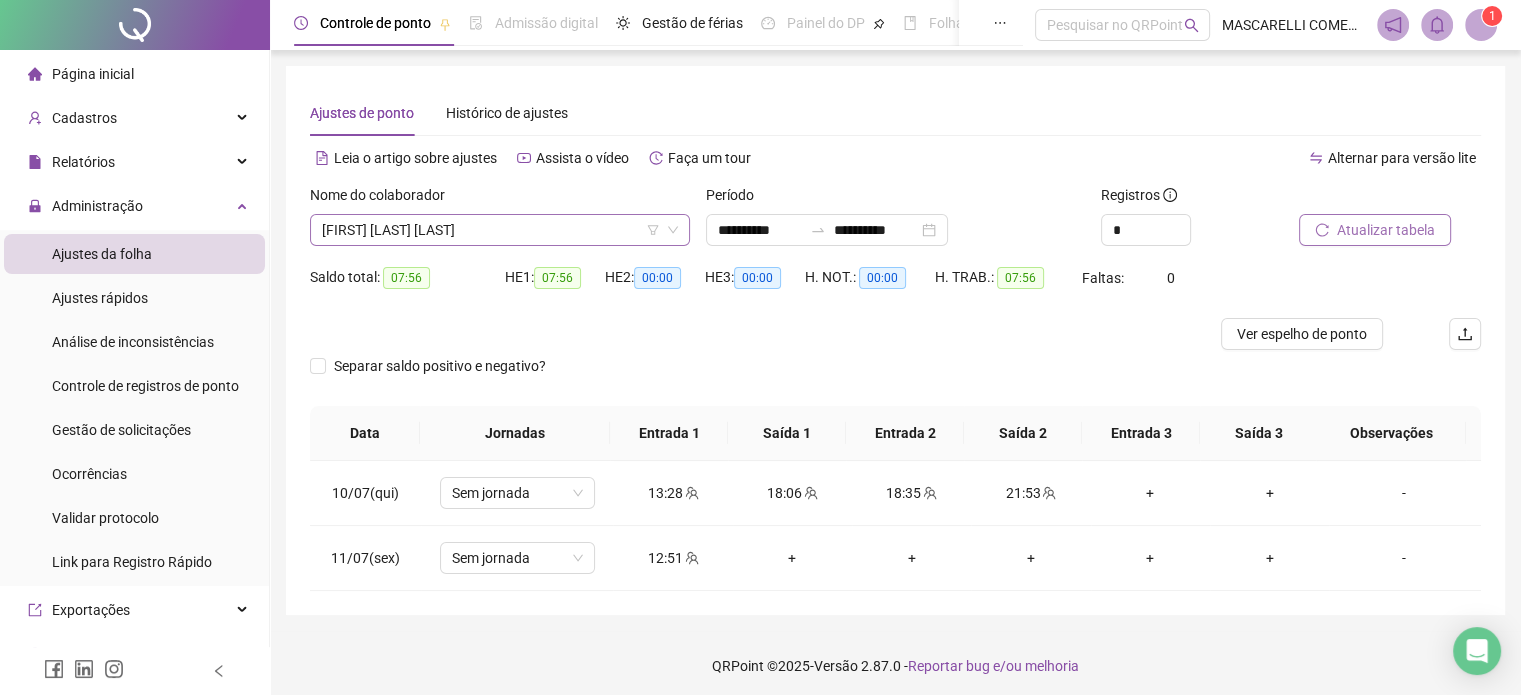 click on "[FIRST] [LAST] [LAST]" at bounding box center [500, 230] 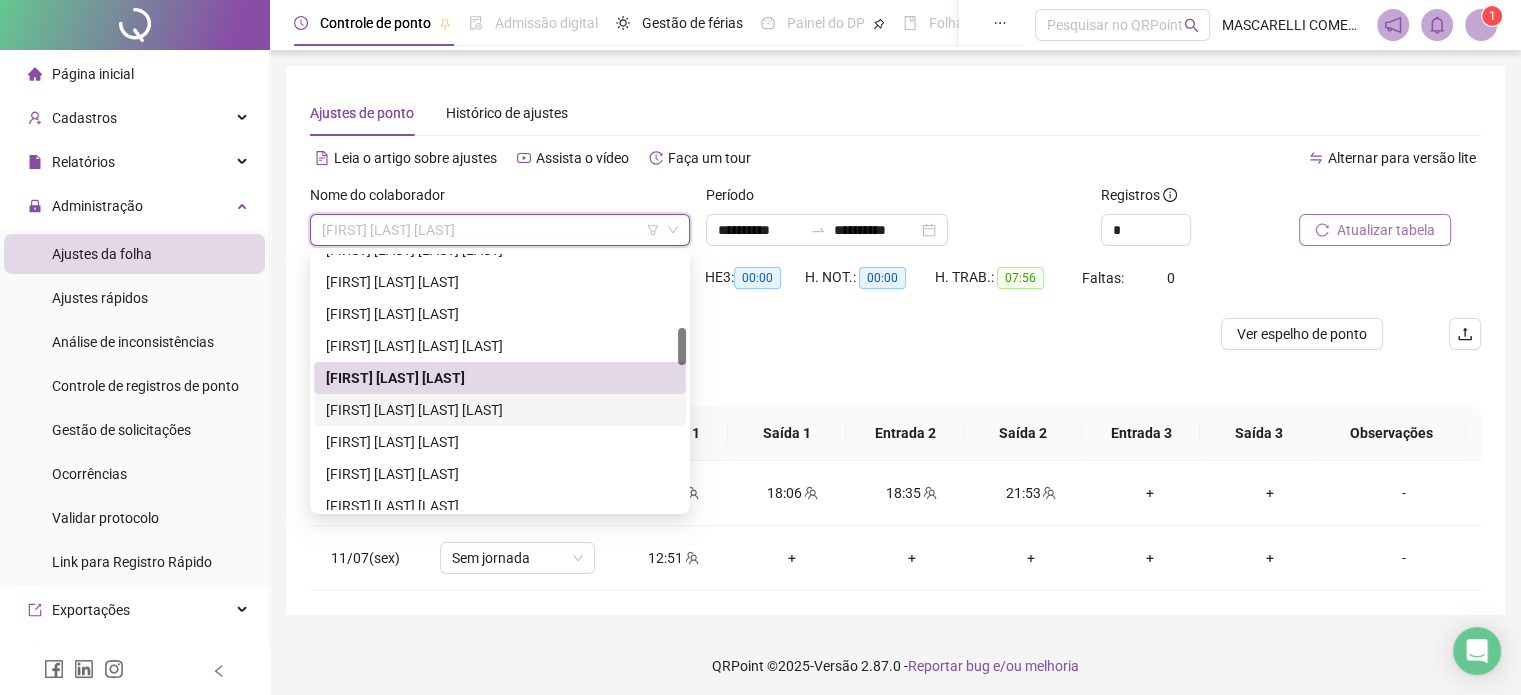 click on "[FIRST] [LAST] [LAST] [LAST]" at bounding box center (500, 410) 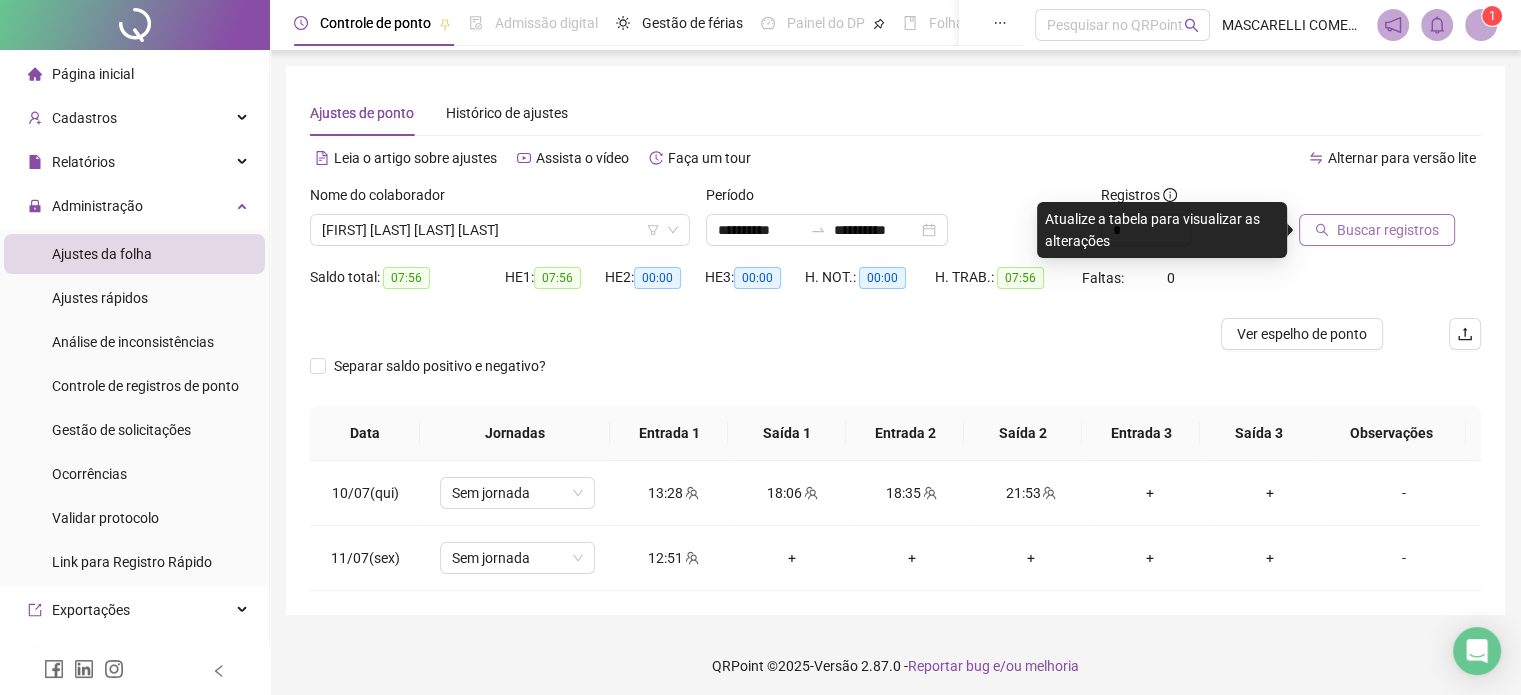 click on "Buscar registros" at bounding box center [1388, 230] 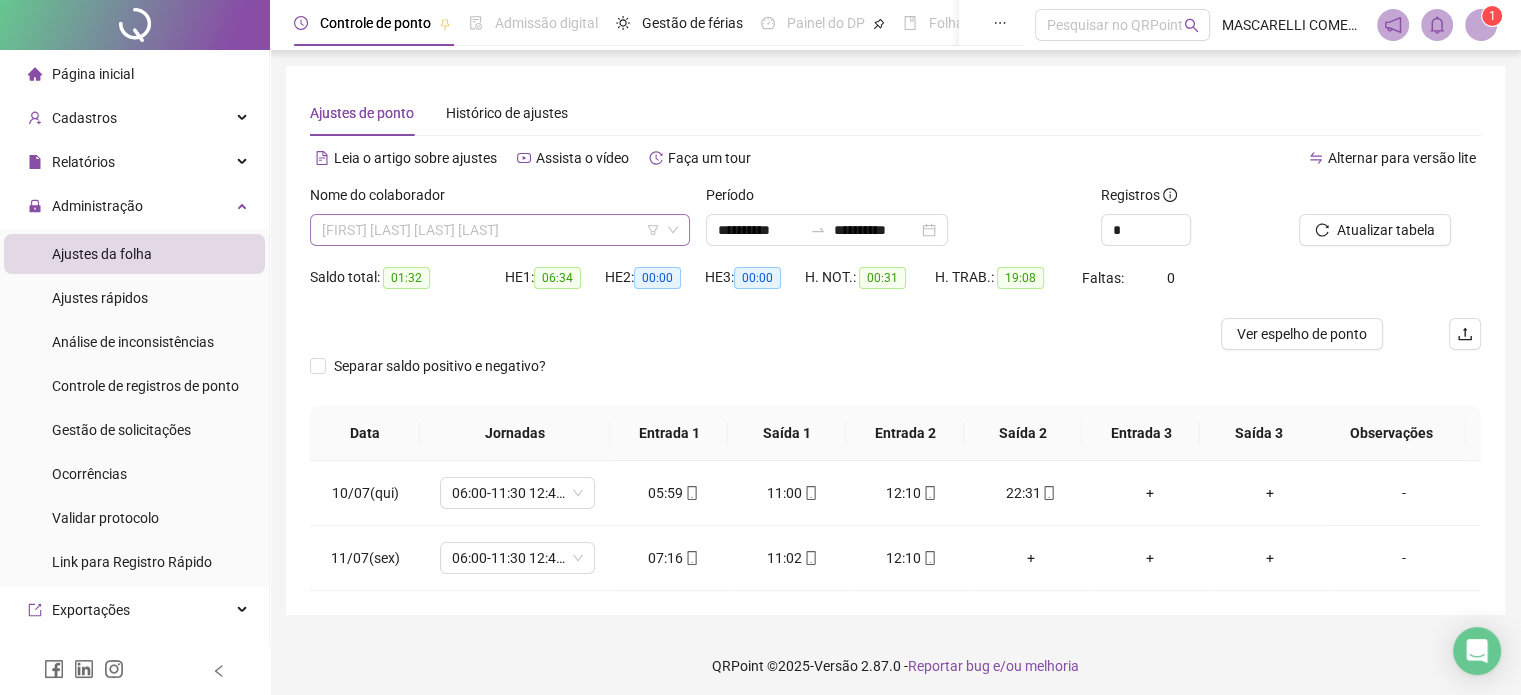 click on "[FIRST] [LAST] [LAST] [LAST]" at bounding box center [500, 230] 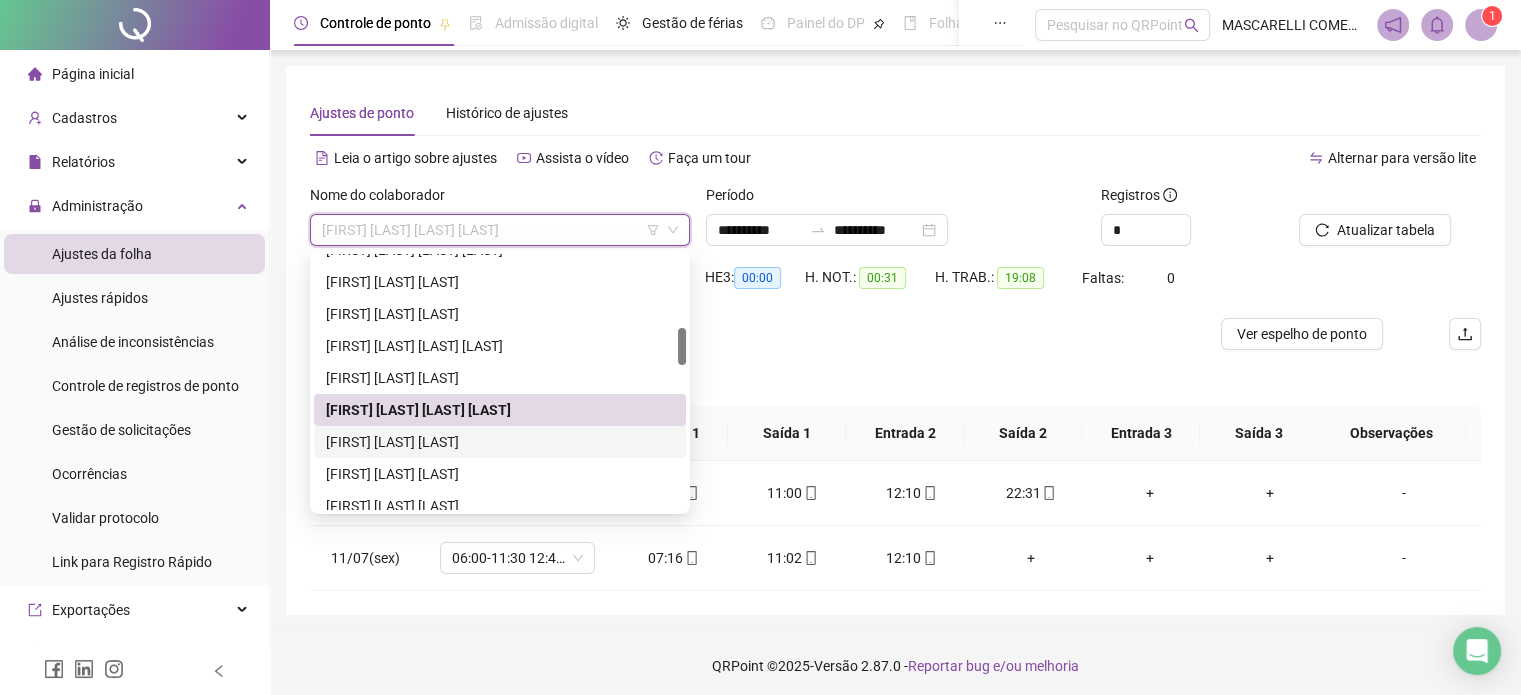 click on "[FIRST] [LAST] [LAST]" at bounding box center [500, 442] 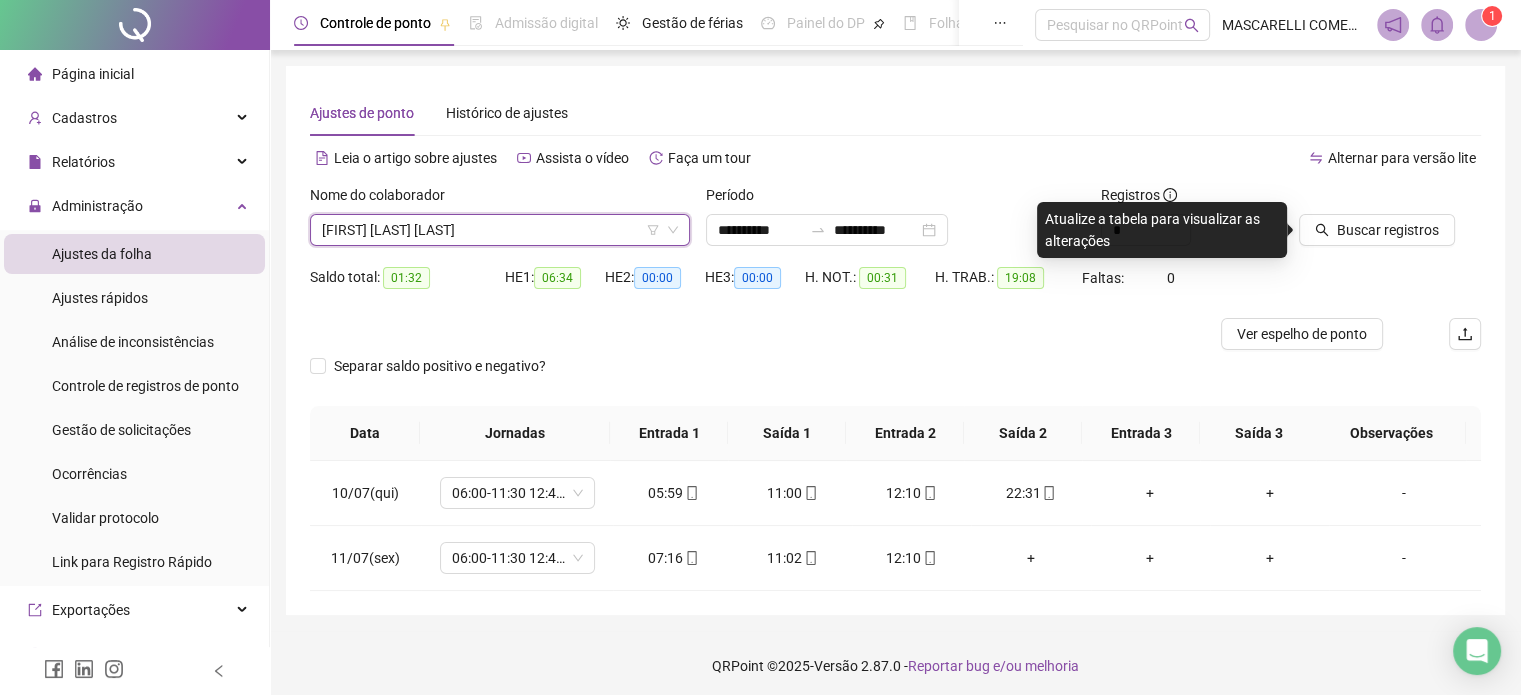 click on "[FIRST] [LAST] [LAST]" at bounding box center (500, 230) 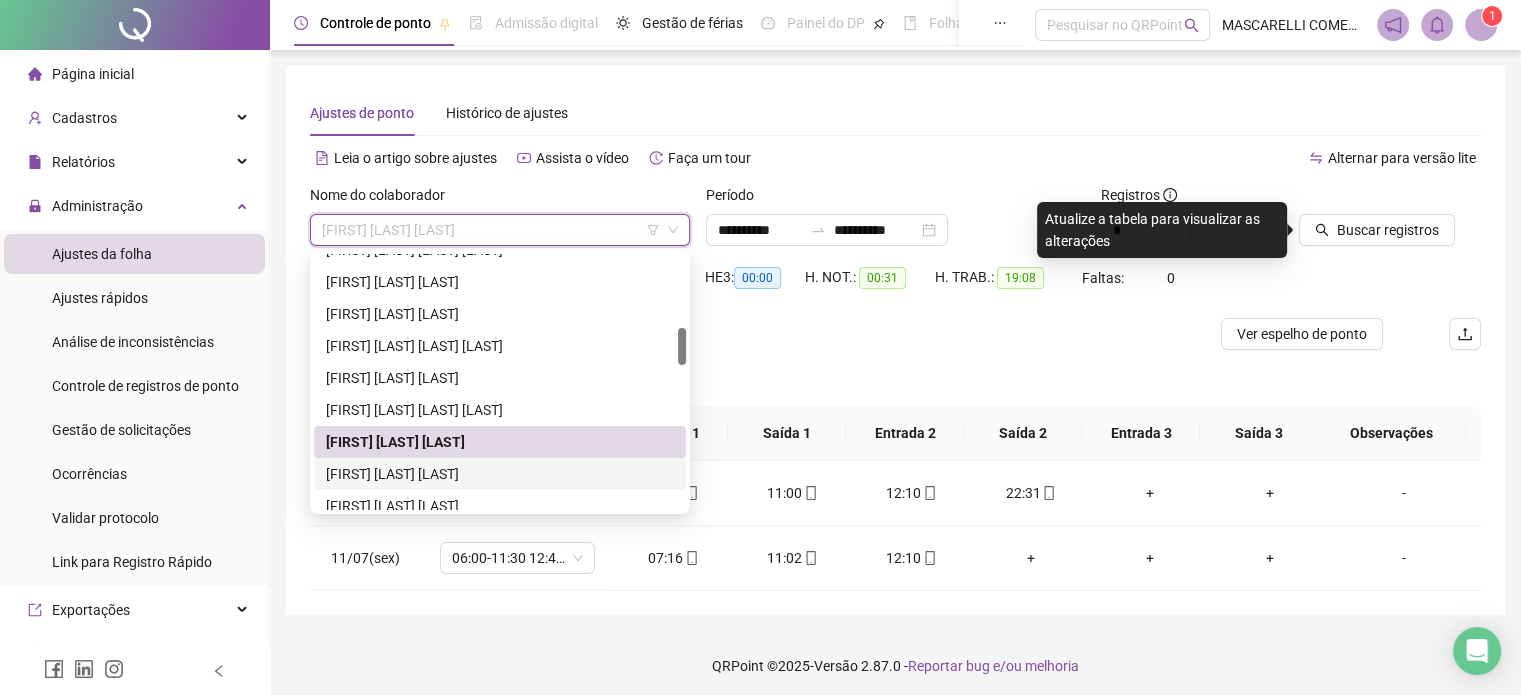 click on "[FIRST] [LAST] [LAST]" at bounding box center (500, 474) 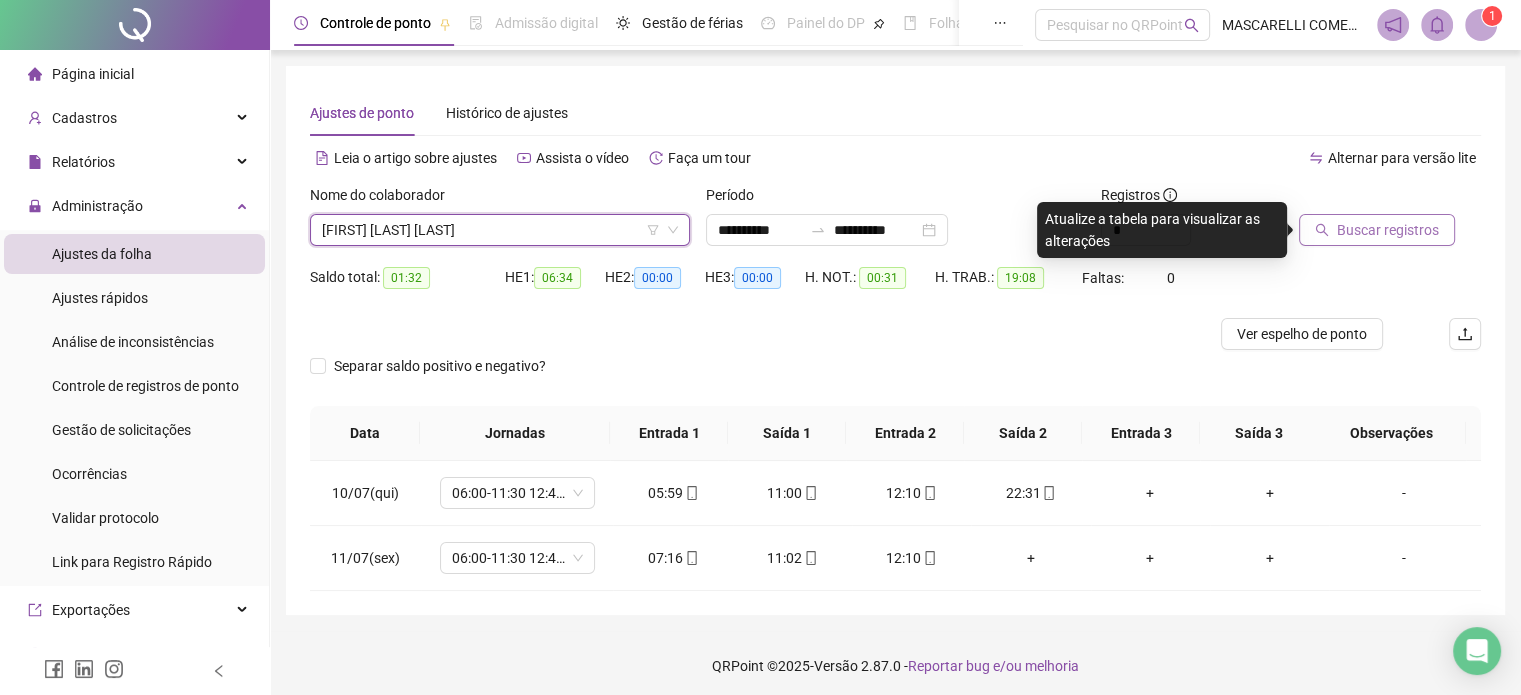 click on "Buscar registros" at bounding box center (1388, 230) 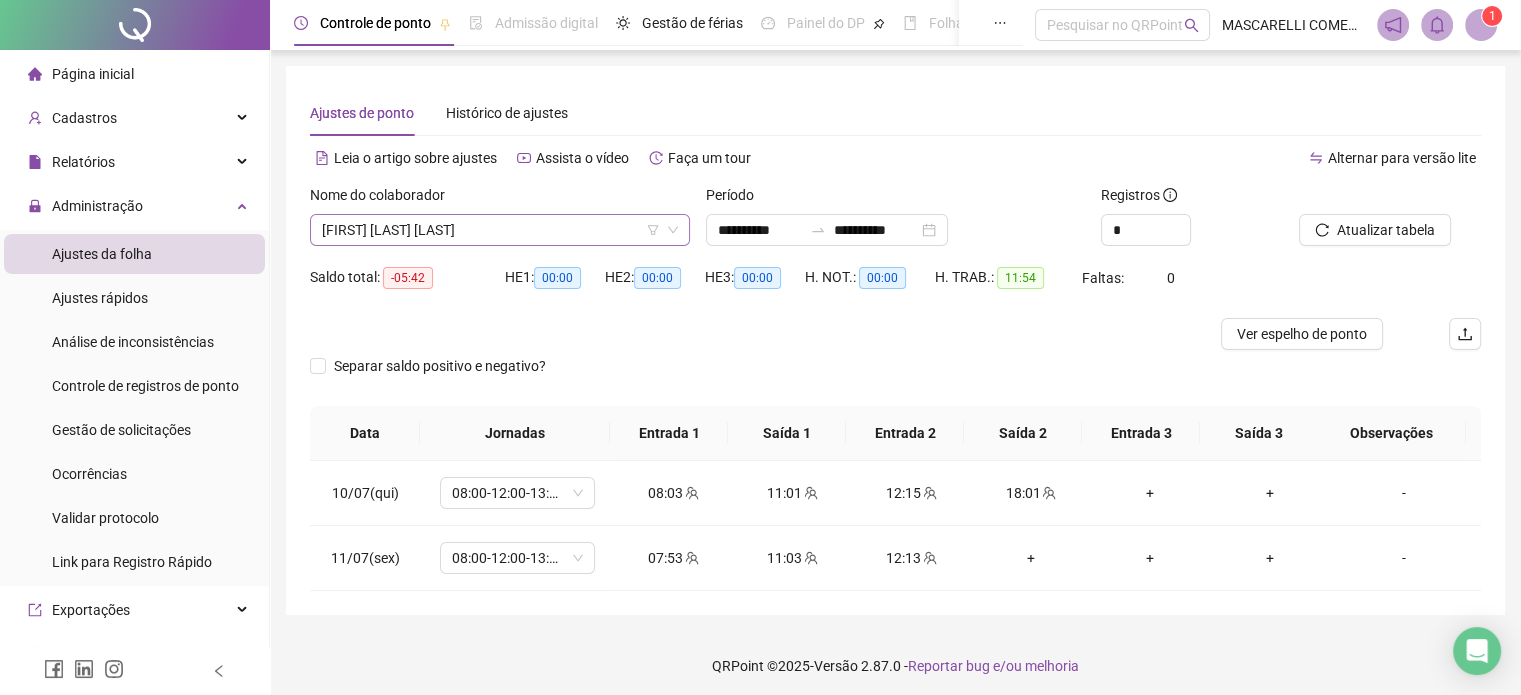 click on "[FIRST] [LAST] [LAST]" at bounding box center [500, 230] 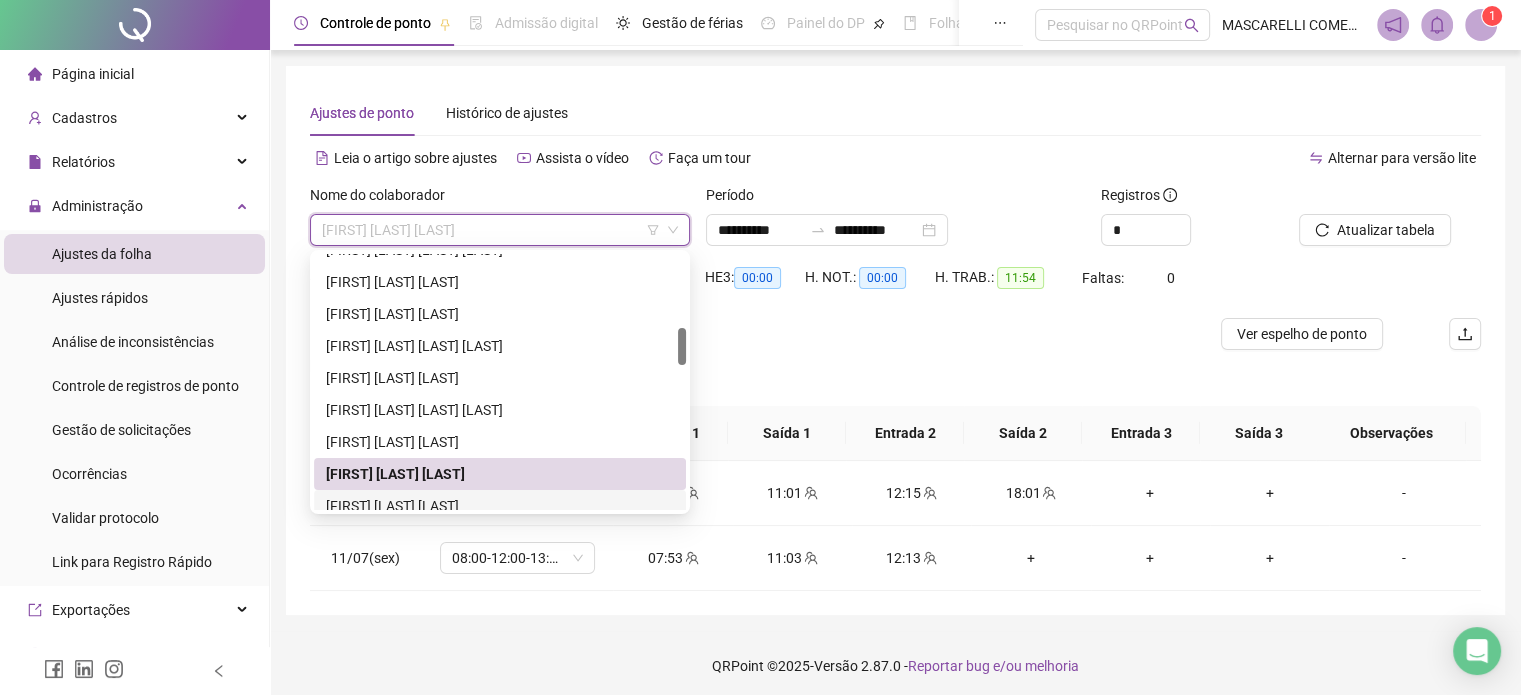 click on "[FIRST] [LAST] [LAST]" at bounding box center (500, 506) 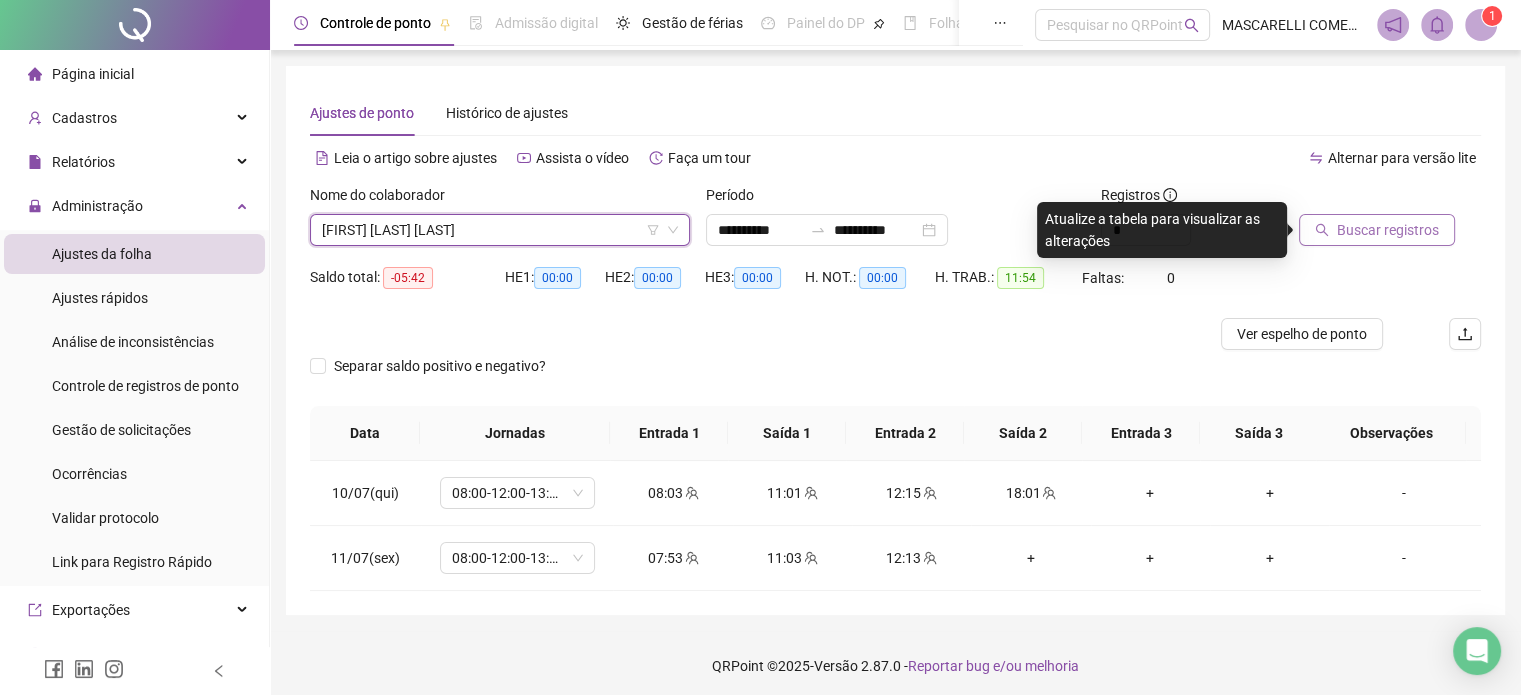 click on "Buscar registros" at bounding box center [1388, 230] 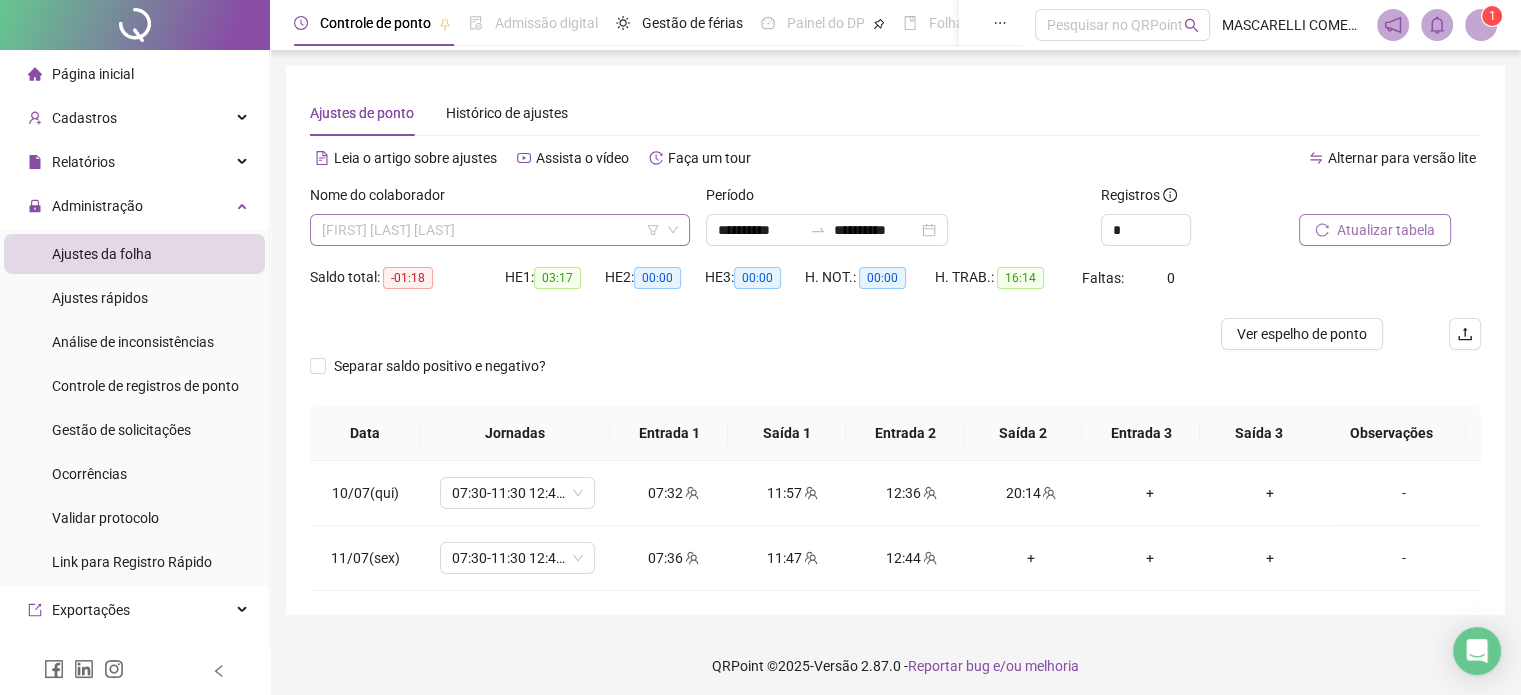 click on "[FIRST] [LAST] [LAST]" at bounding box center [500, 230] 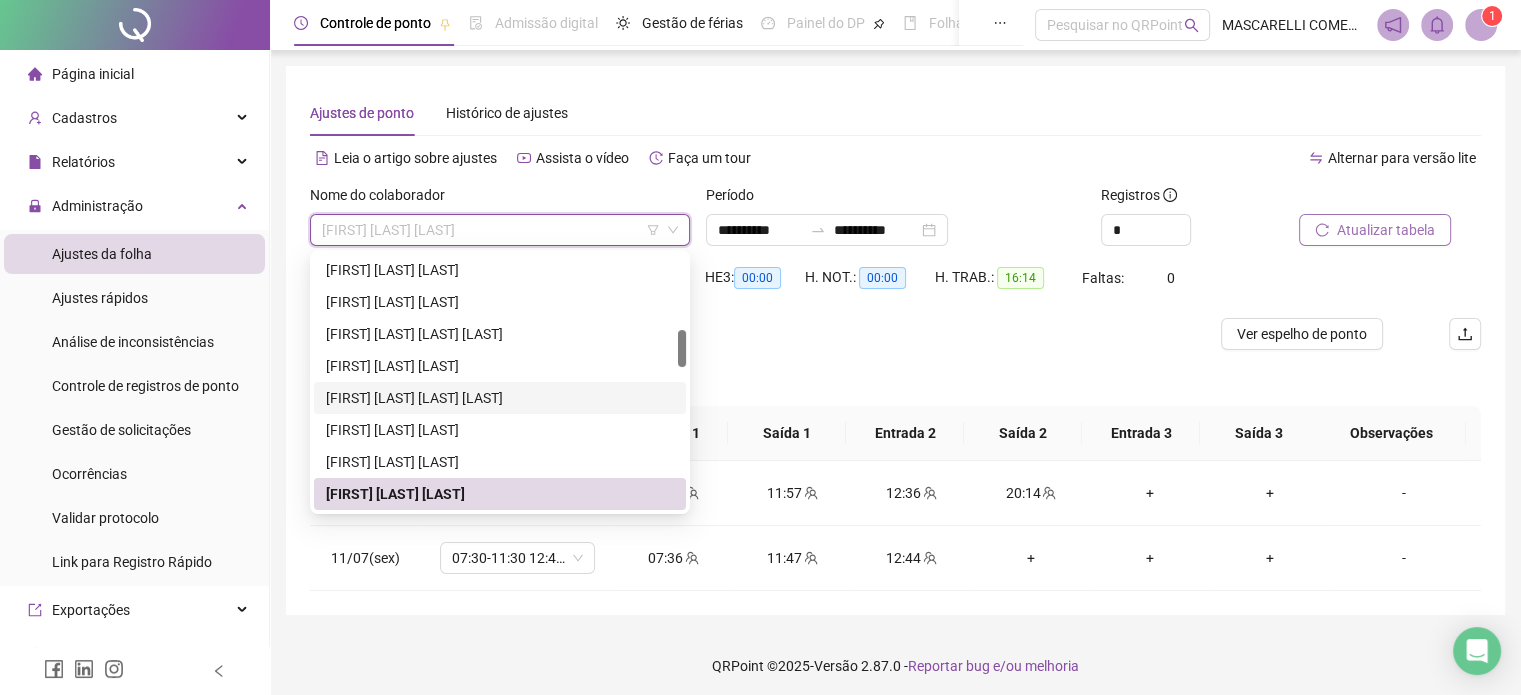 scroll, scrollTop: 712, scrollLeft: 0, axis: vertical 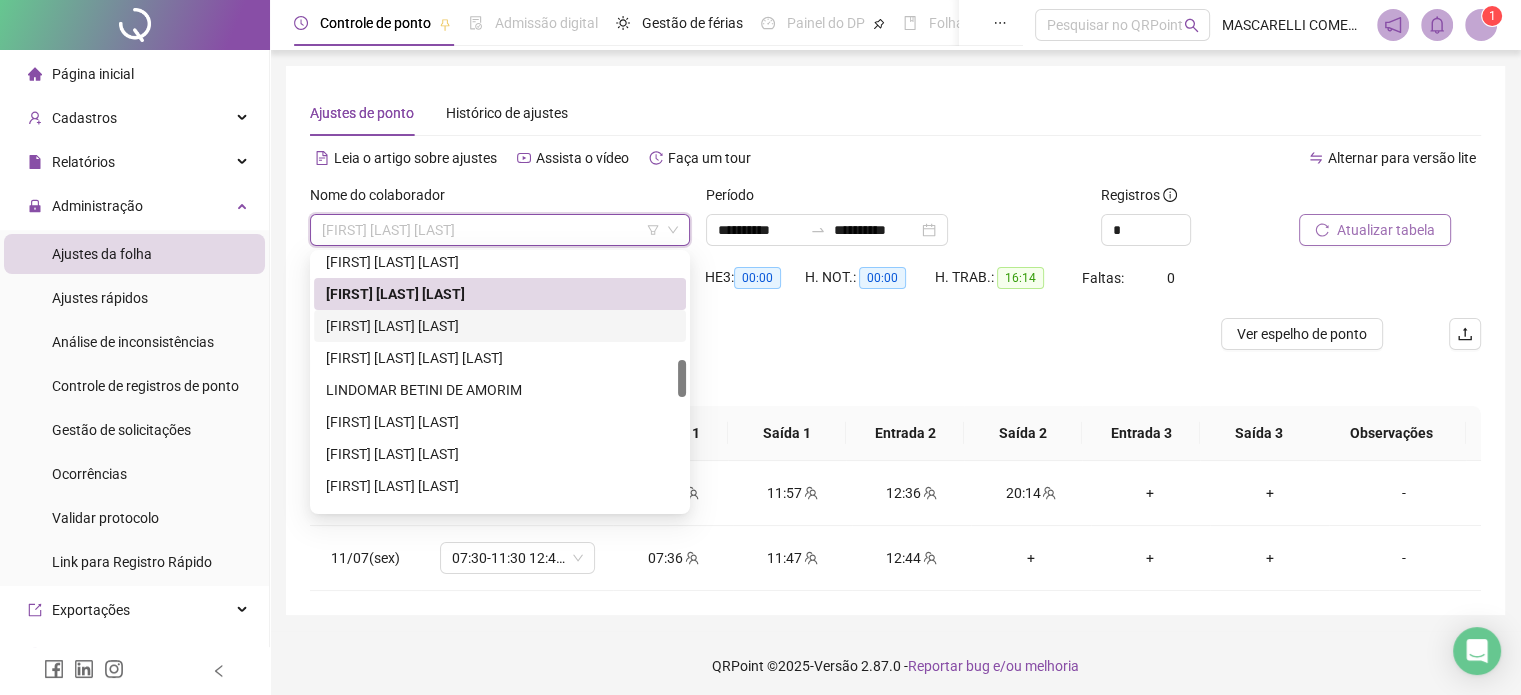click on "[FIRST] [LAST] [LAST]" at bounding box center [500, 326] 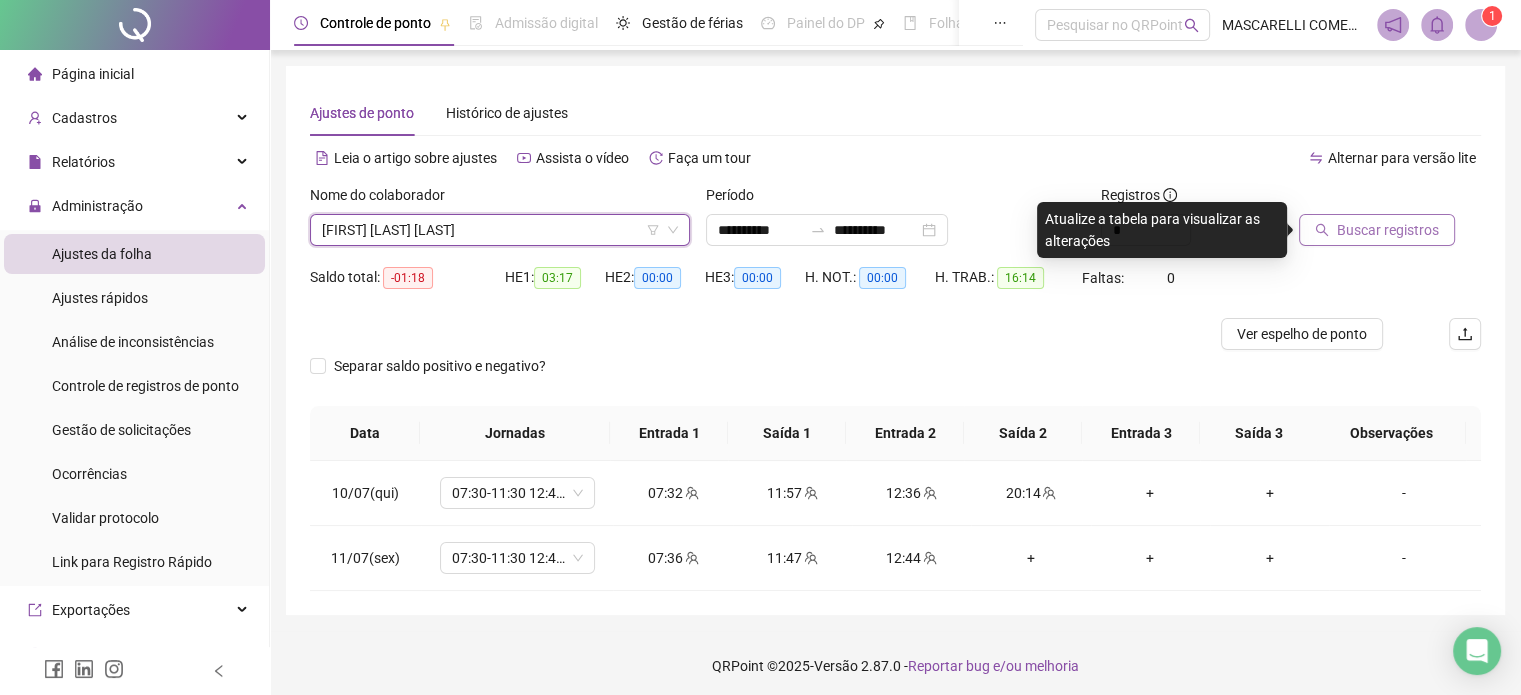 click on "Buscar registros" at bounding box center (1388, 230) 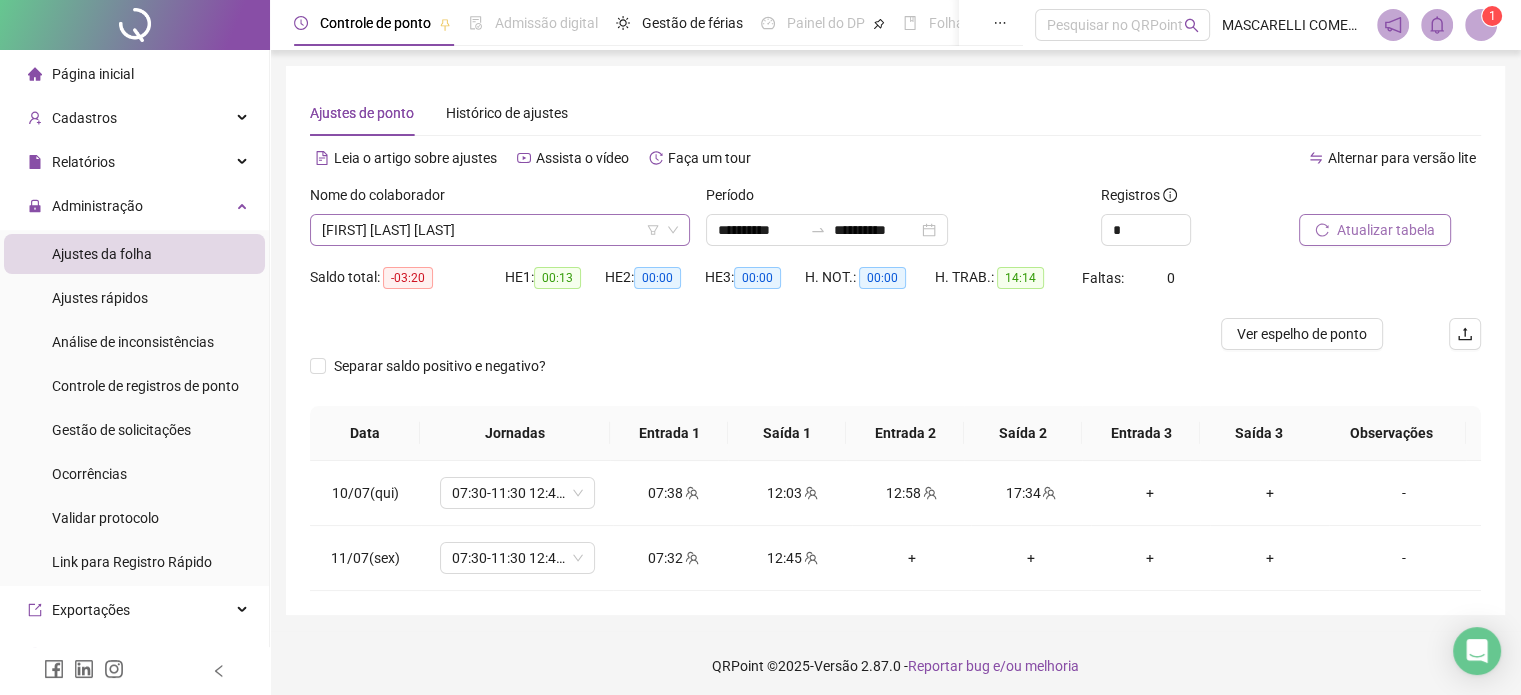 click on "[FIRST] [LAST] [LAST]" at bounding box center (500, 230) 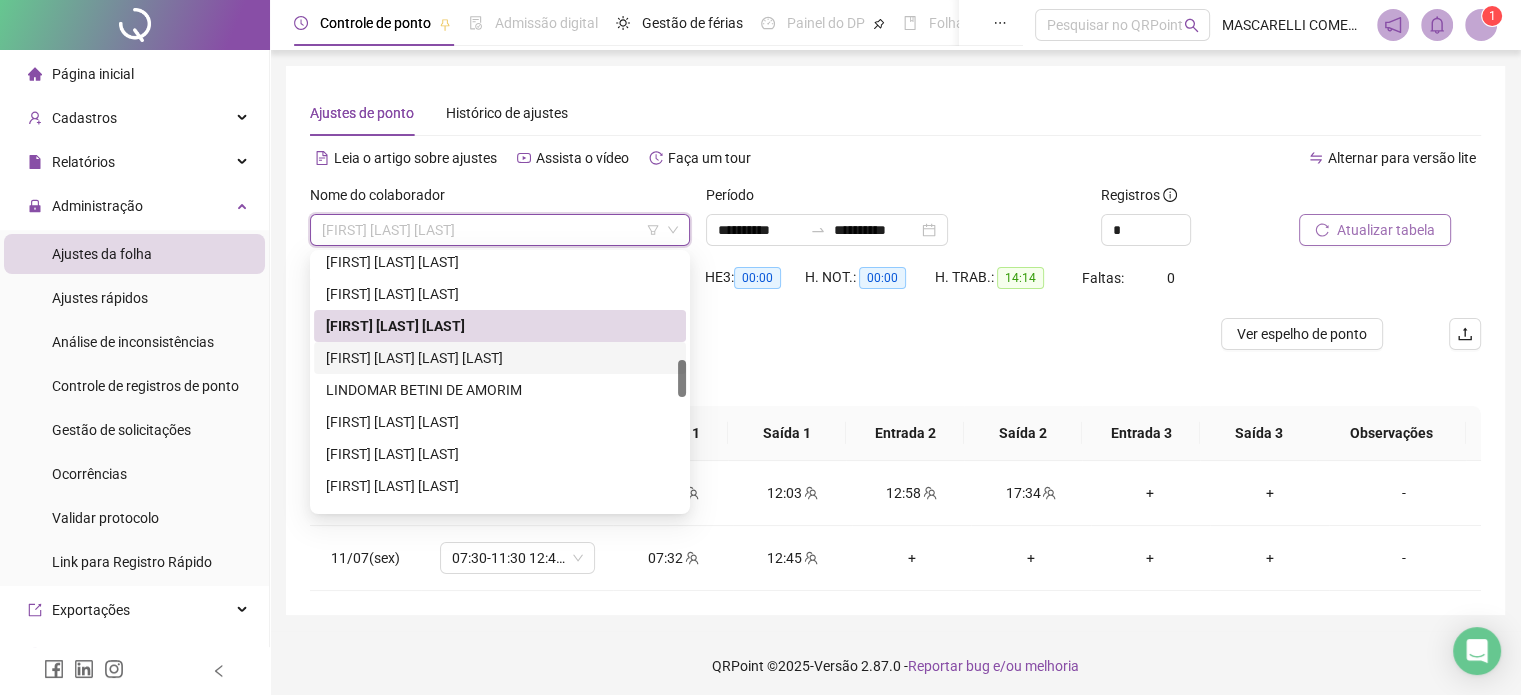 click on "[FIRST] [LAST] [LAST] [LAST]" at bounding box center [500, 358] 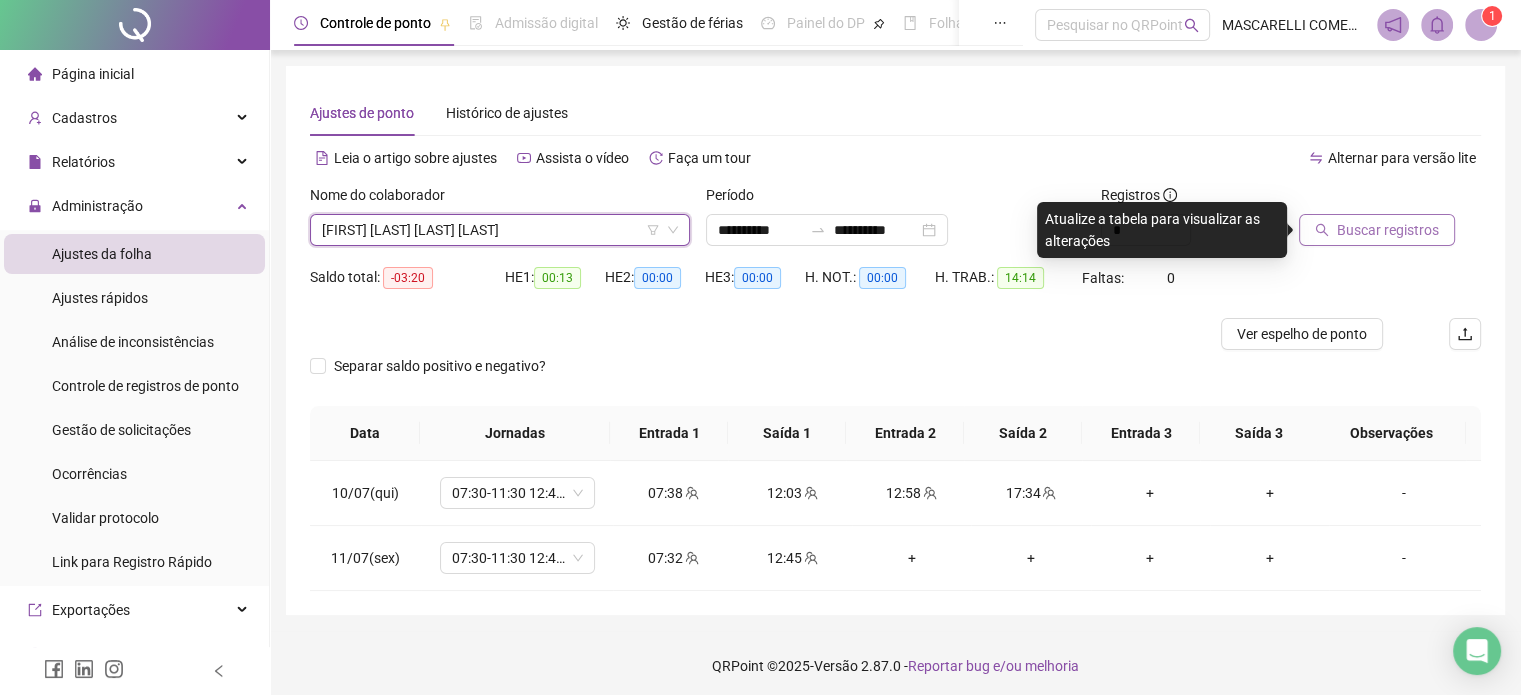 click on "Buscar registros" at bounding box center (1388, 230) 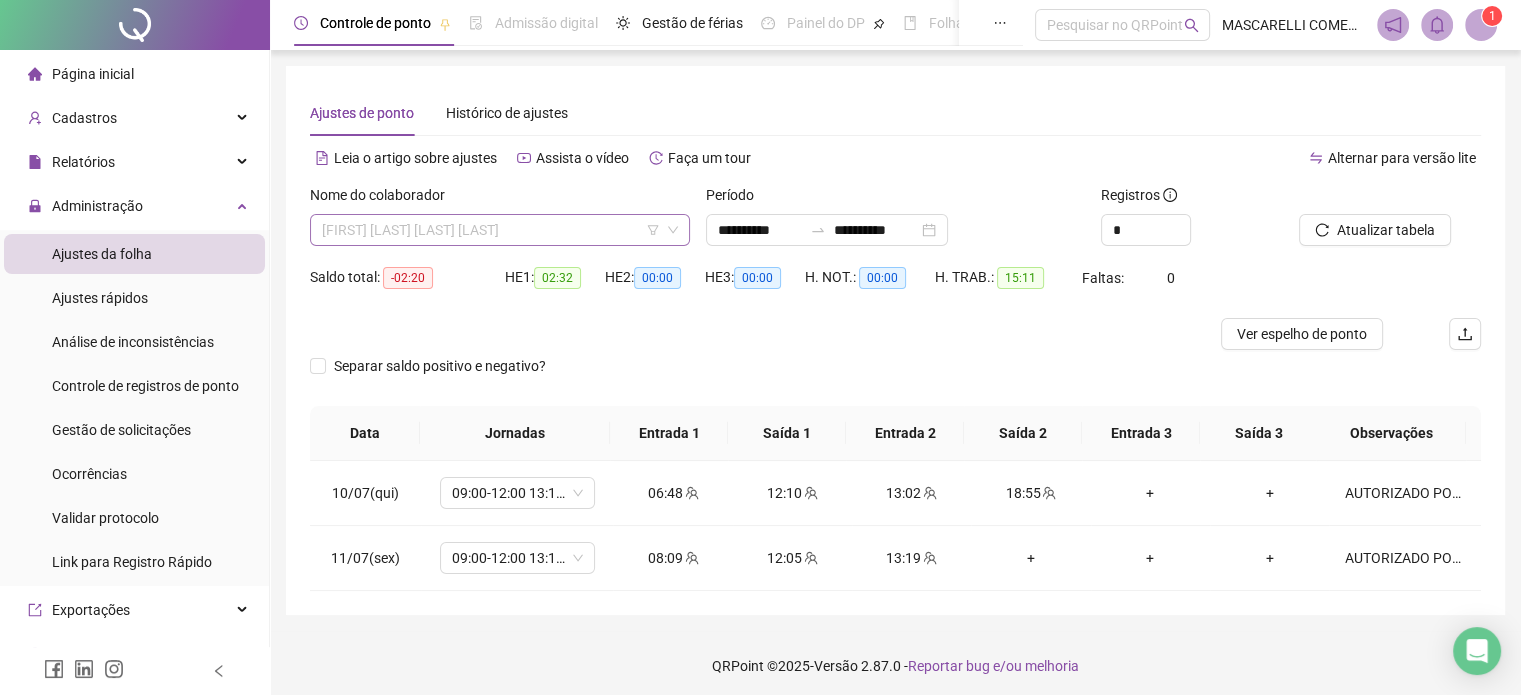 click on "[FIRST] [LAST] [LAST] [LAST]" at bounding box center [500, 230] 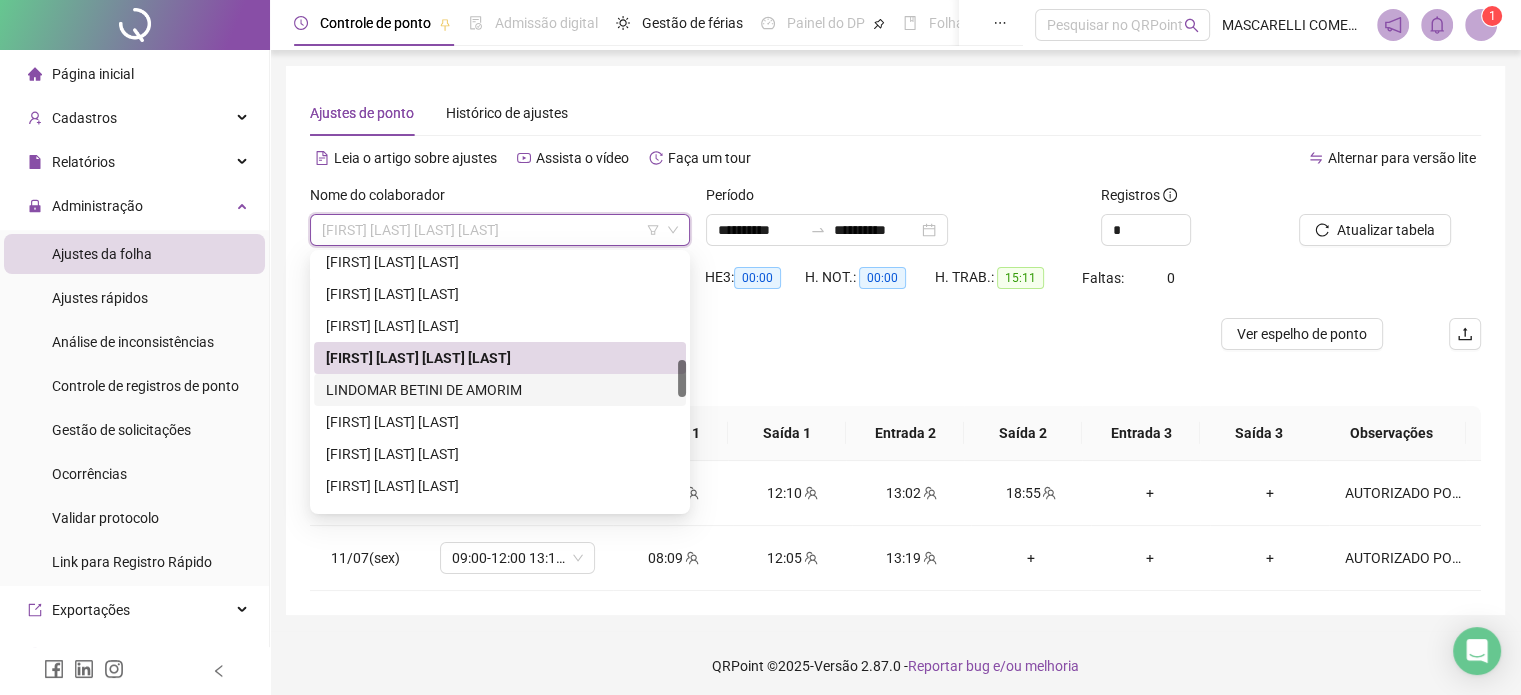 click on "LINDOMAR BETINI DE AMORIM" at bounding box center (500, 390) 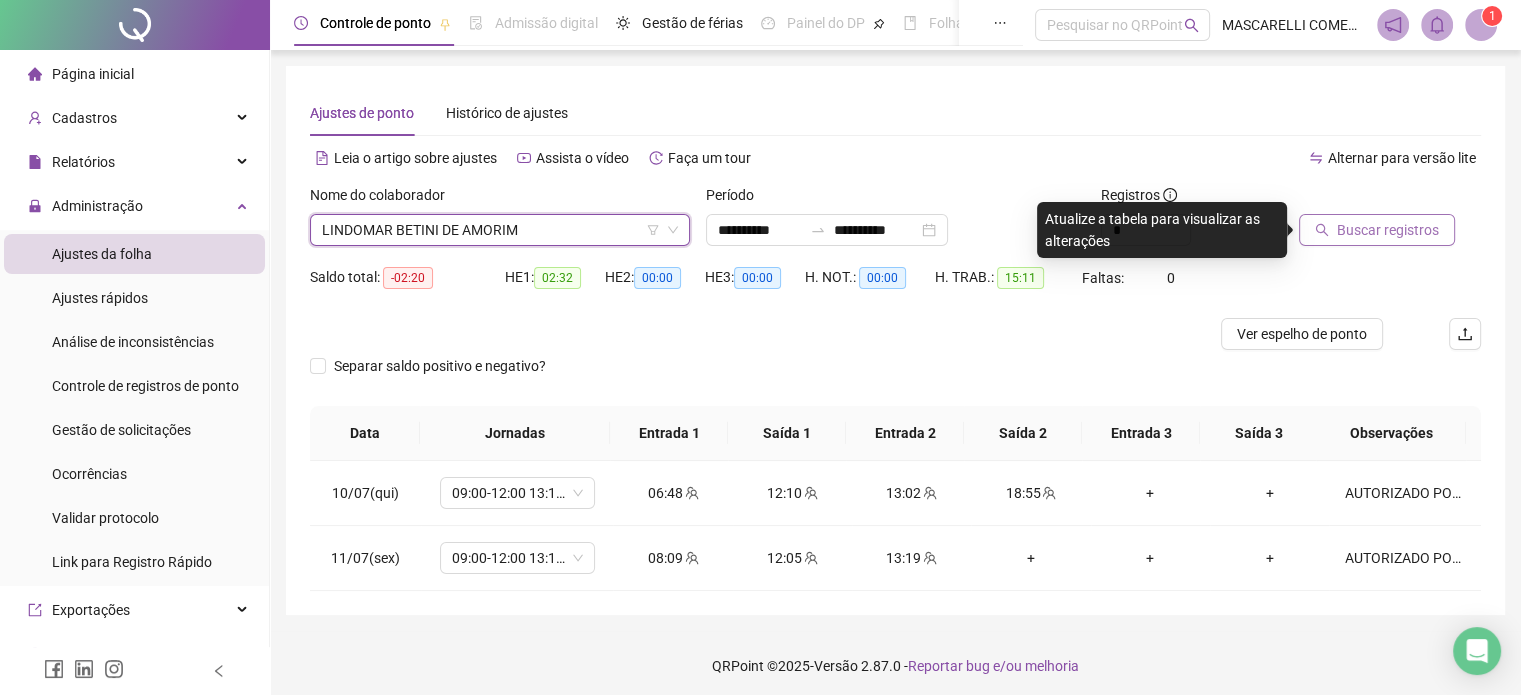 click on "Buscar registros" at bounding box center [1388, 230] 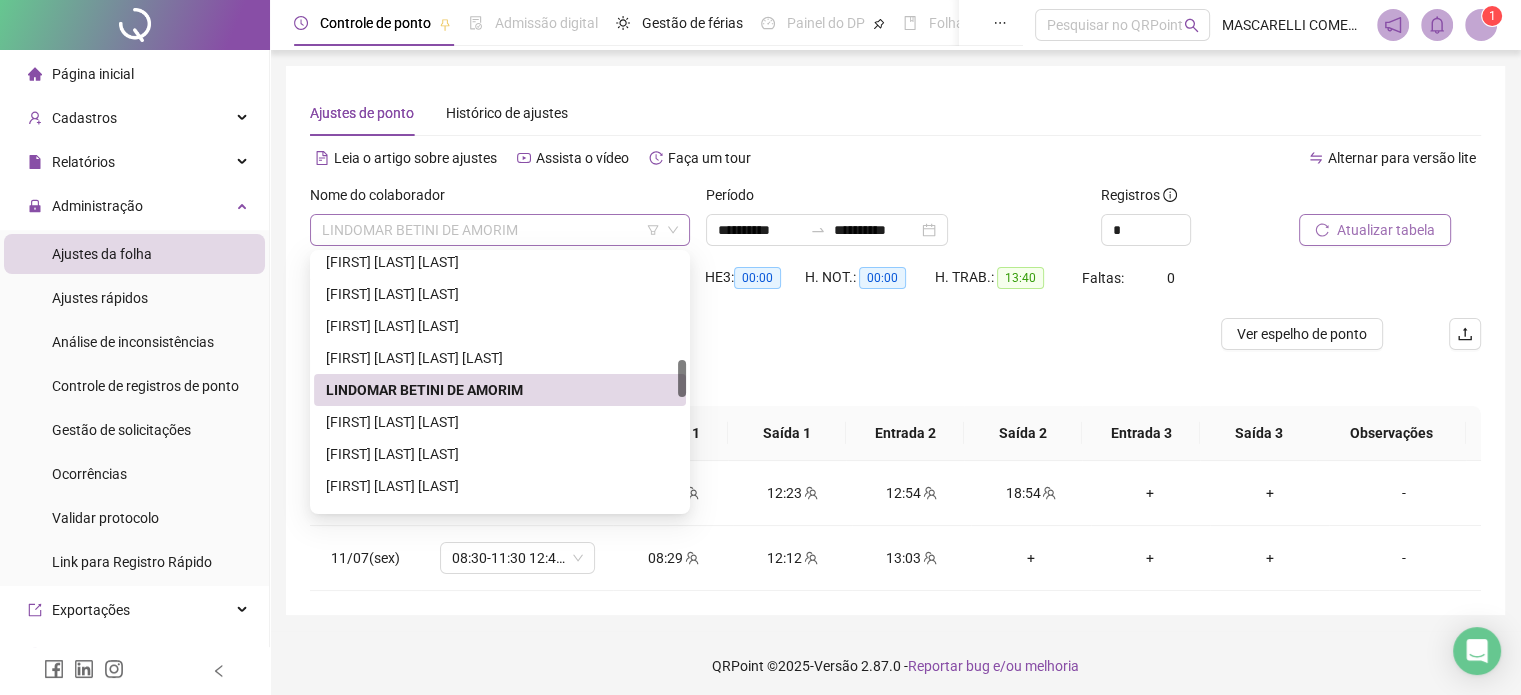 click on "LINDOMAR BETINI DE AMORIM" at bounding box center [500, 230] 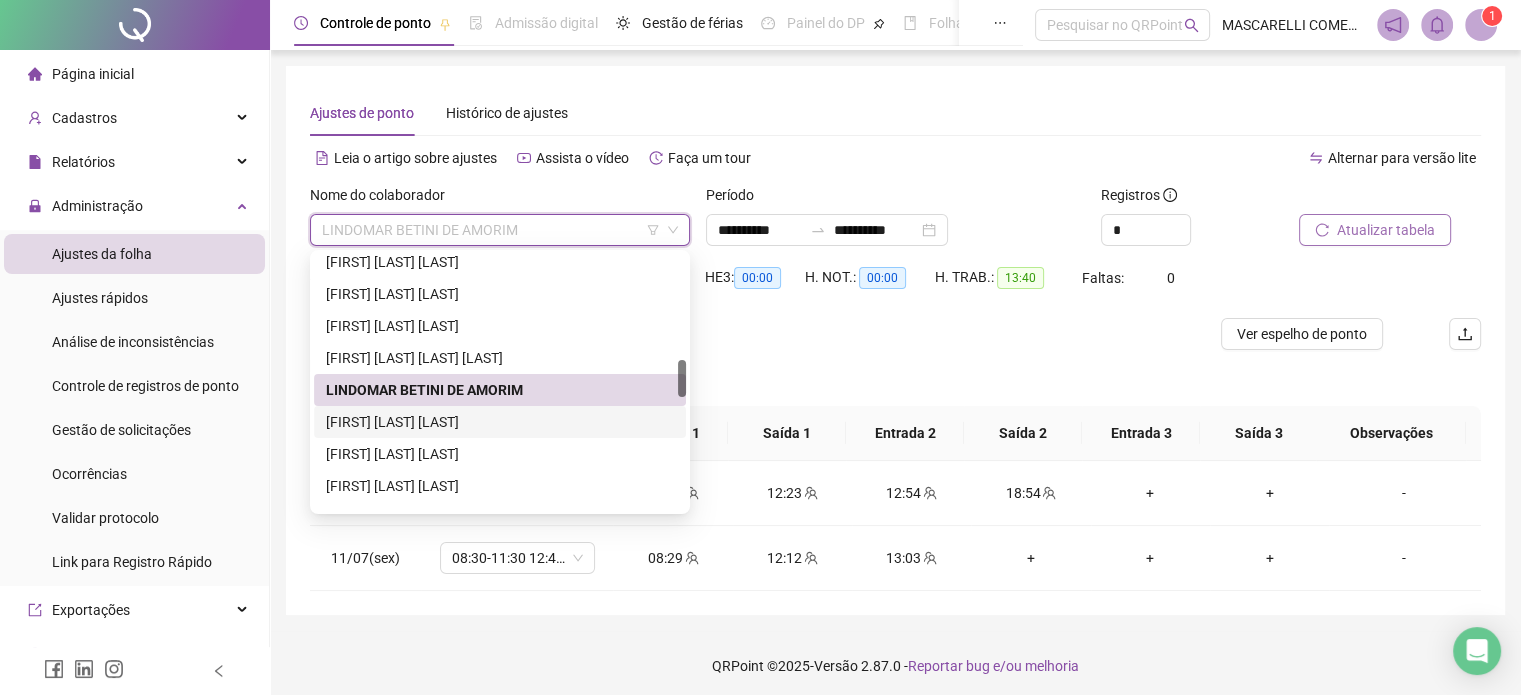 click on "[FIRST] [LAST] [LAST]" at bounding box center (500, 422) 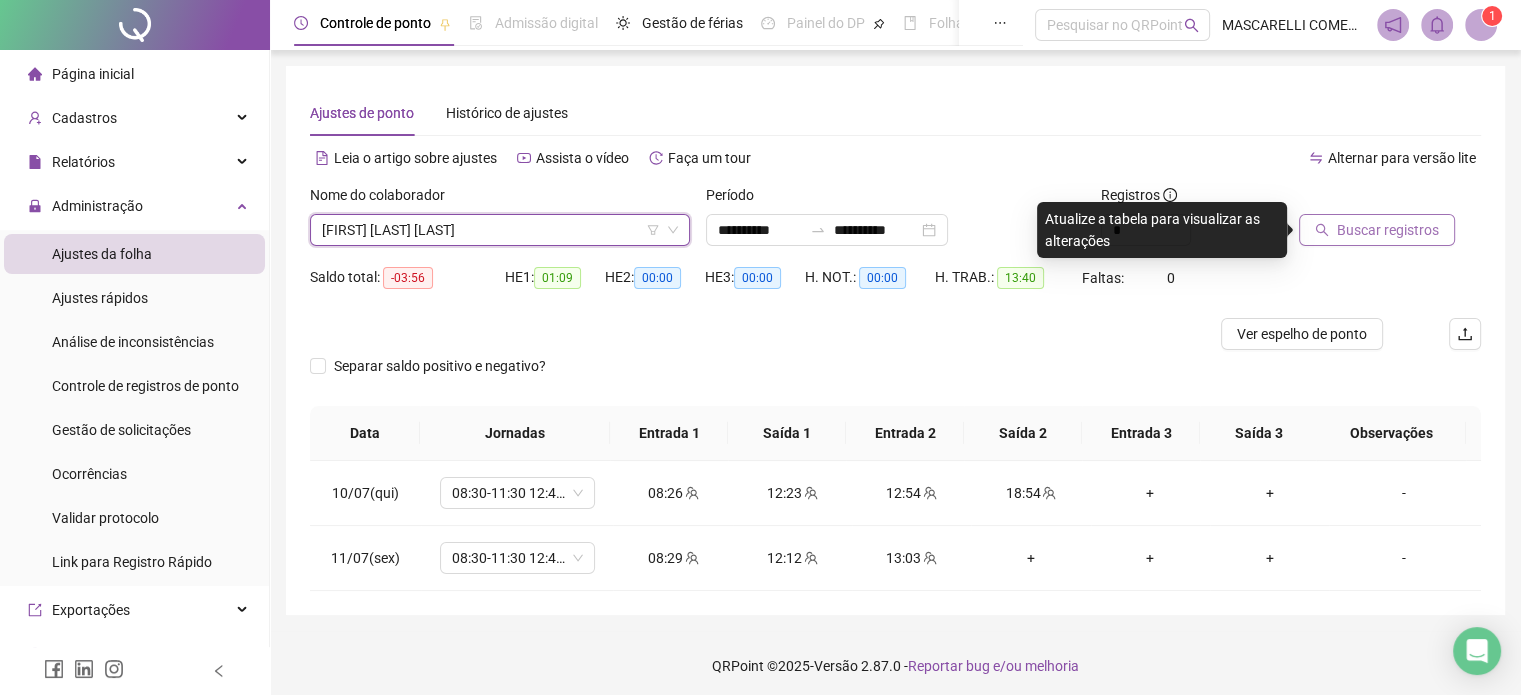 click on "Buscar registros" at bounding box center [1388, 230] 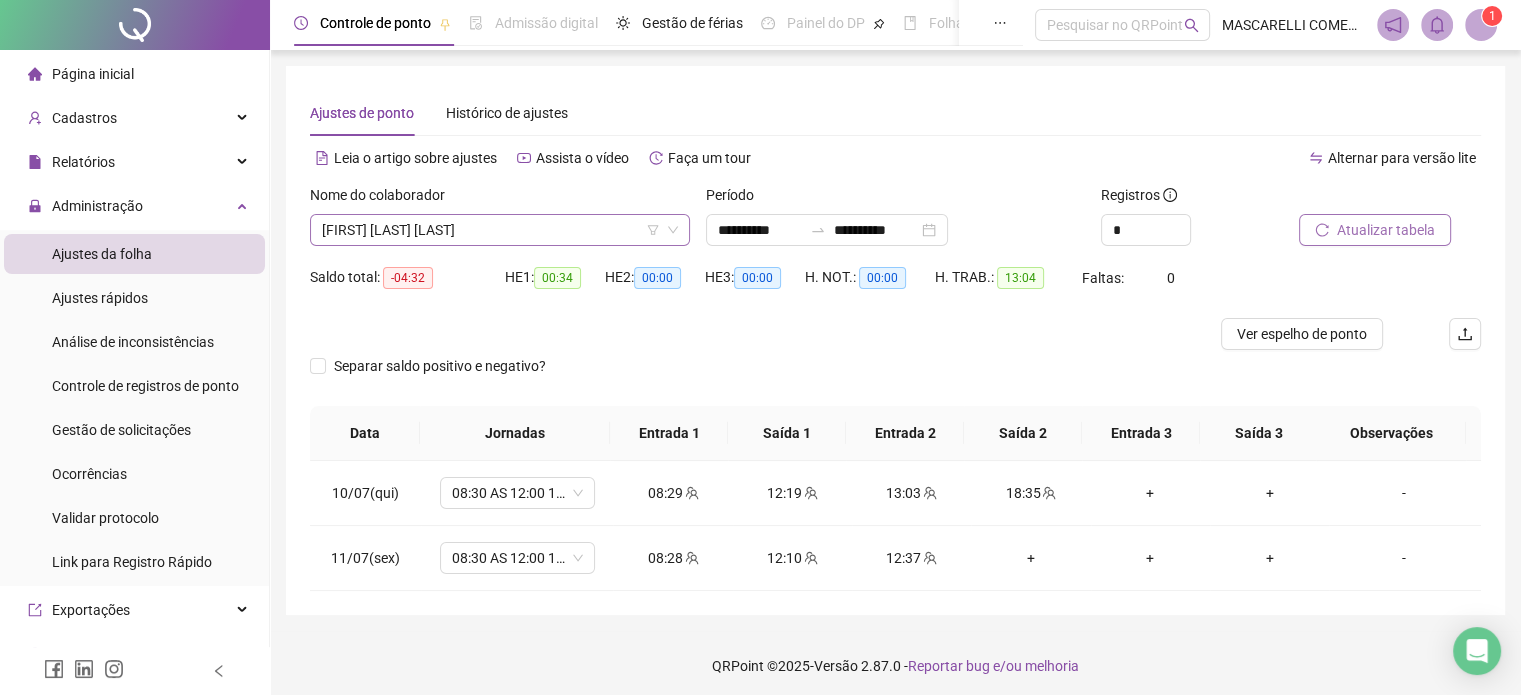 click on "[FIRST] [LAST] [LAST]" at bounding box center [500, 230] 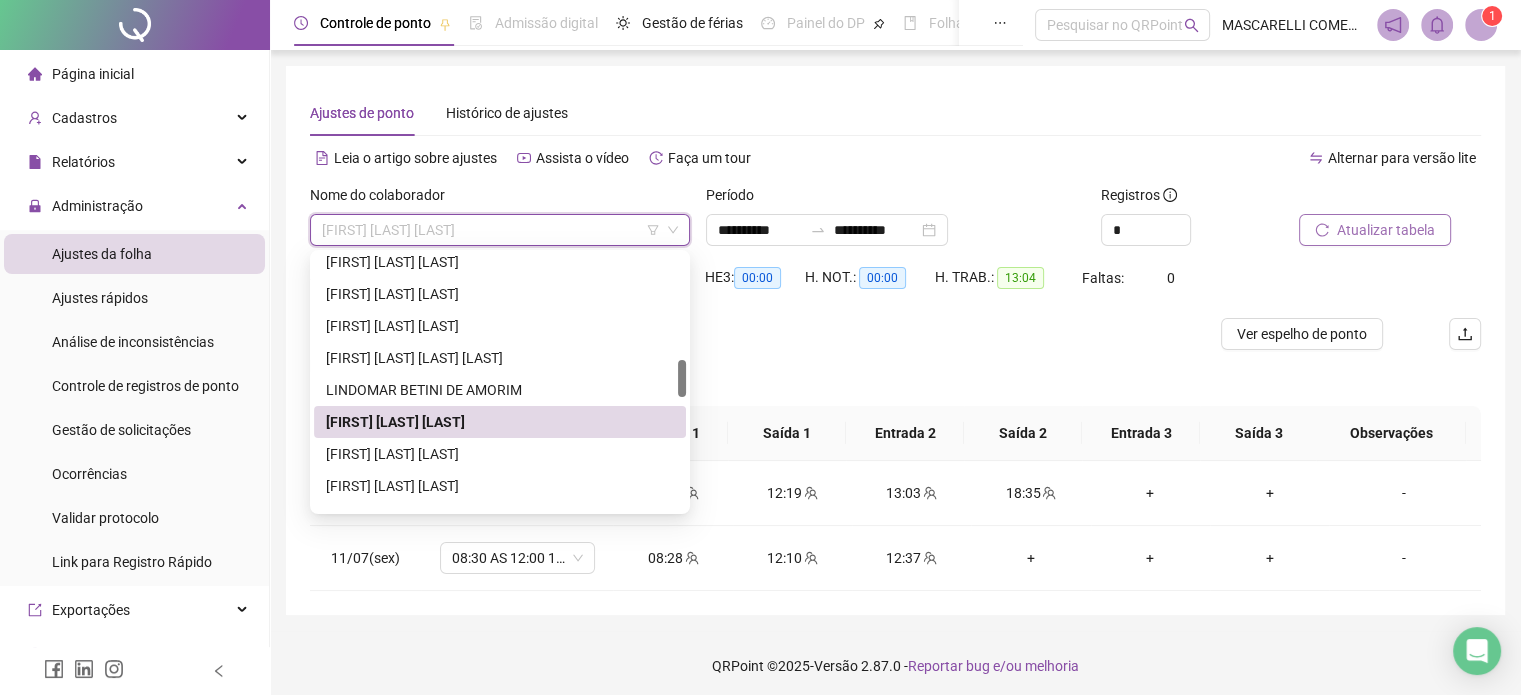 click on "[FIRST] [LAST] [LAST]" at bounding box center [500, 422] 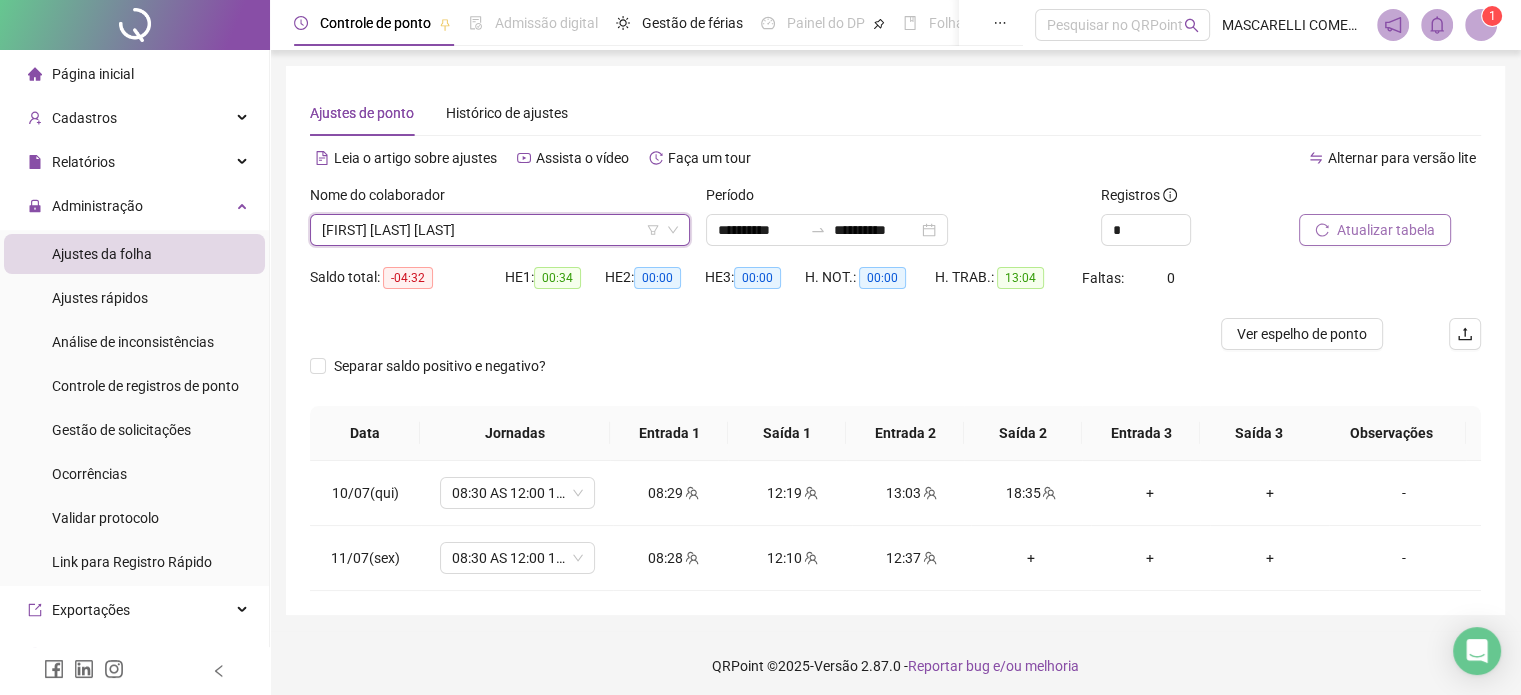 click on "[FIRST] [LAST] [LAST]" at bounding box center [500, 230] 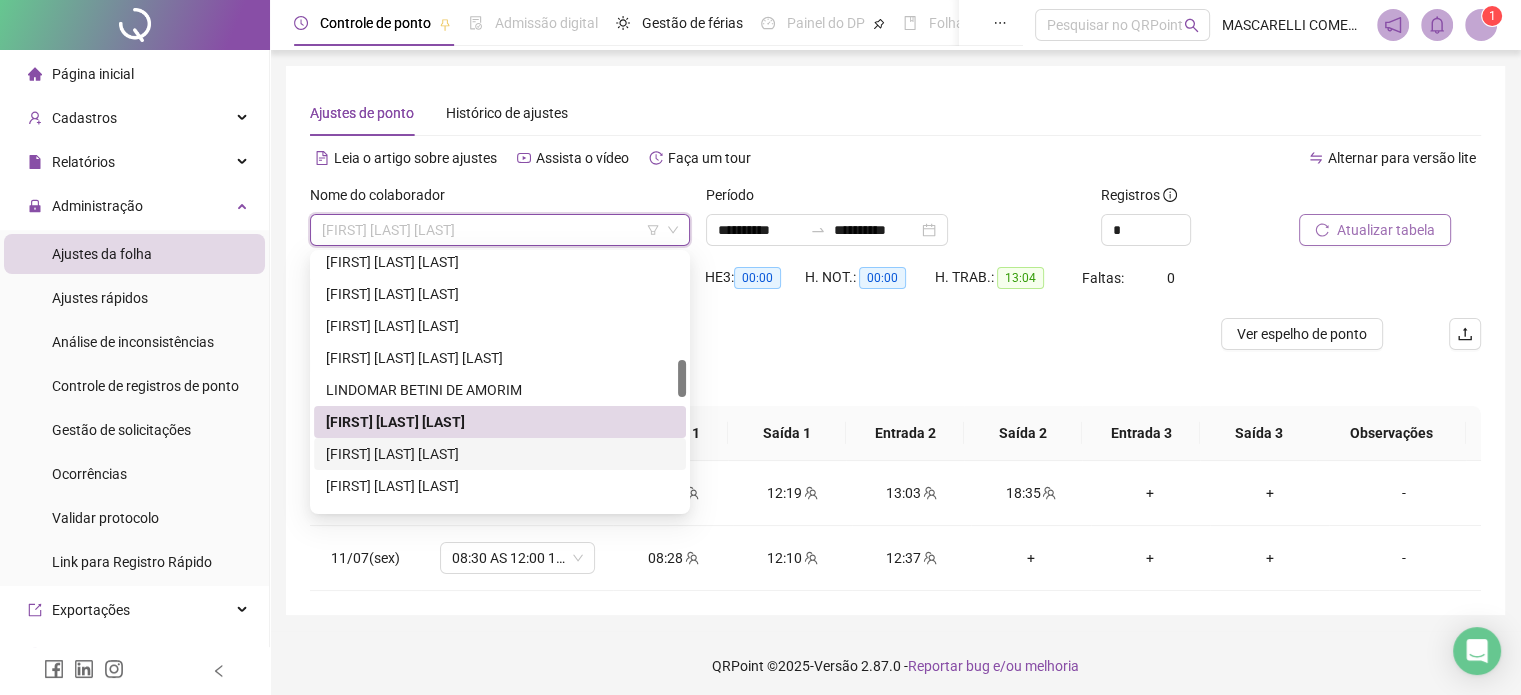click on "[FIRST] [LAST] [LAST]" at bounding box center (500, 454) 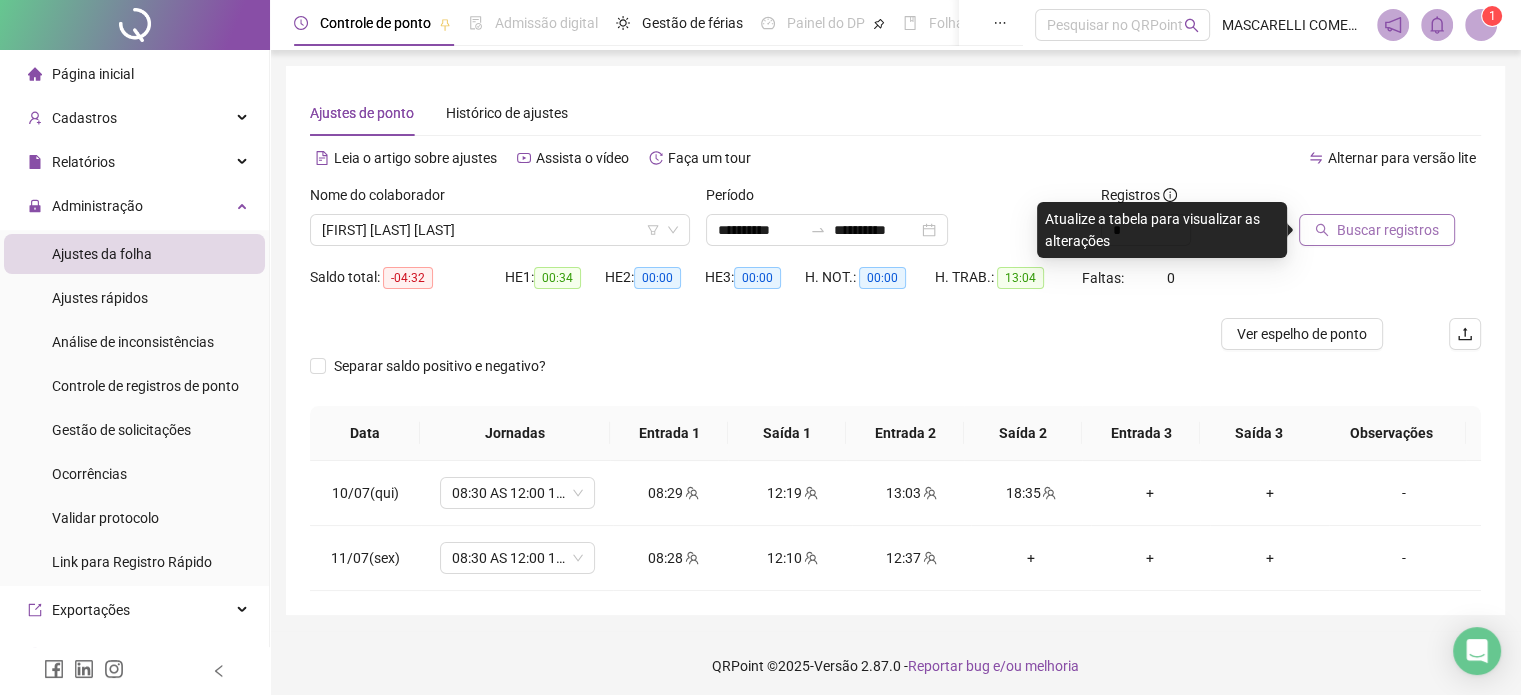 click on "Buscar registros" at bounding box center (1388, 230) 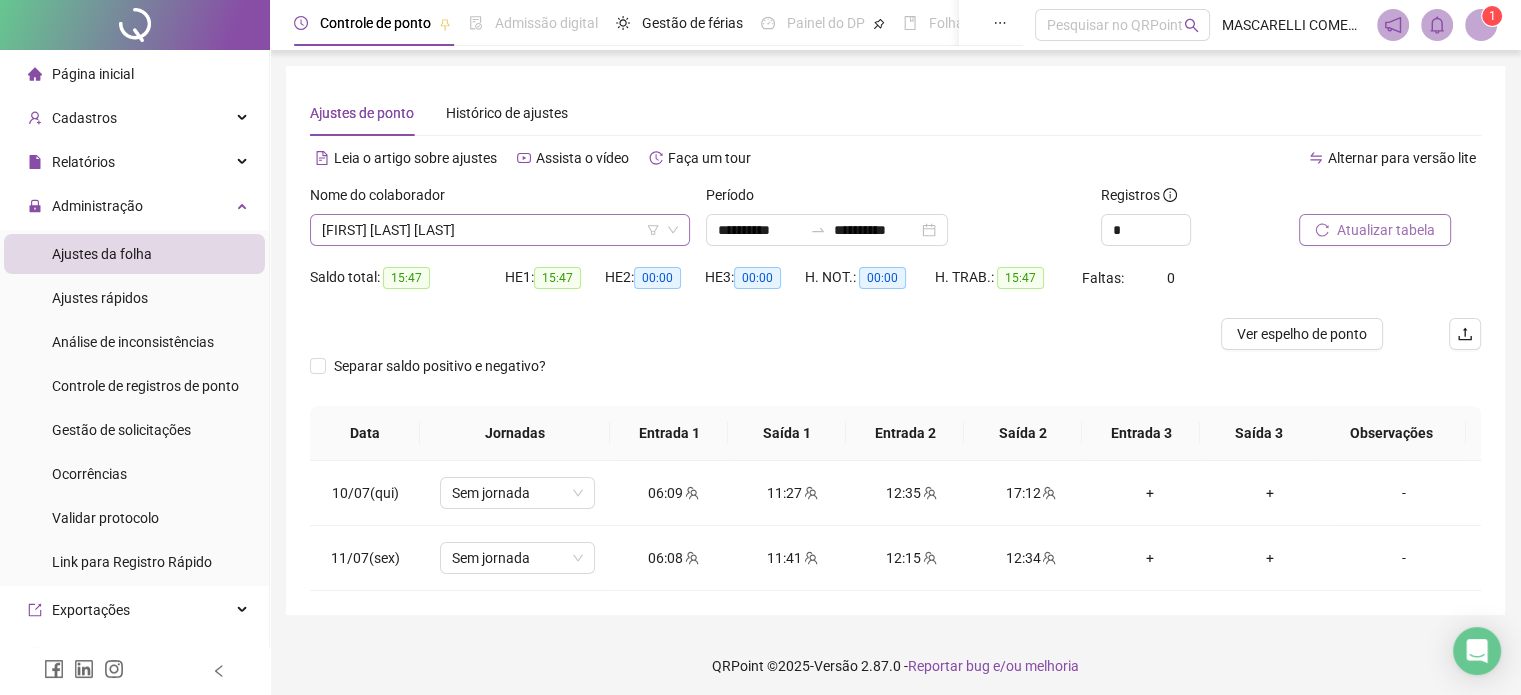 click on "[FIRST] [LAST] [LAST]" at bounding box center (500, 230) 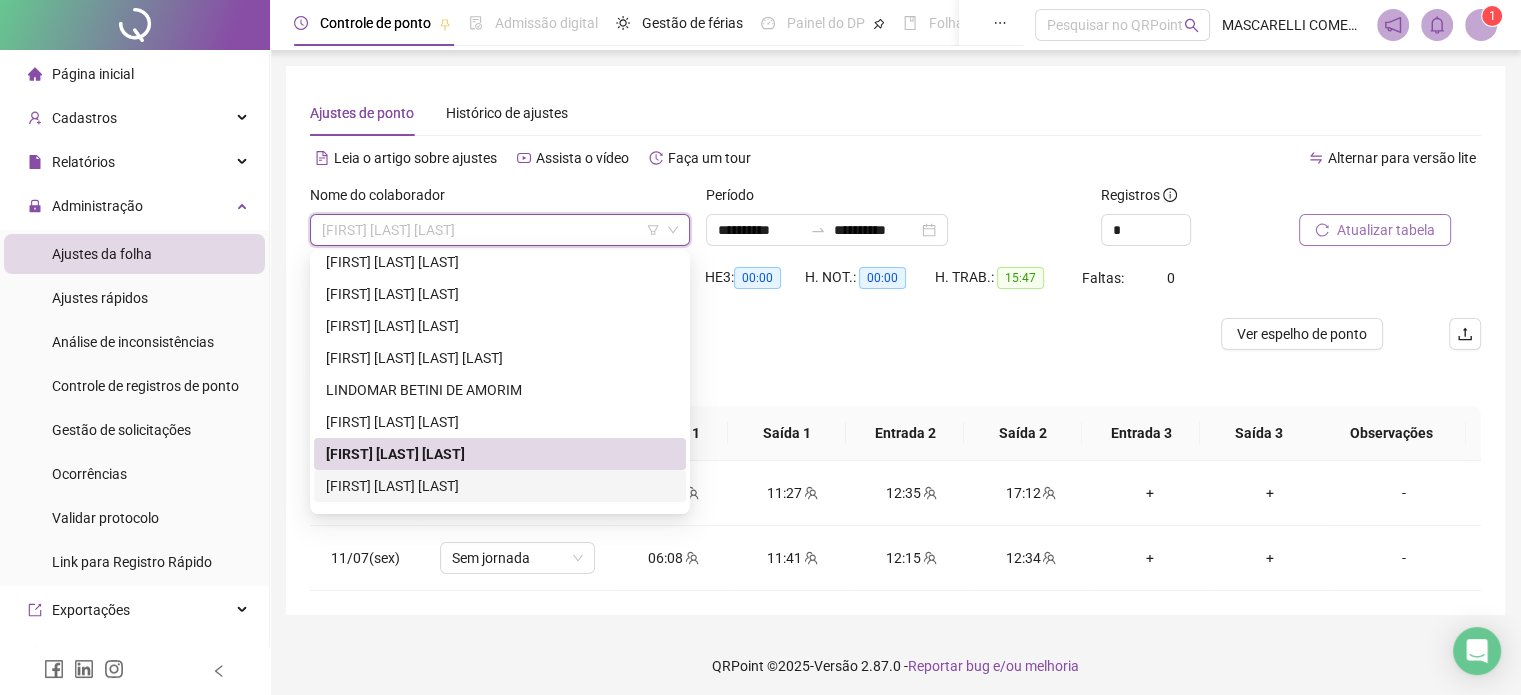 click on "[FIRST] [LAST] [LAST]" at bounding box center (500, 486) 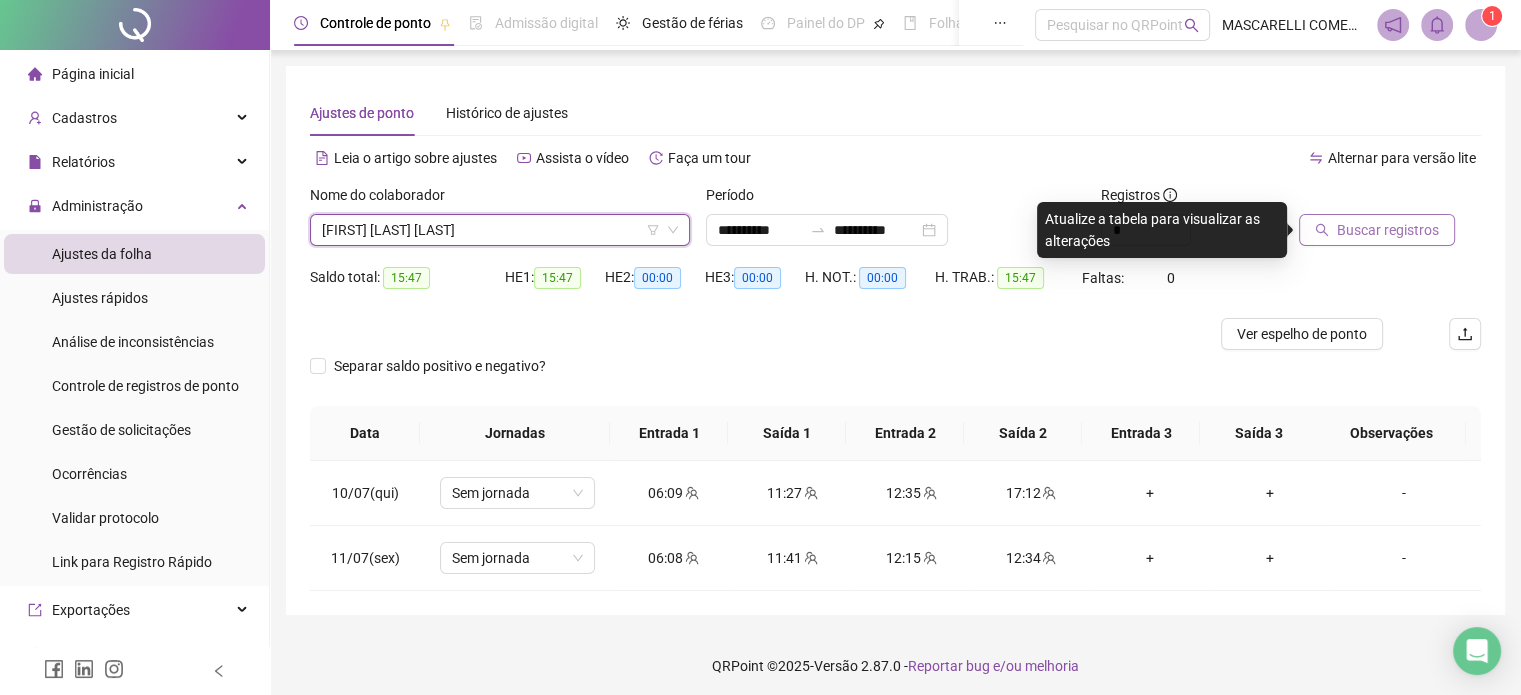 drag, startPoint x: 1364, startPoint y: 239, endPoint x: 1359, endPoint y: 229, distance: 11.18034 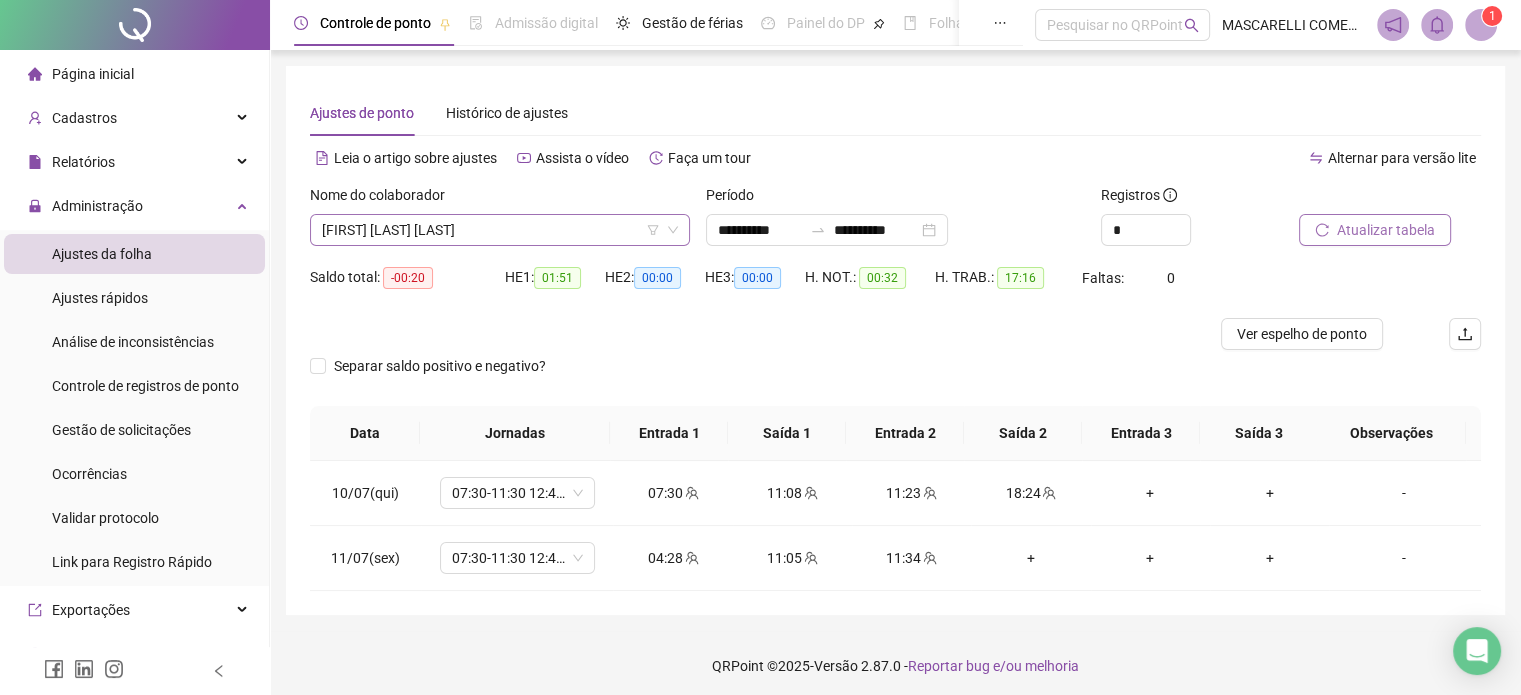 click on "[FIRST] [LAST] [LAST]" at bounding box center [500, 230] 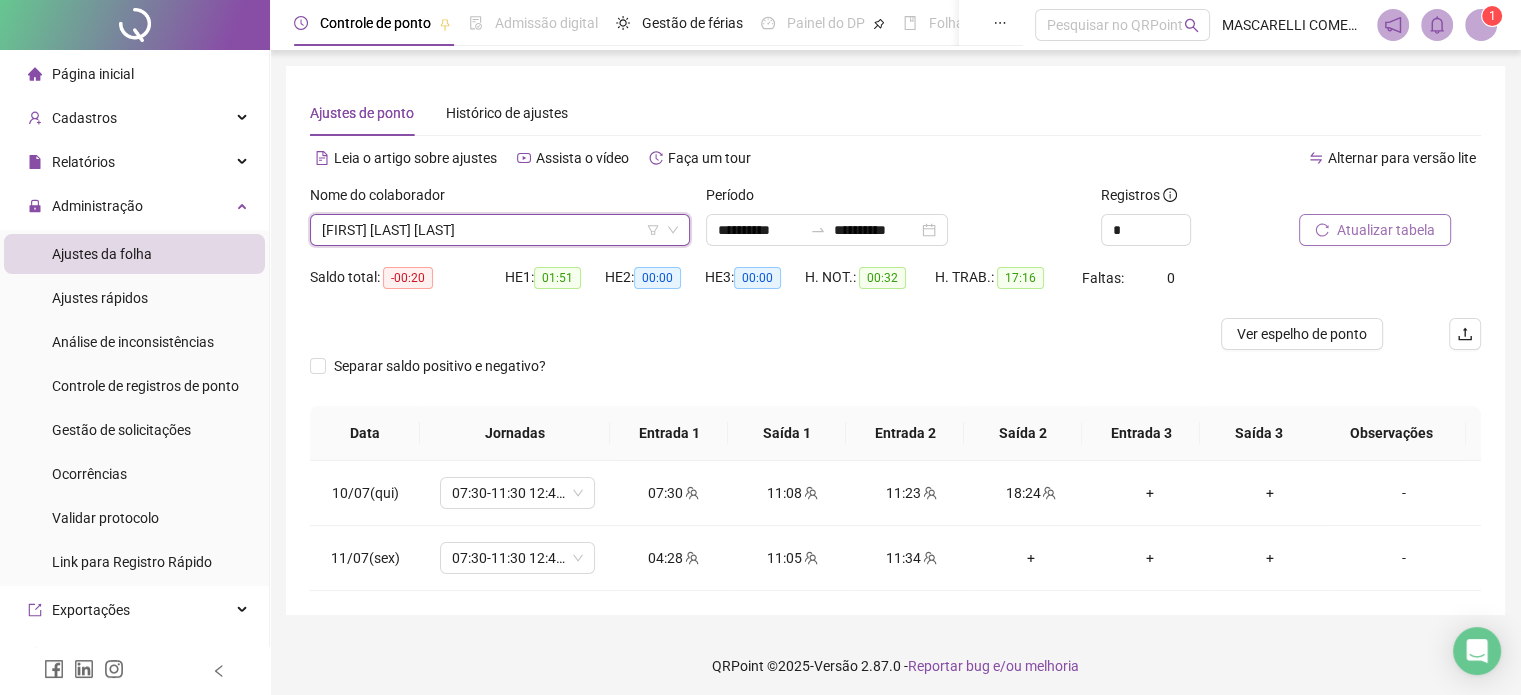 click on "[FIRST] [LAST] [LAST]" at bounding box center [500, 230] 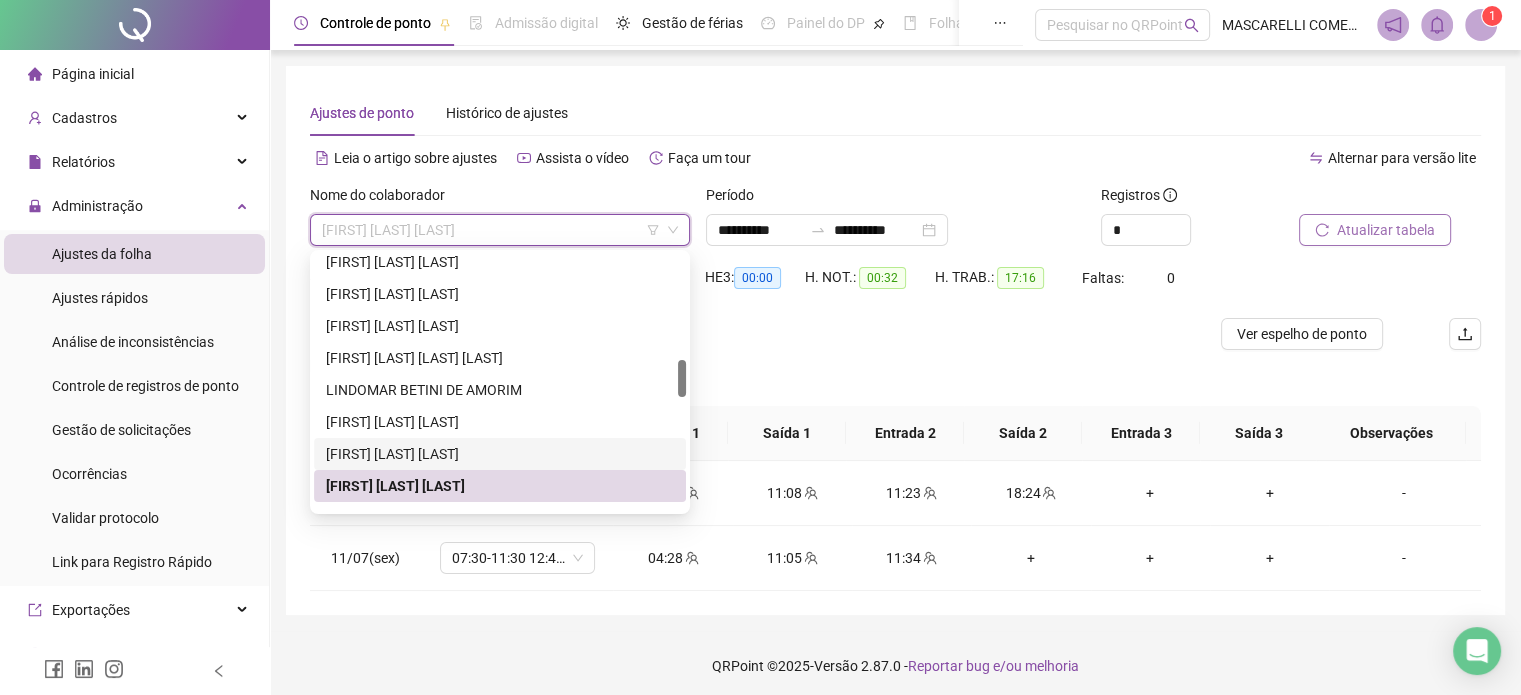 scroll, scrollTop: 812, scrollLeft: 0, axis: vertical 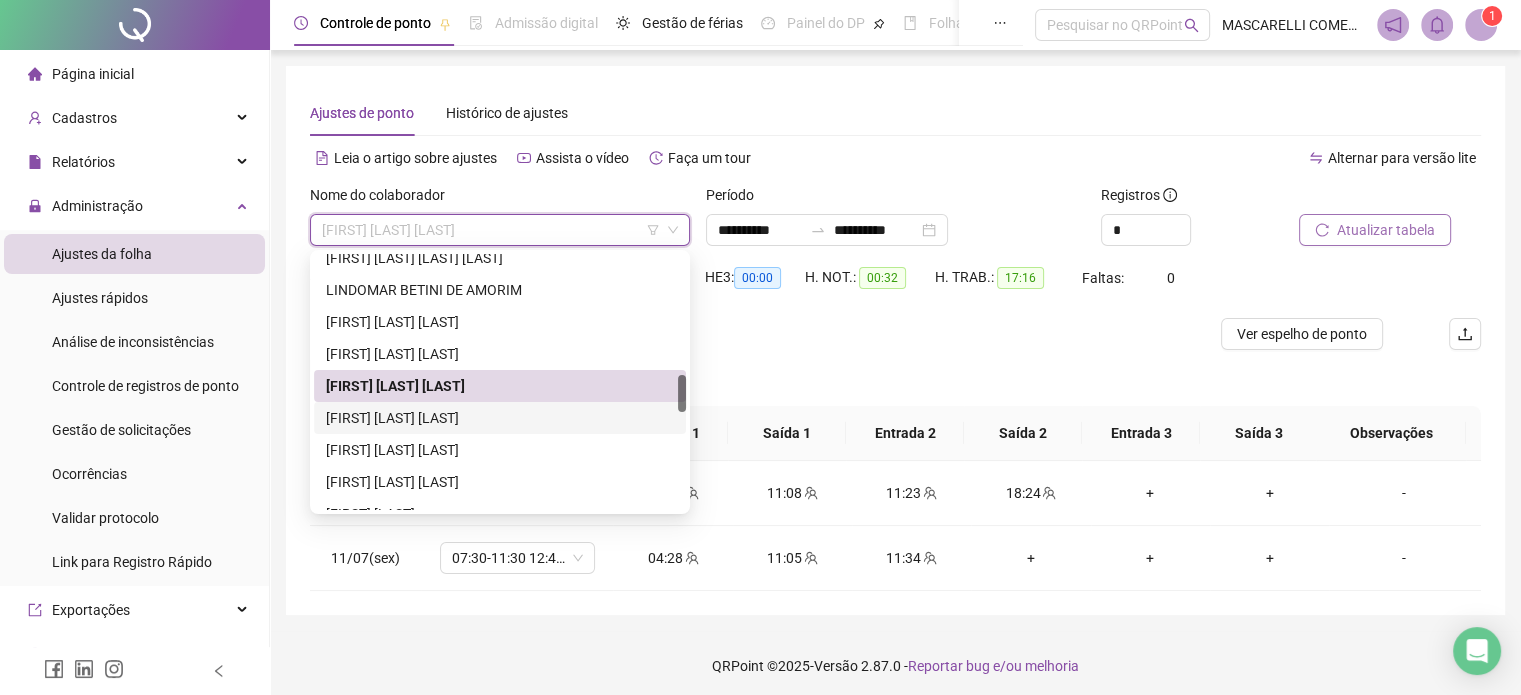 click on "[FIRST] [LAST] [LAST]" at bounding box center [500, 418] 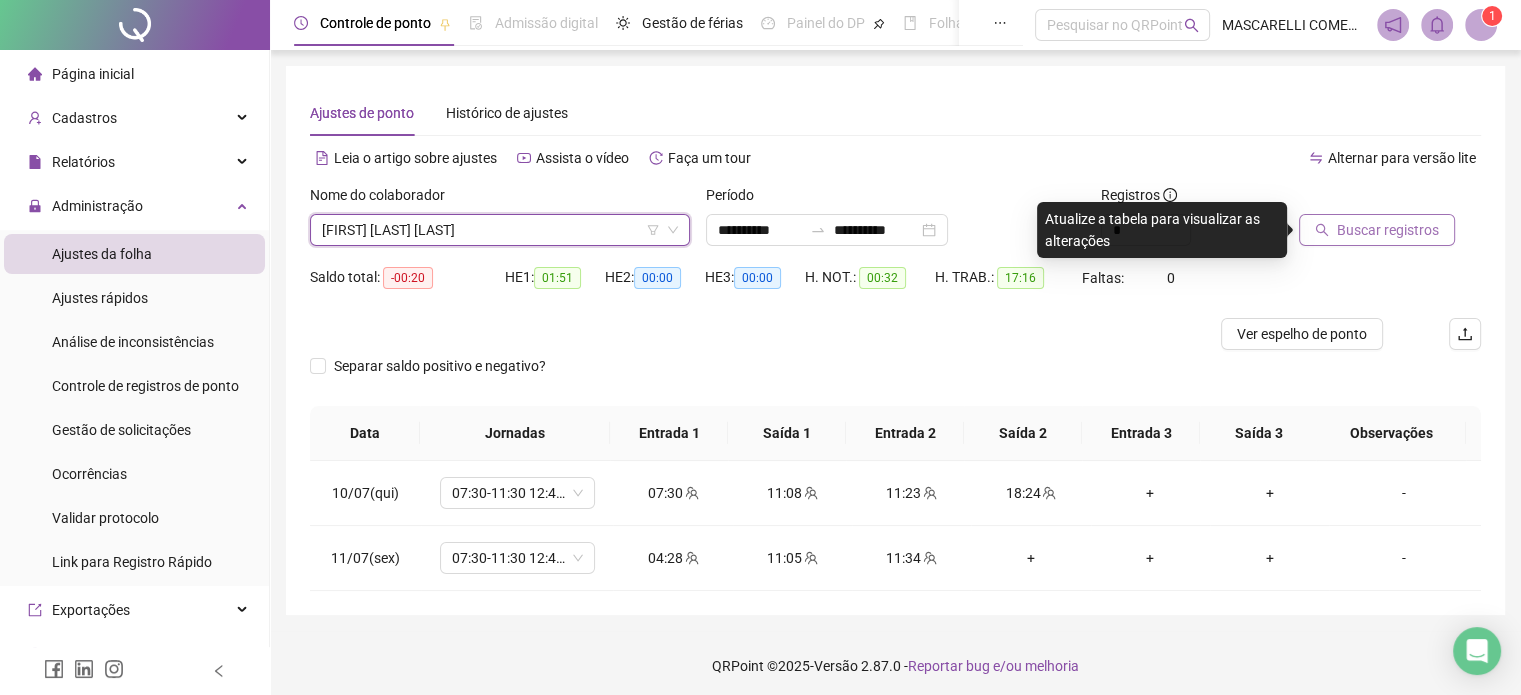 click on "Buscar registros" at bounding box center [1388, 230] 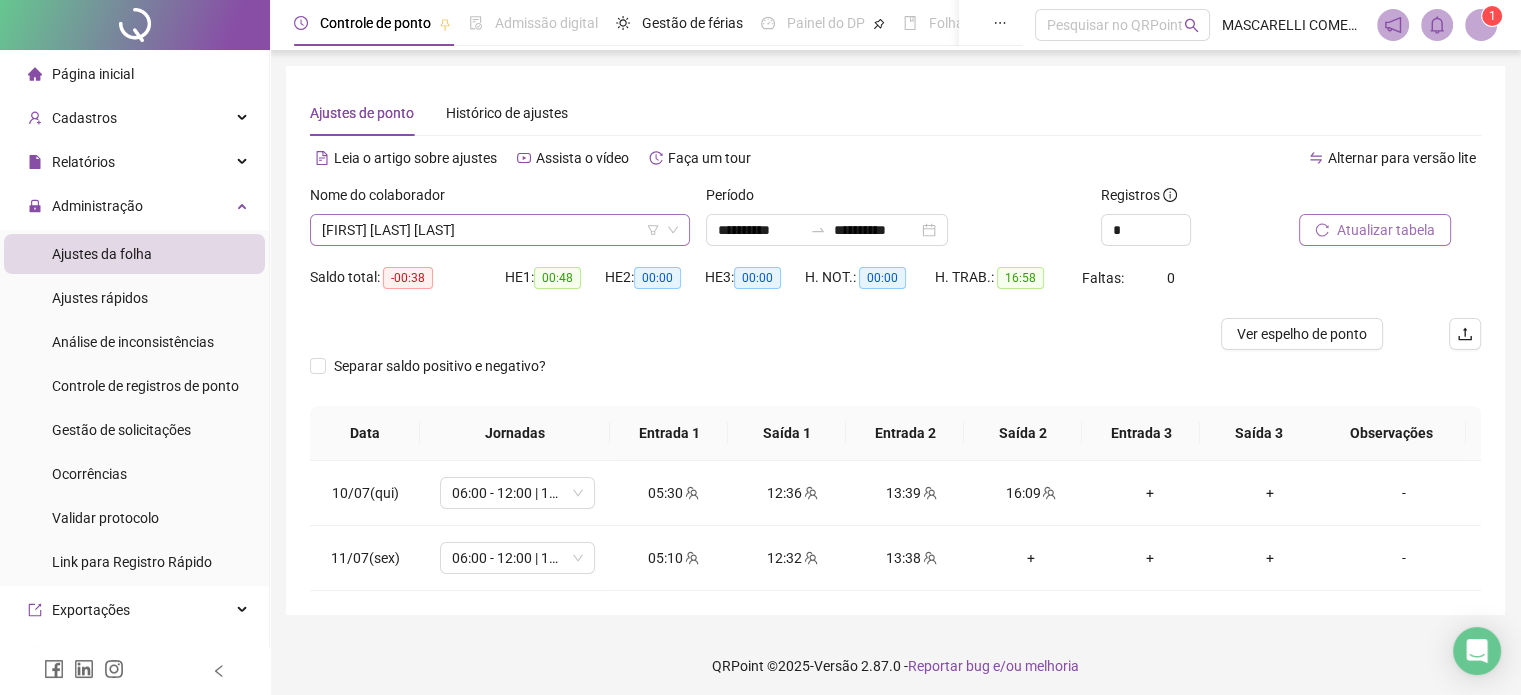 click on "[FIRST] [LAST] [LAST]" at bounding box center [500, 230] 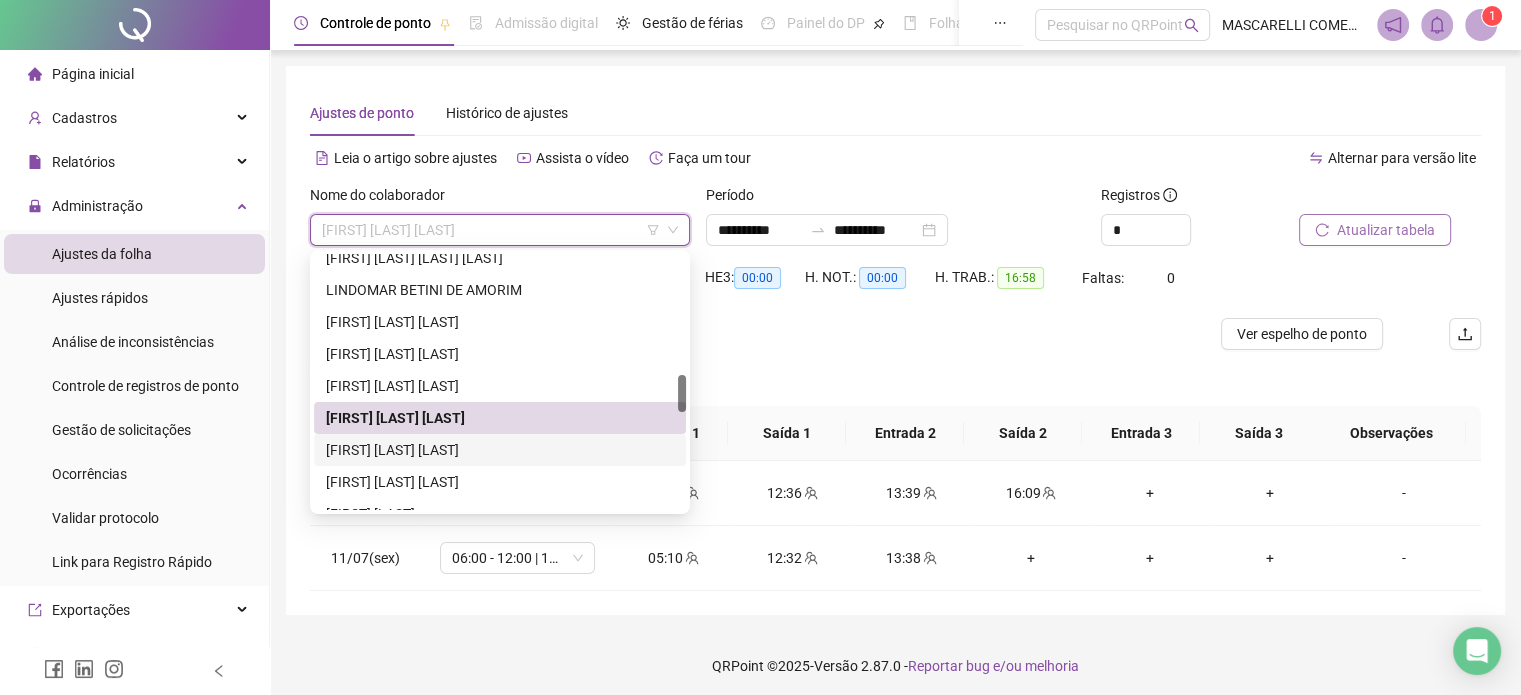 click on "[FIRST] [LAST] [LAST]" at bounding box center (500, 450) 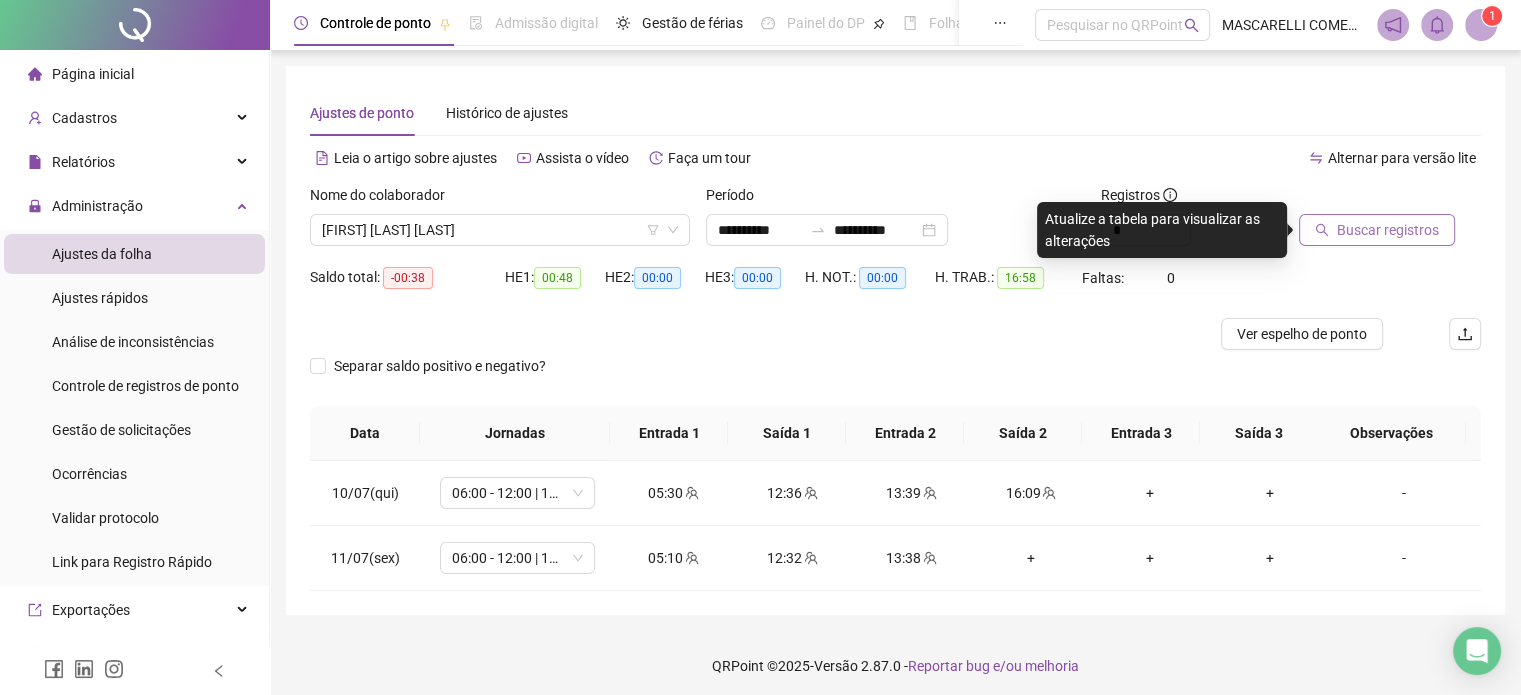 click on "Buscar registros" at bounding box center (1388, 230) 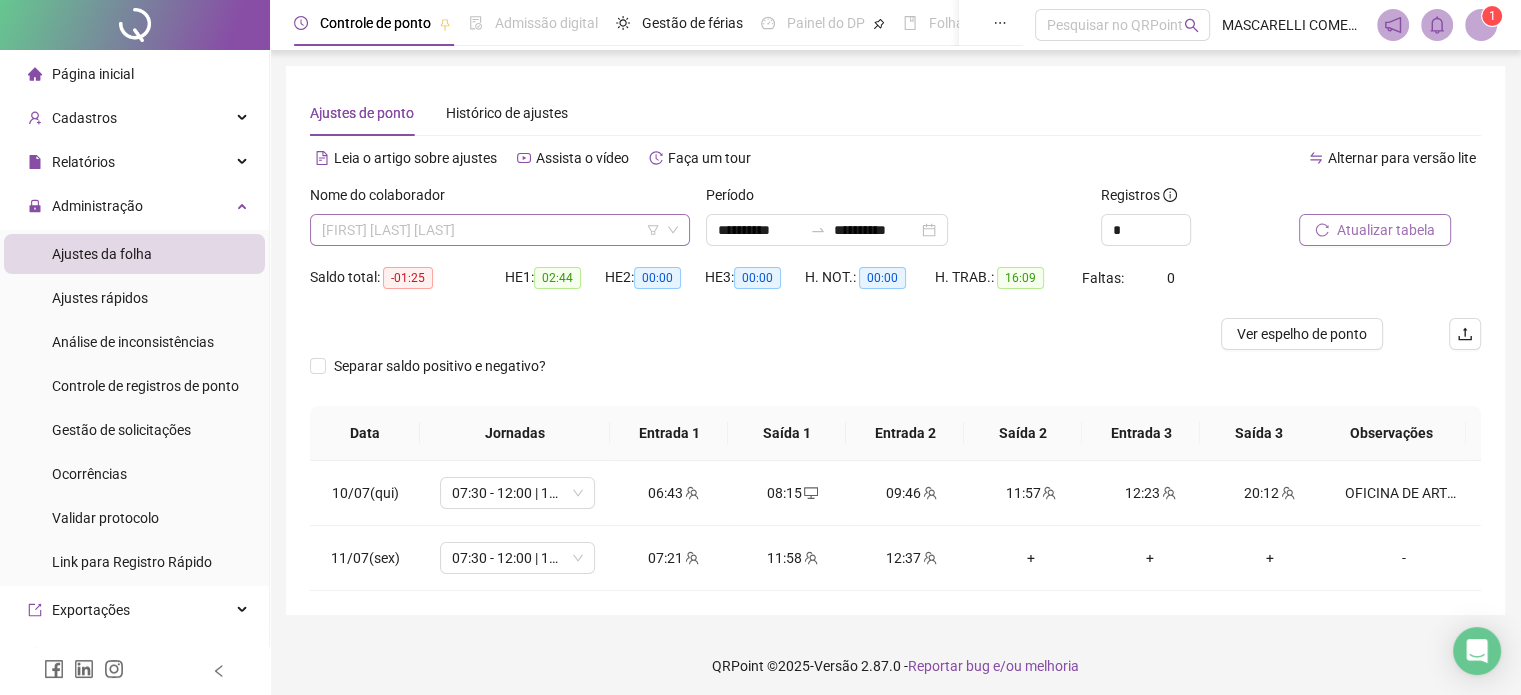 click on "[FIRST] [LAST] [LAST]" at bounding box center [500, 230] 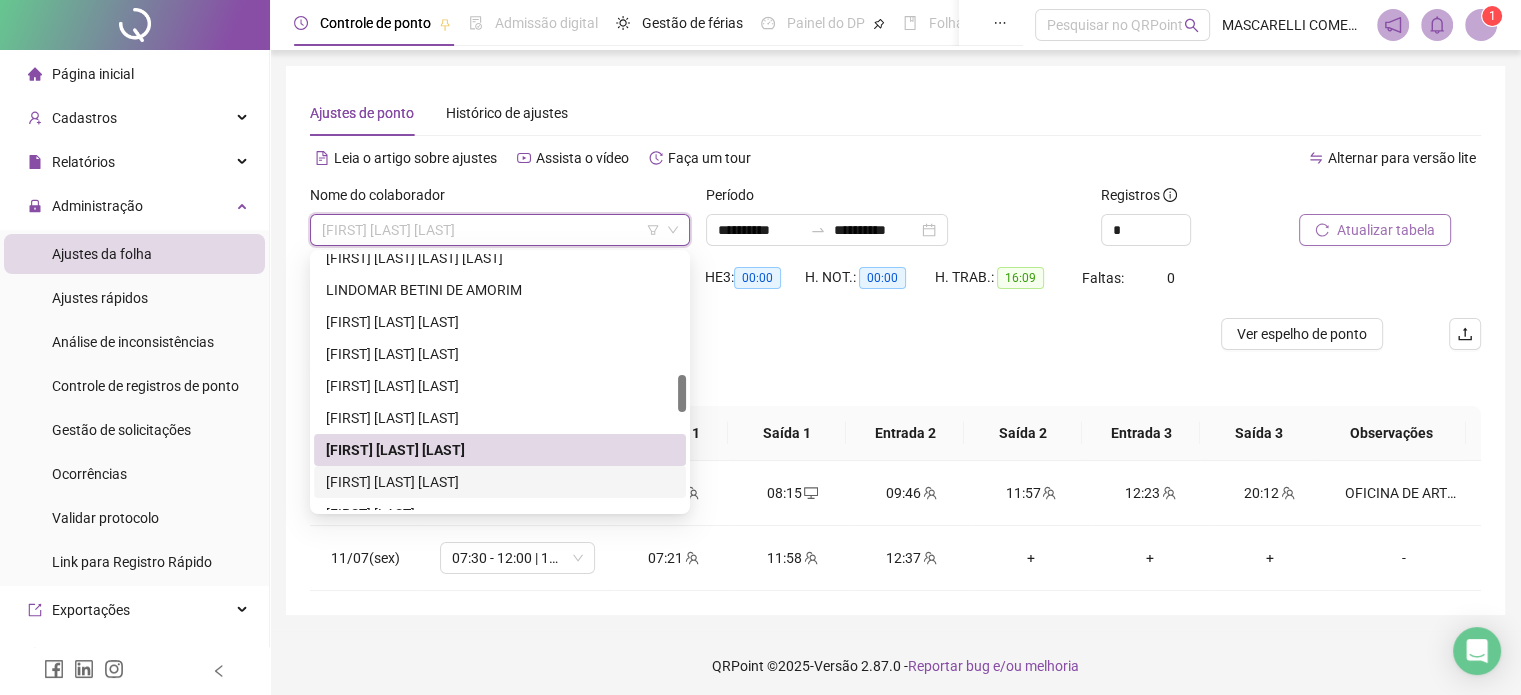 click on "[FIRST] [LAST] [LAST]" at bounding box center [500, 482] 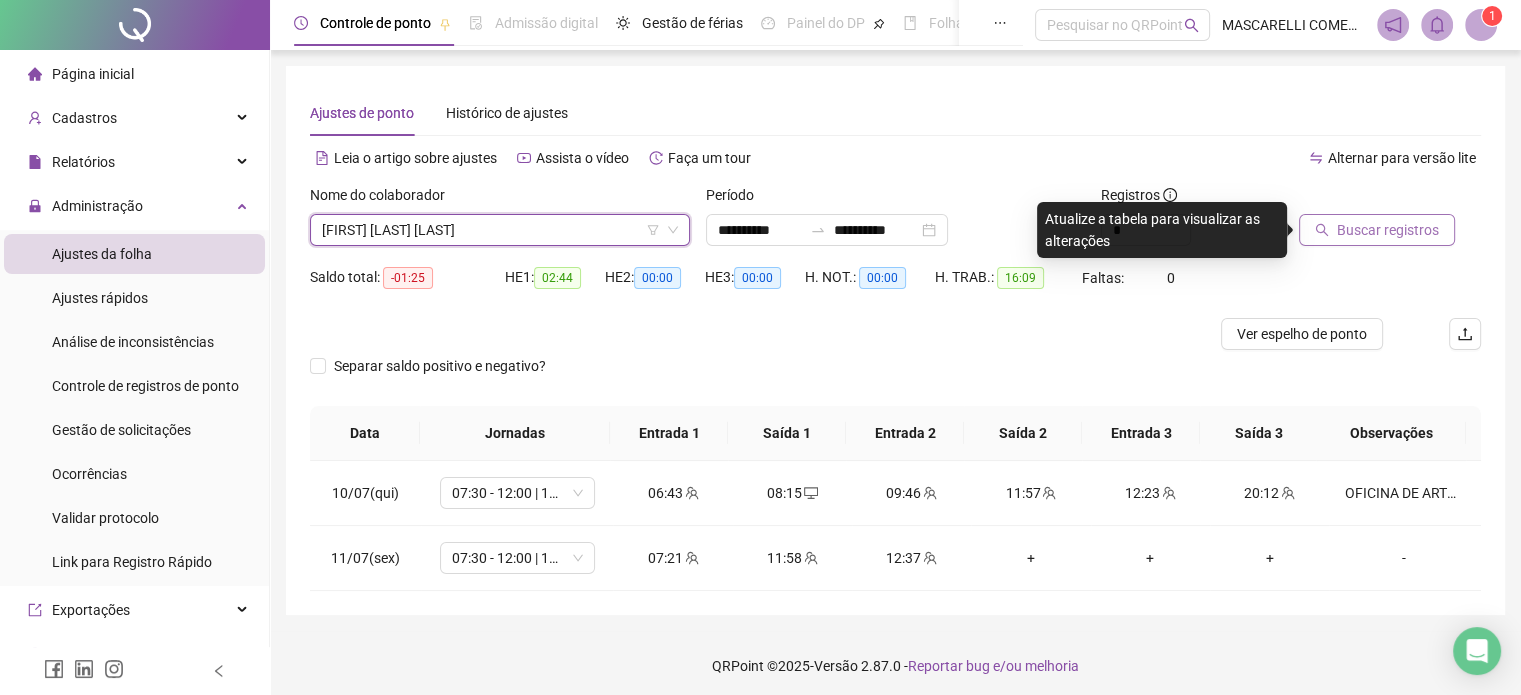 click on "Buscar registros" at bounding box center (1388, 230) 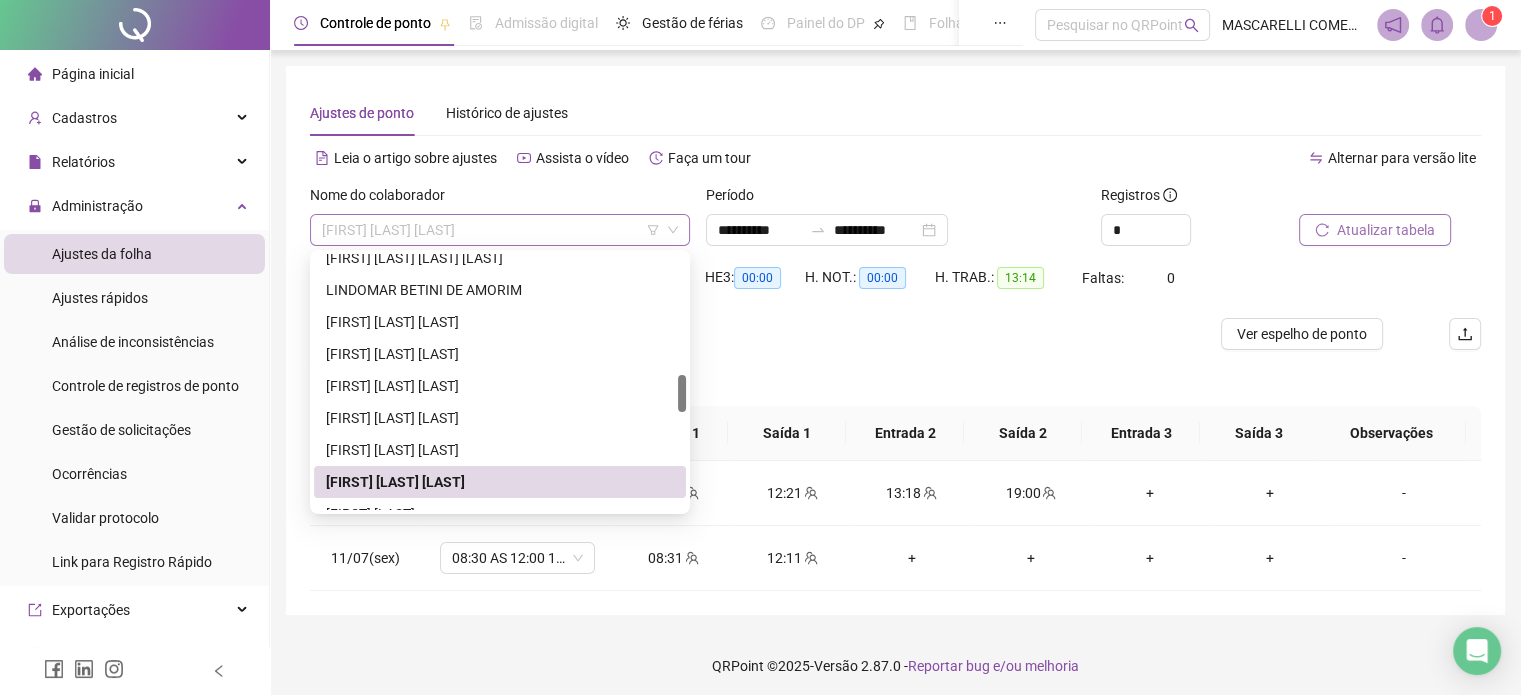 click on "[FIRST] [LAST] [LAST]" at bounding box center [500, 230] 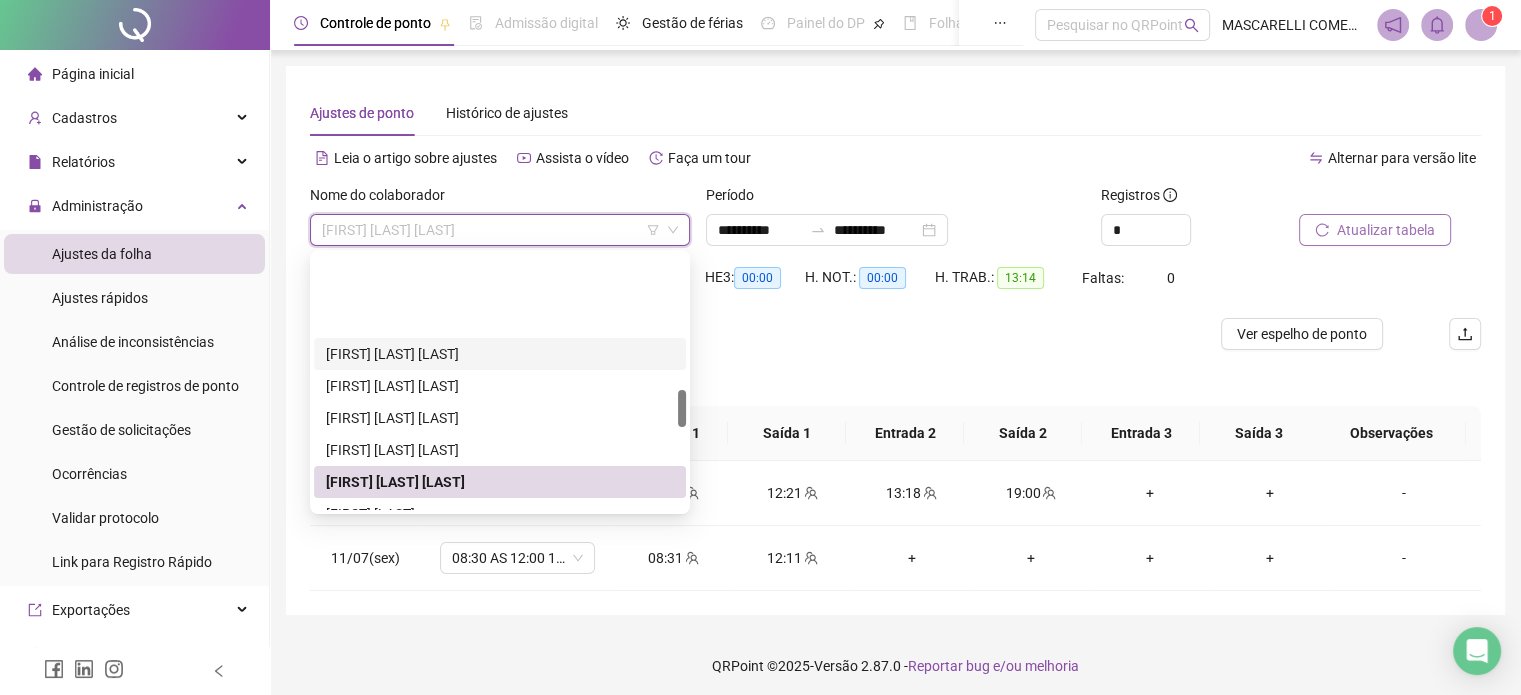 scroll, scrollTop: 912, scrollLeft: 0, axis: vertical 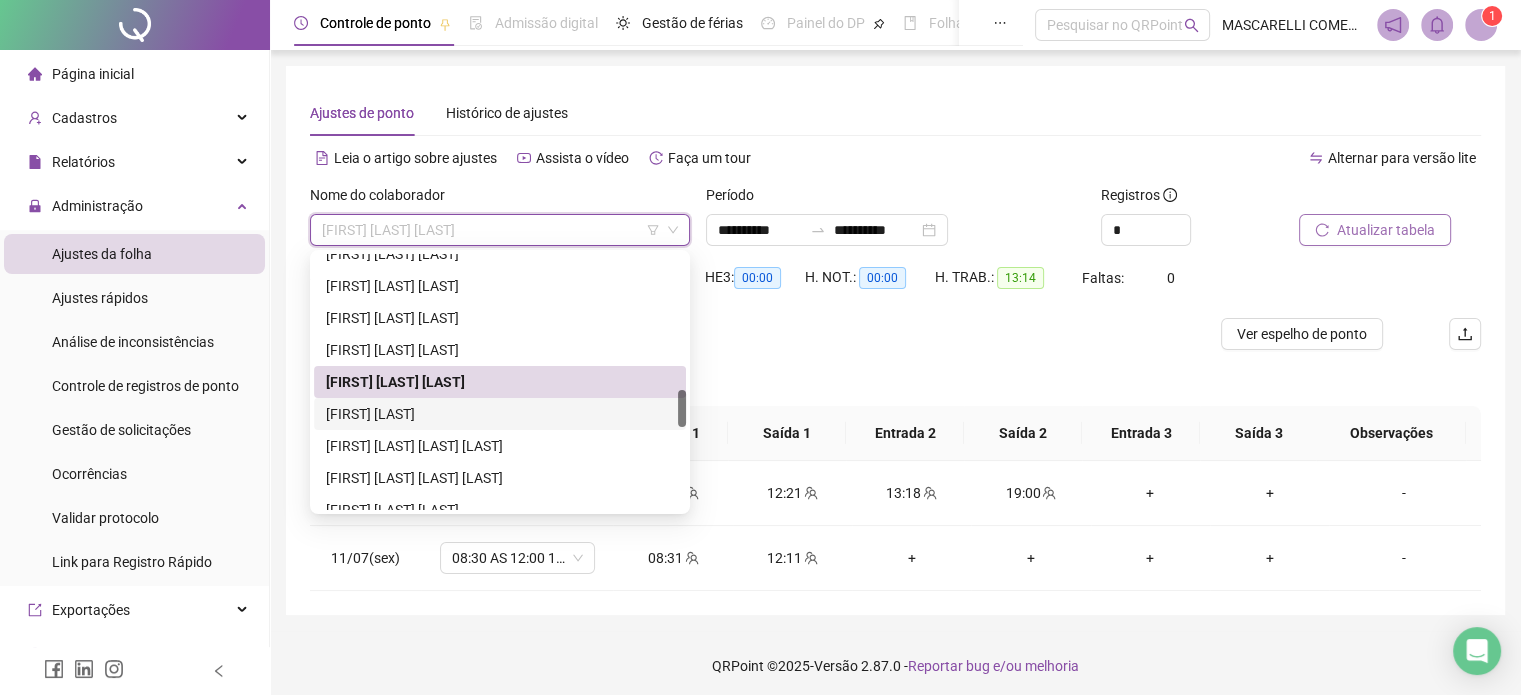 click on "[FIRST] [LAST]" at bounding box center [500, 414] 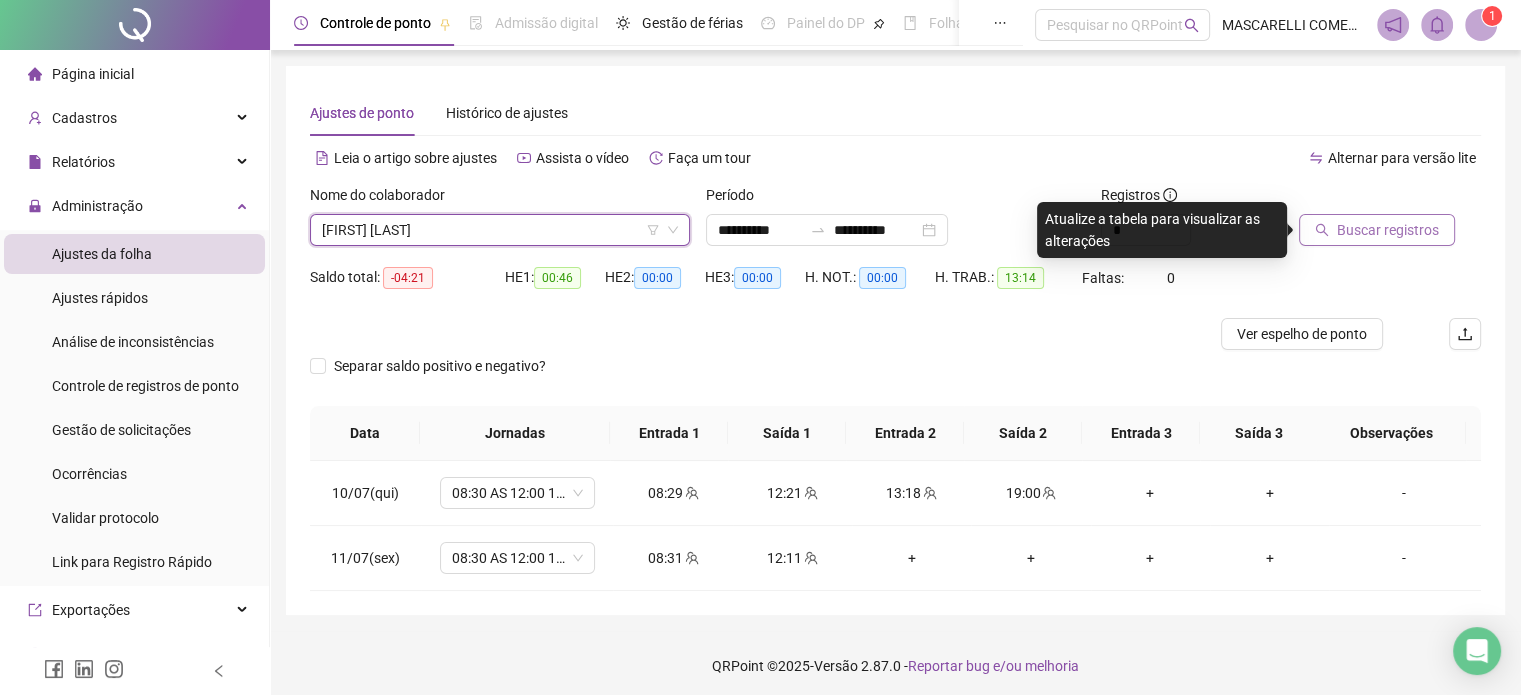 click on "Buscar registros" at bounding box center [1388, 230] 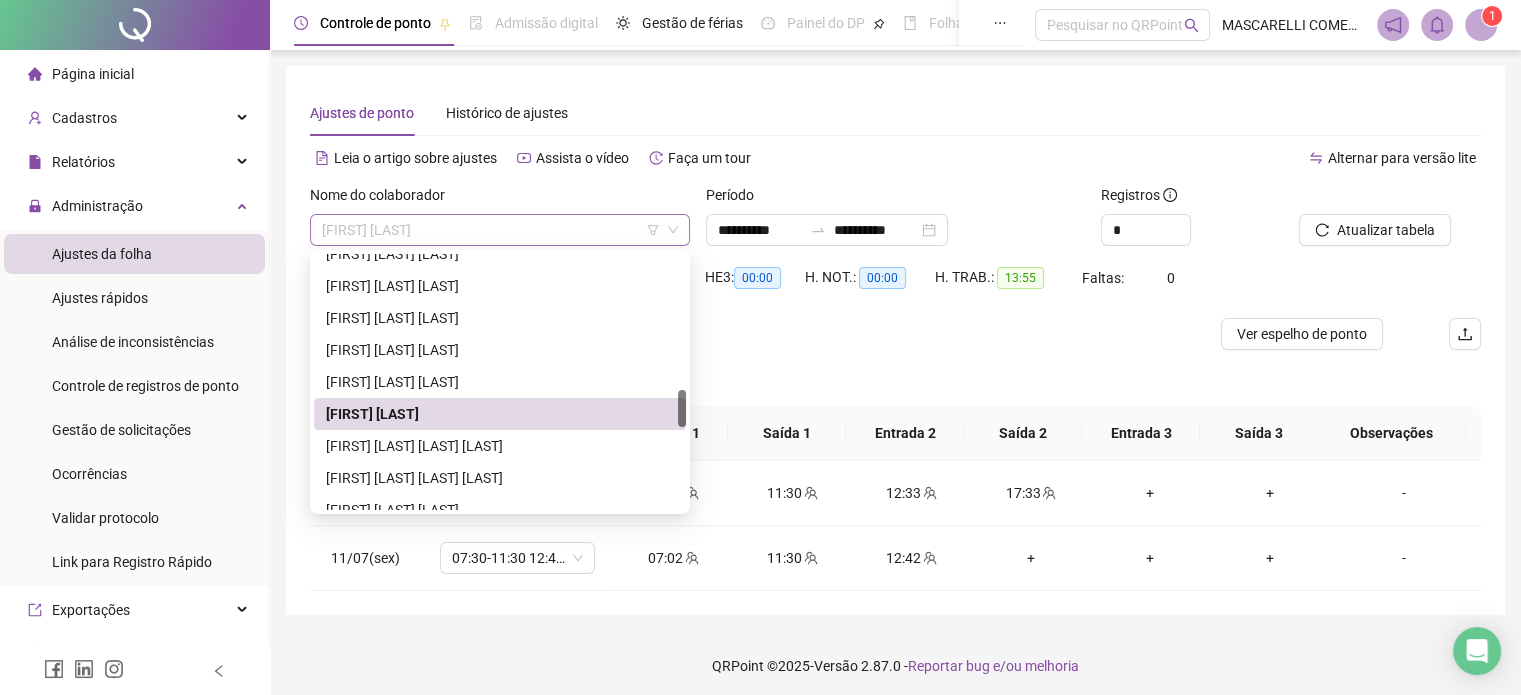 click on "[FIRST] [LAST]" at bounding box center [500, 230] 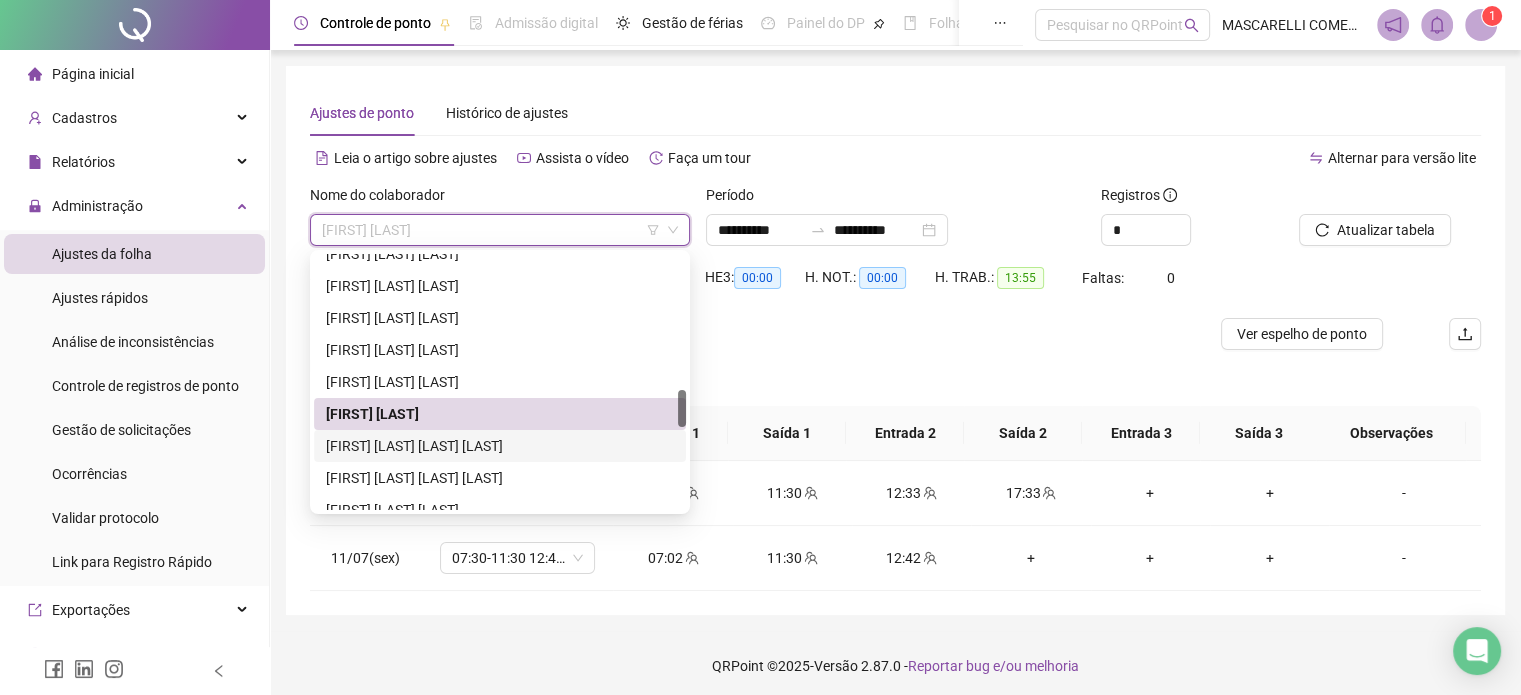 click on "[FIRST] [LAST] [LAST] [LAST]" at bounding box center (500, 446) 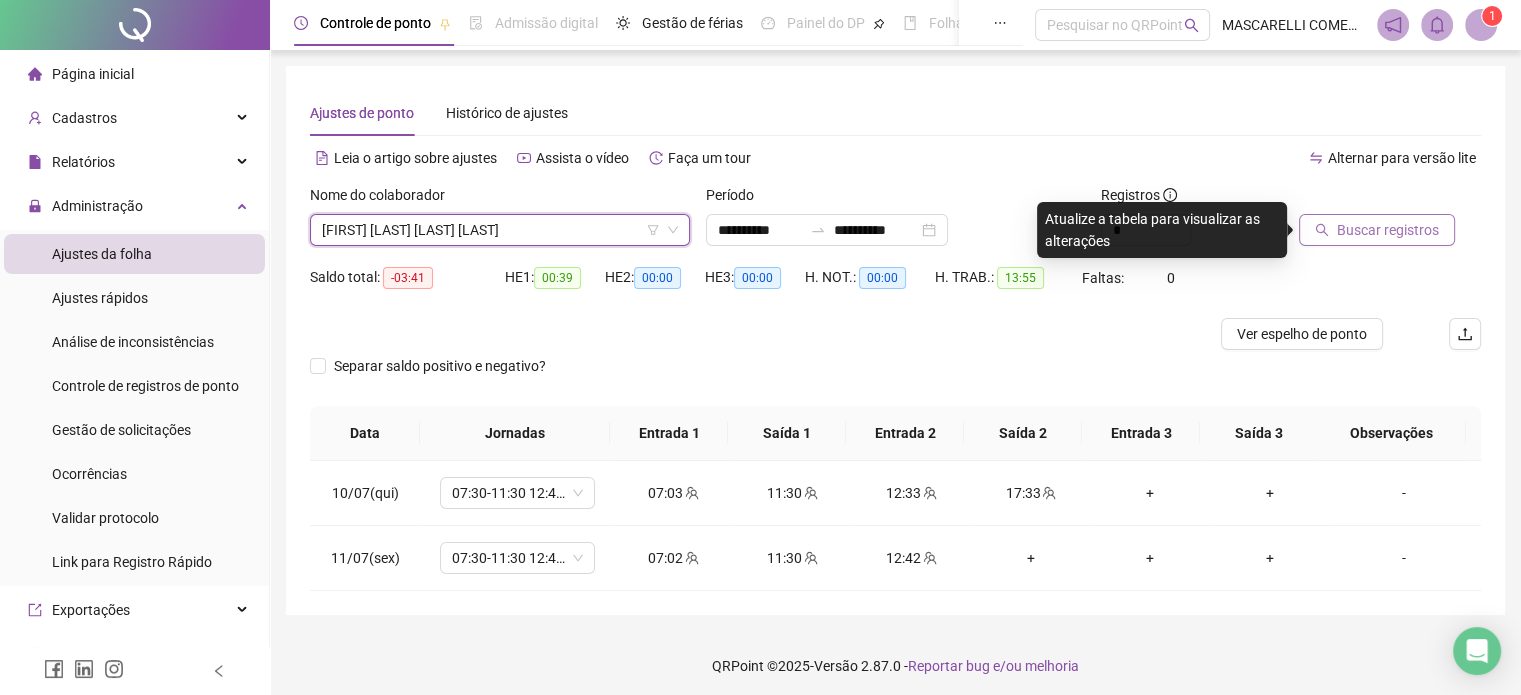 click on "Buscar registros" at bounding box center (1388, 230) 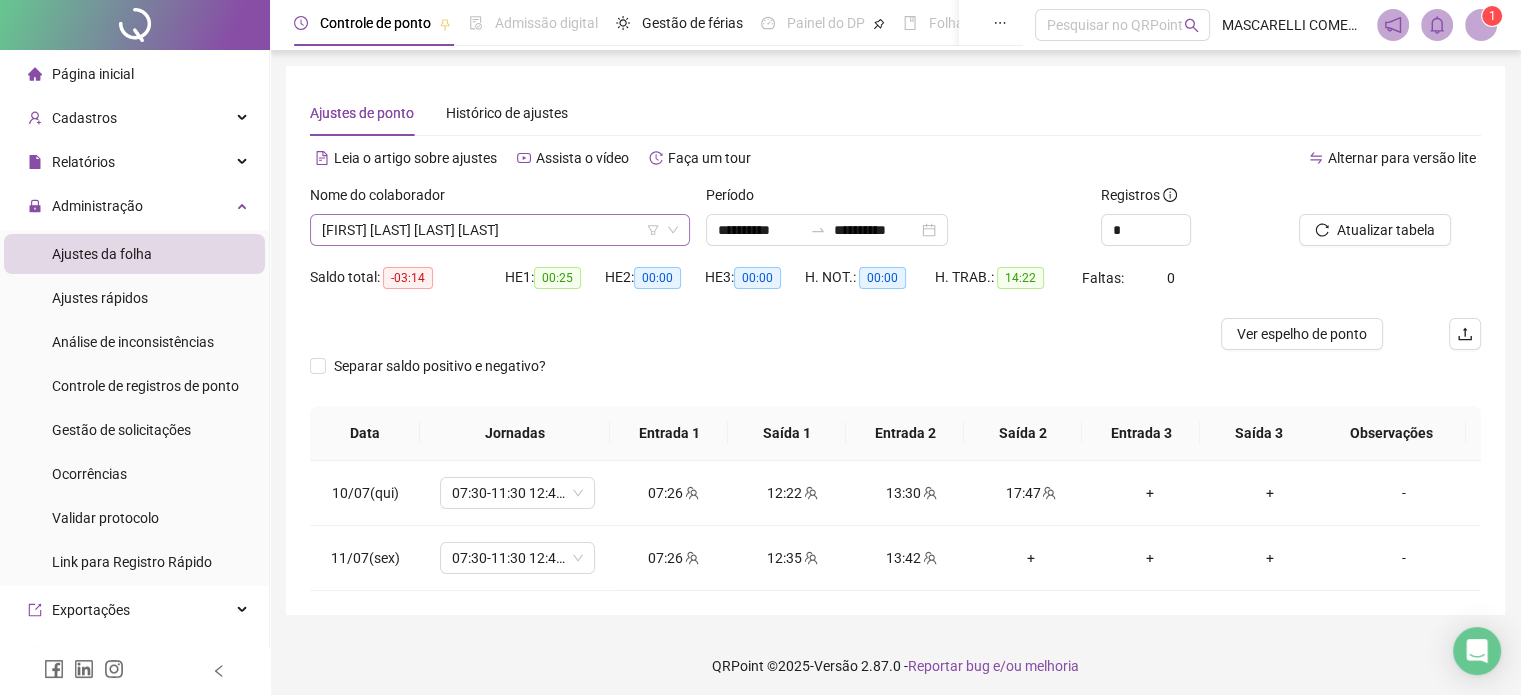 click on "[FIRST] [LAST] [LAST] [LAST]" at bounding box center [500, 230] 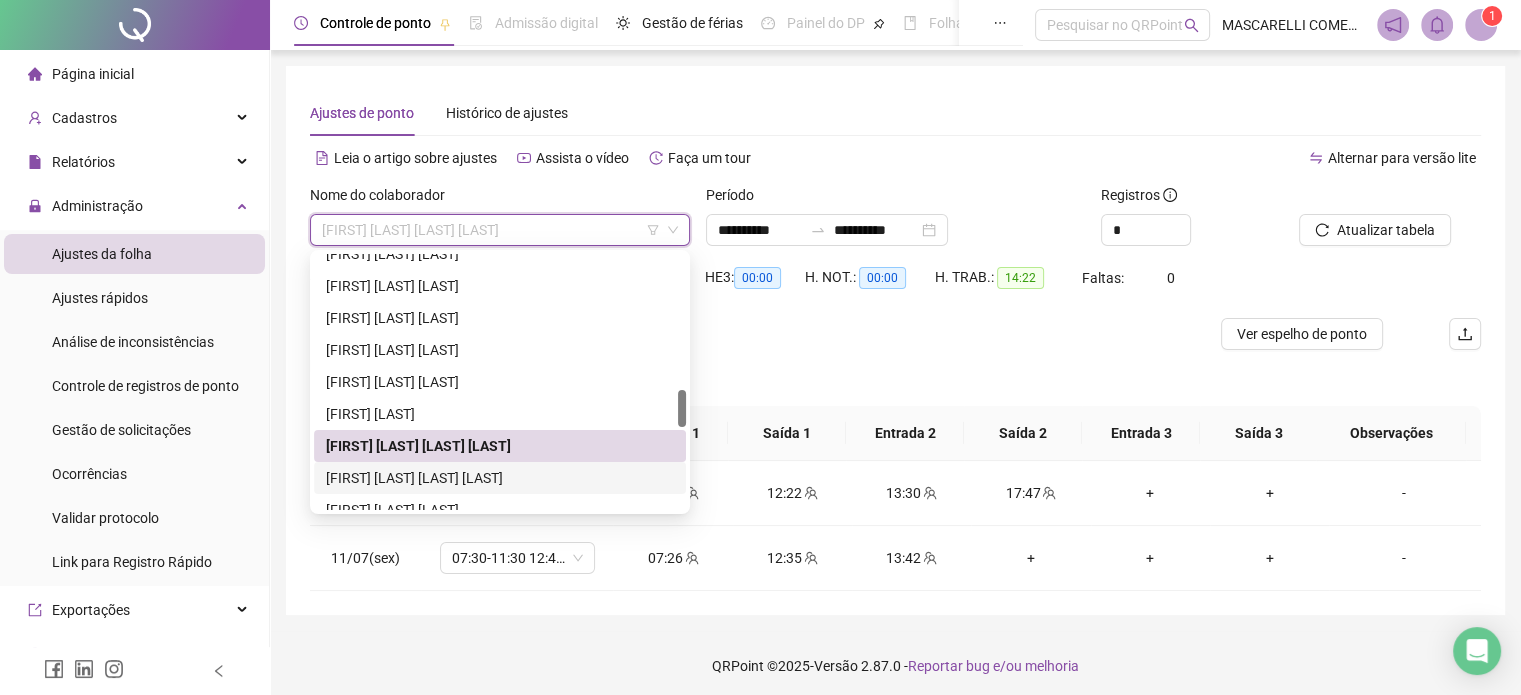 click on "[FIRST] [LAST] [LAST] [LAST]" at bounding box center [500, 478] 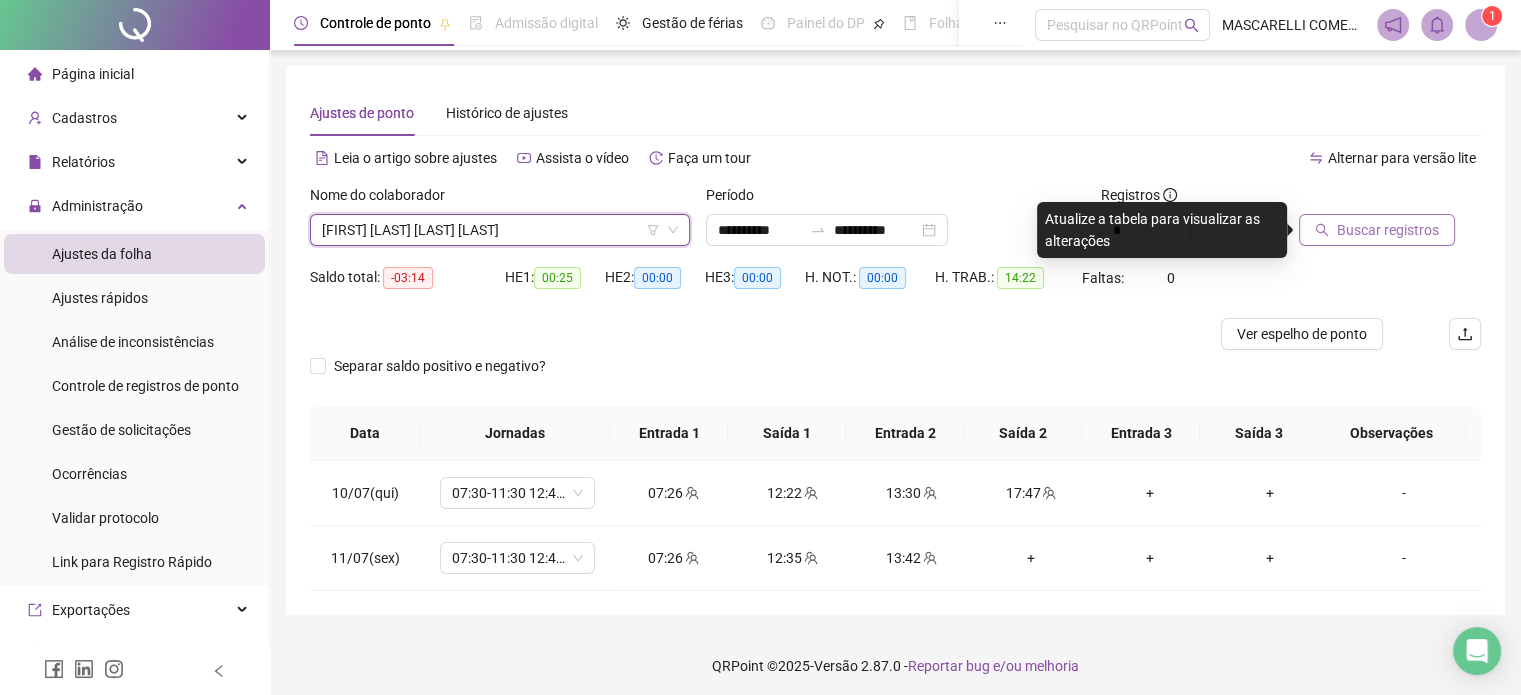 click on "Buscar registros" at bounding box center (1388, 230) 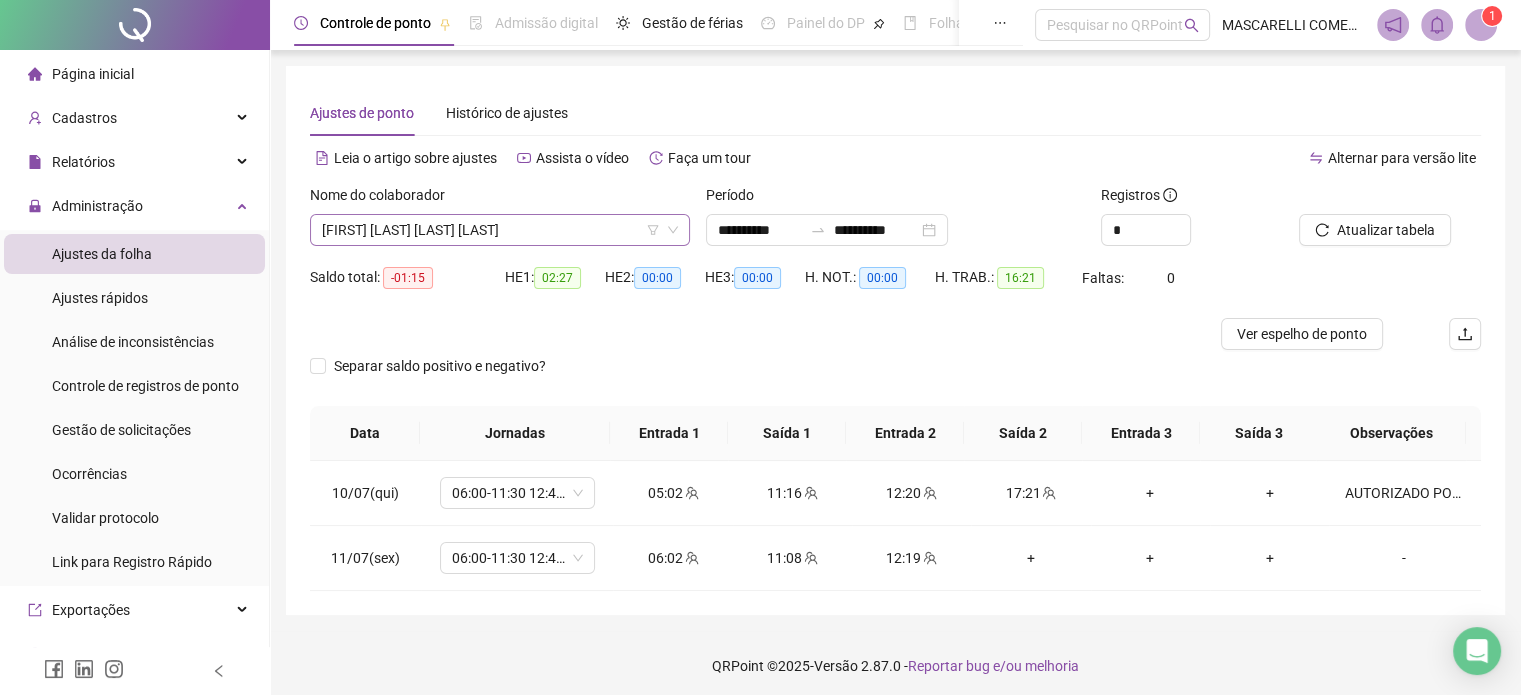 click on "[FIRST] [LAST] [LAST] [LAST]" at bounding box center [500, 230] 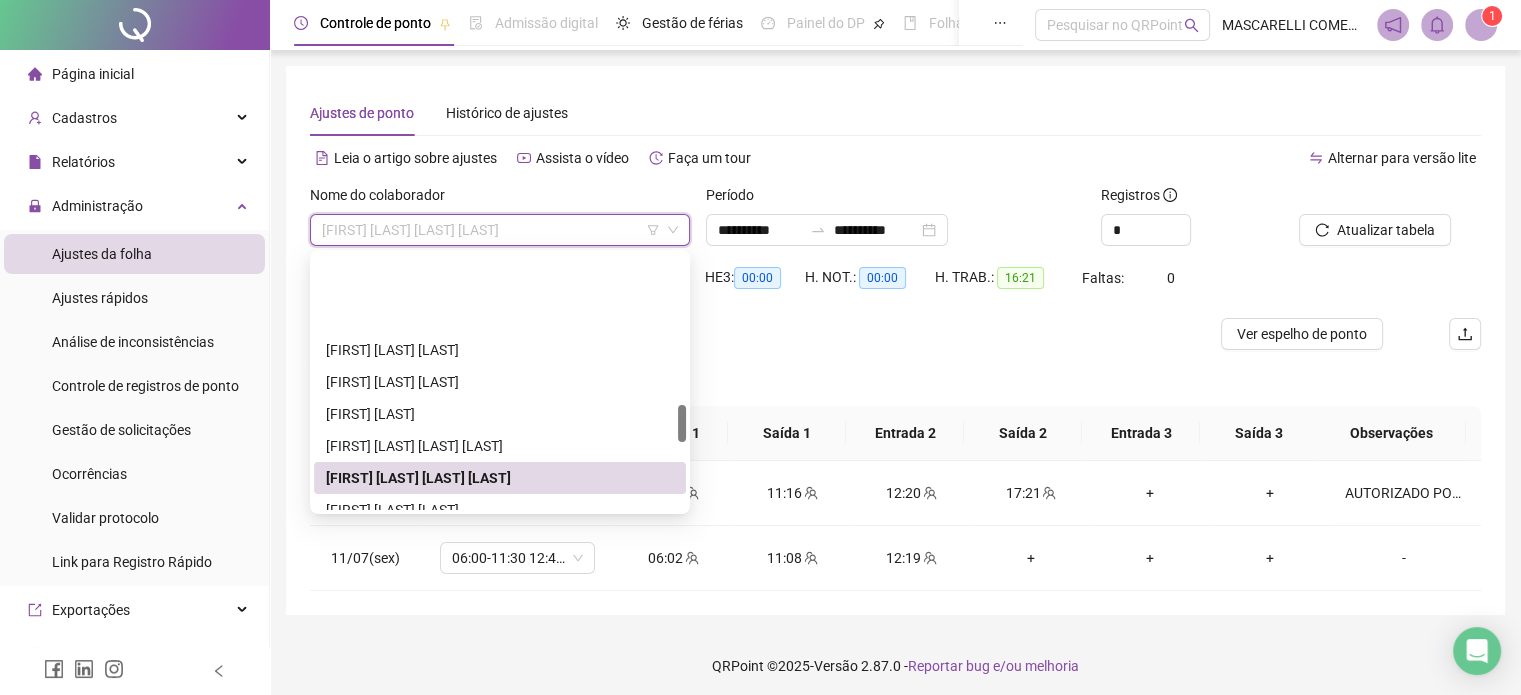 scroll, scrollTop: 1112, scrollLeft: 0, axis: vertical 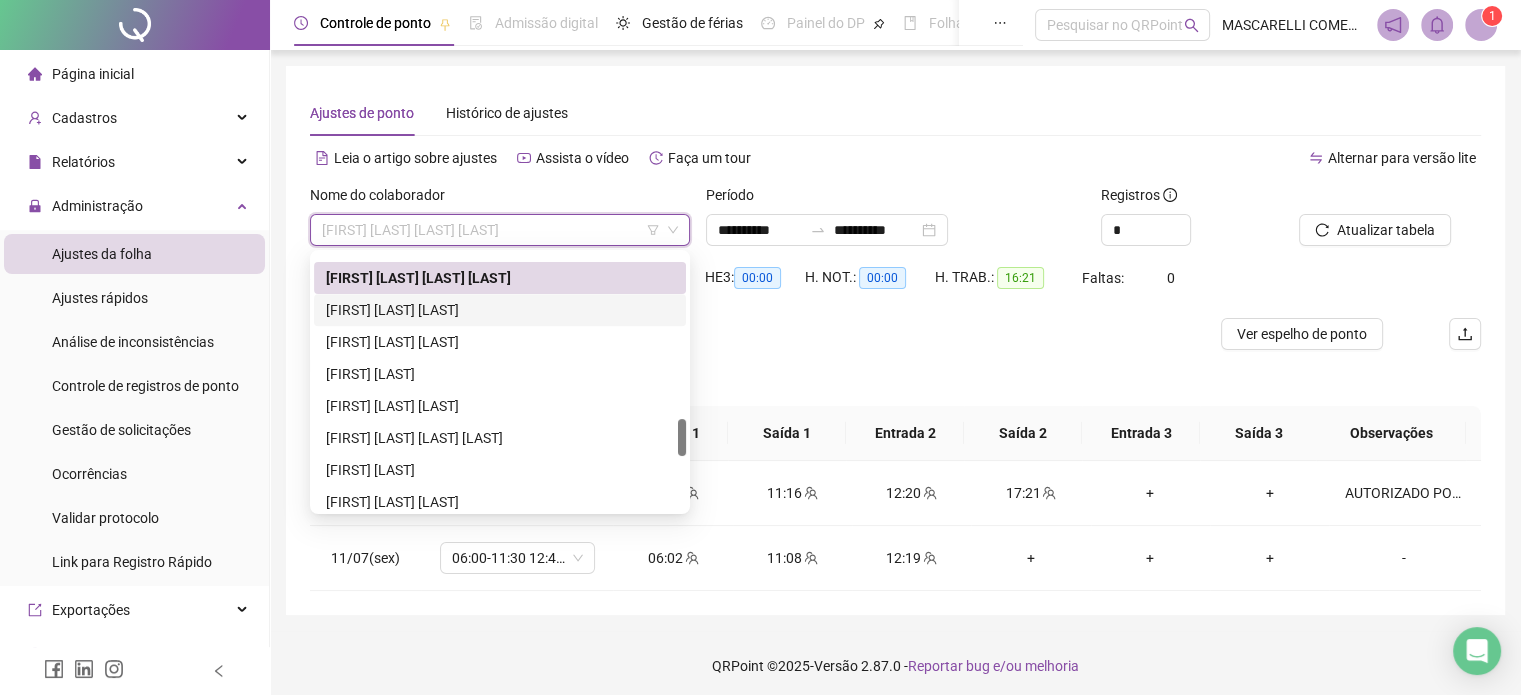 click on "[FIRST] [LAST] [LAST]" at bounding box center (500, 310) 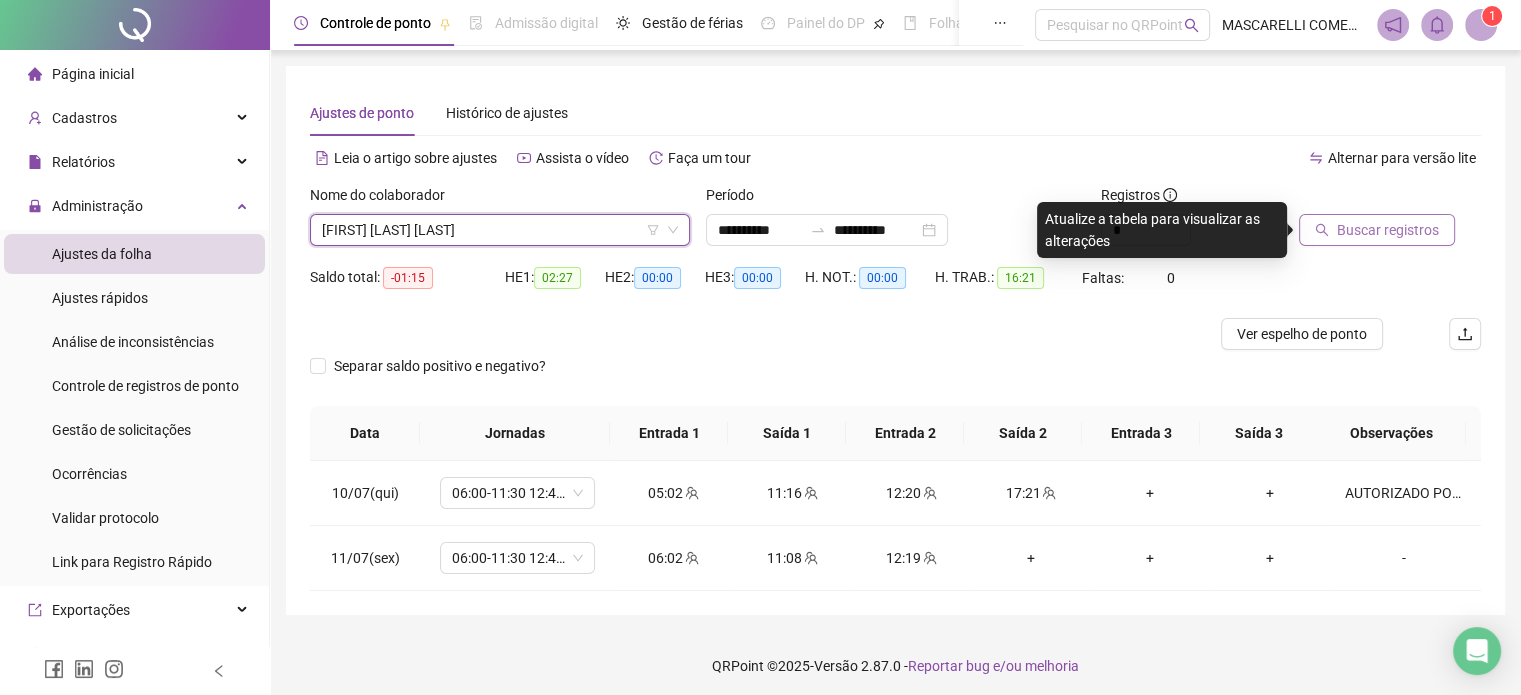 click on "Buscar registros" at bounding box center [1388, 230] 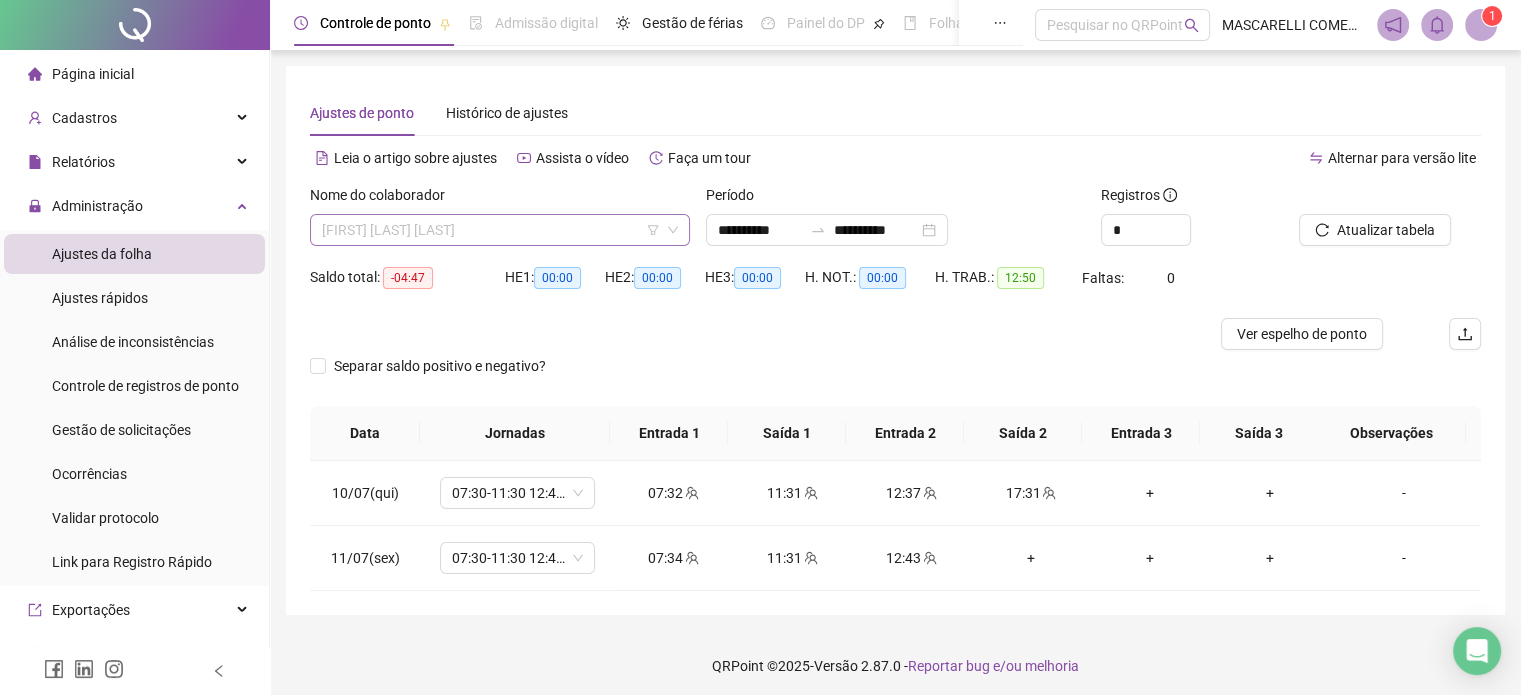 click on "[FIRST] [LAST] [LAST]" at bounding box center (500, 230) 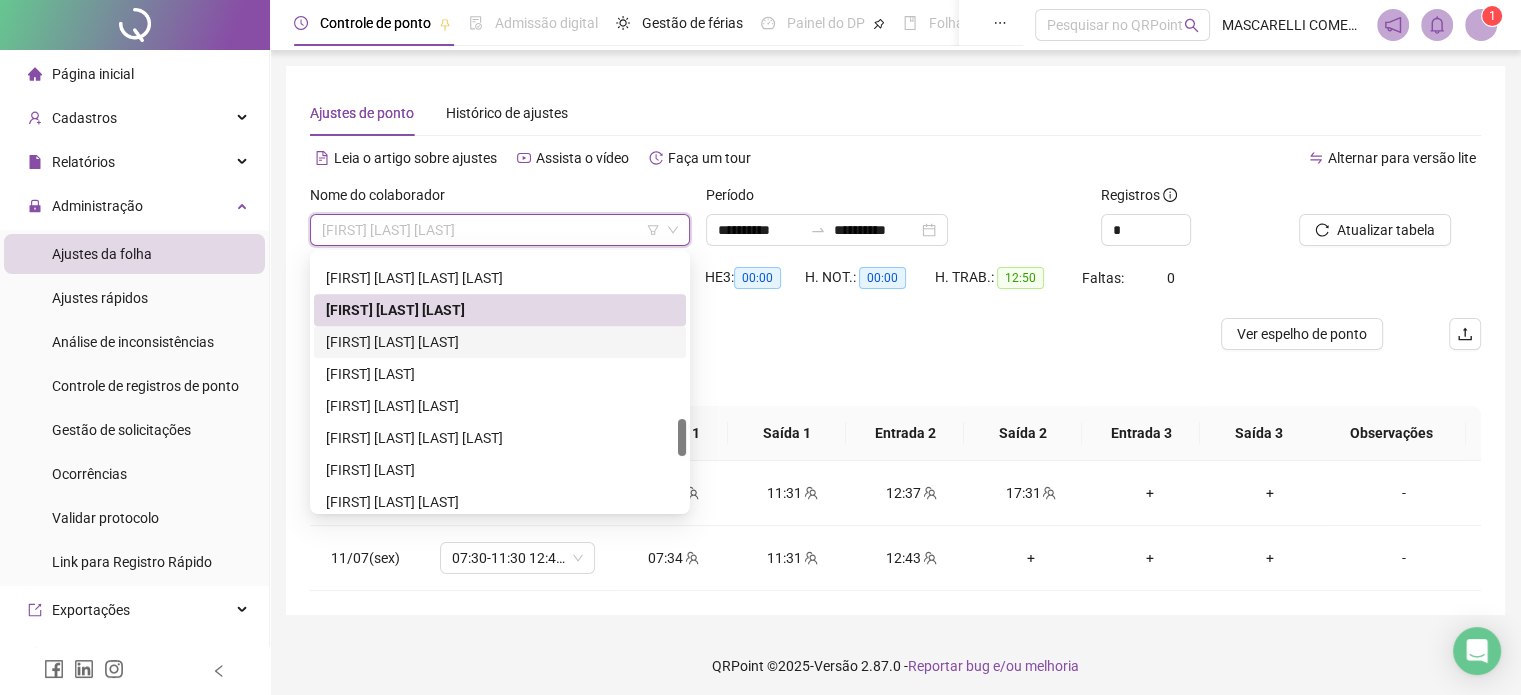 click on "[FIRST] [LAST] [LAST]" at bounding box center (500, 342) 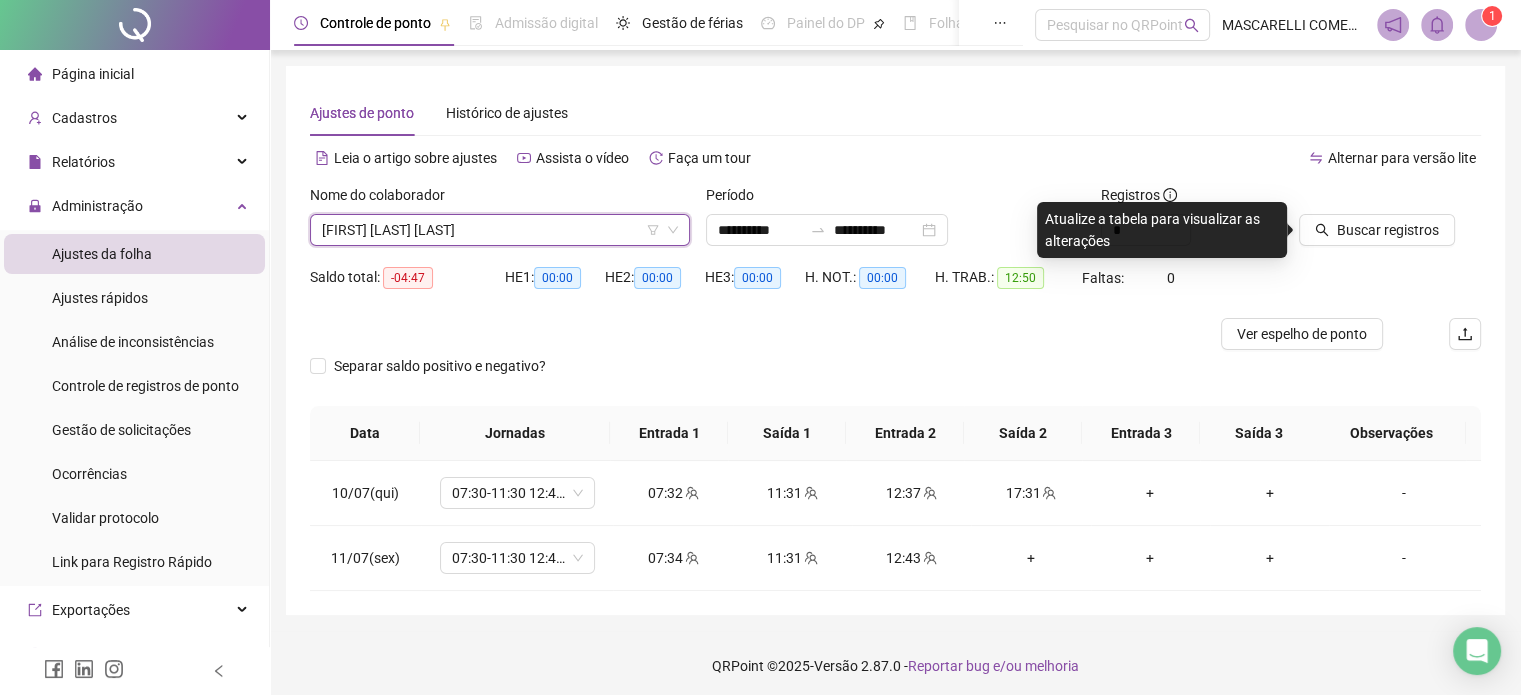 click on "[FIRST] [LAST] [LAST]" at bounding box center [500, 230] 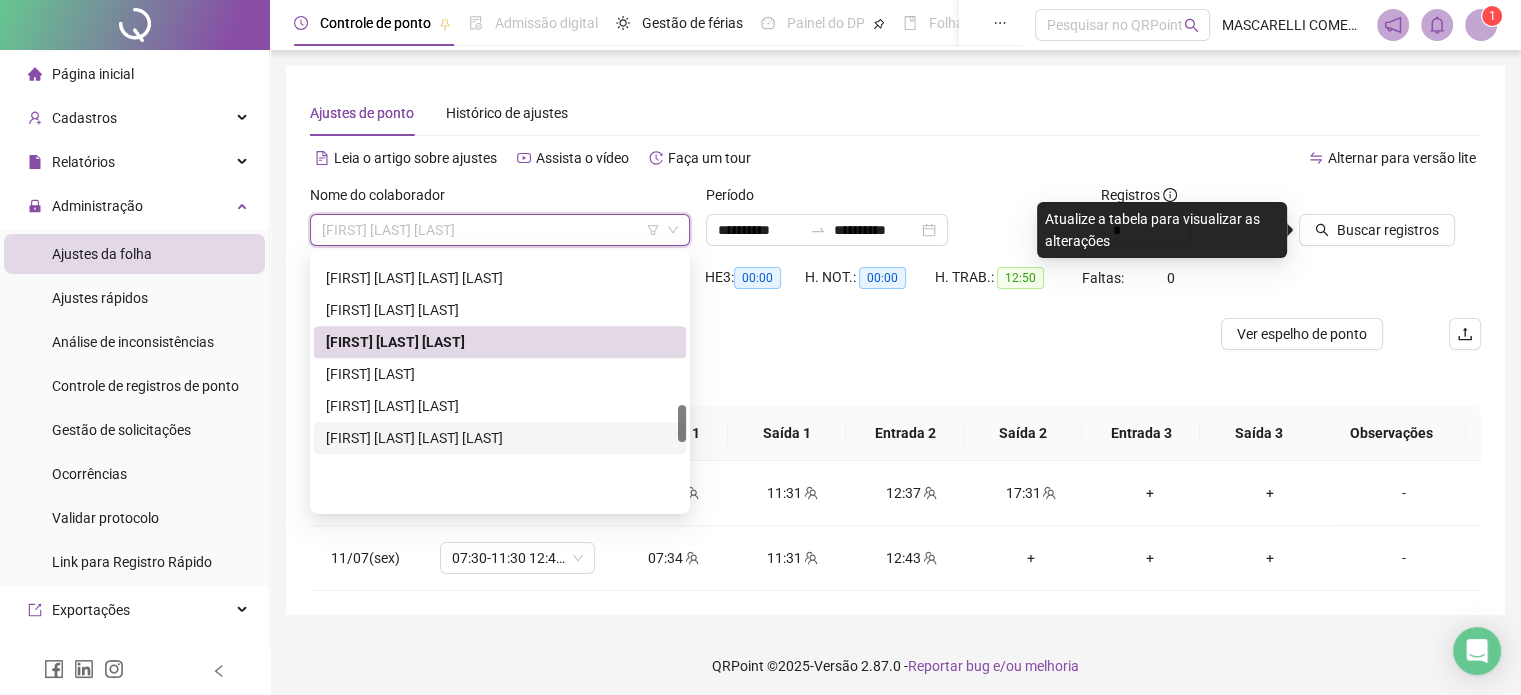 scroll, scrollTop: 1012, scrollLeft: 0, axis: vertical 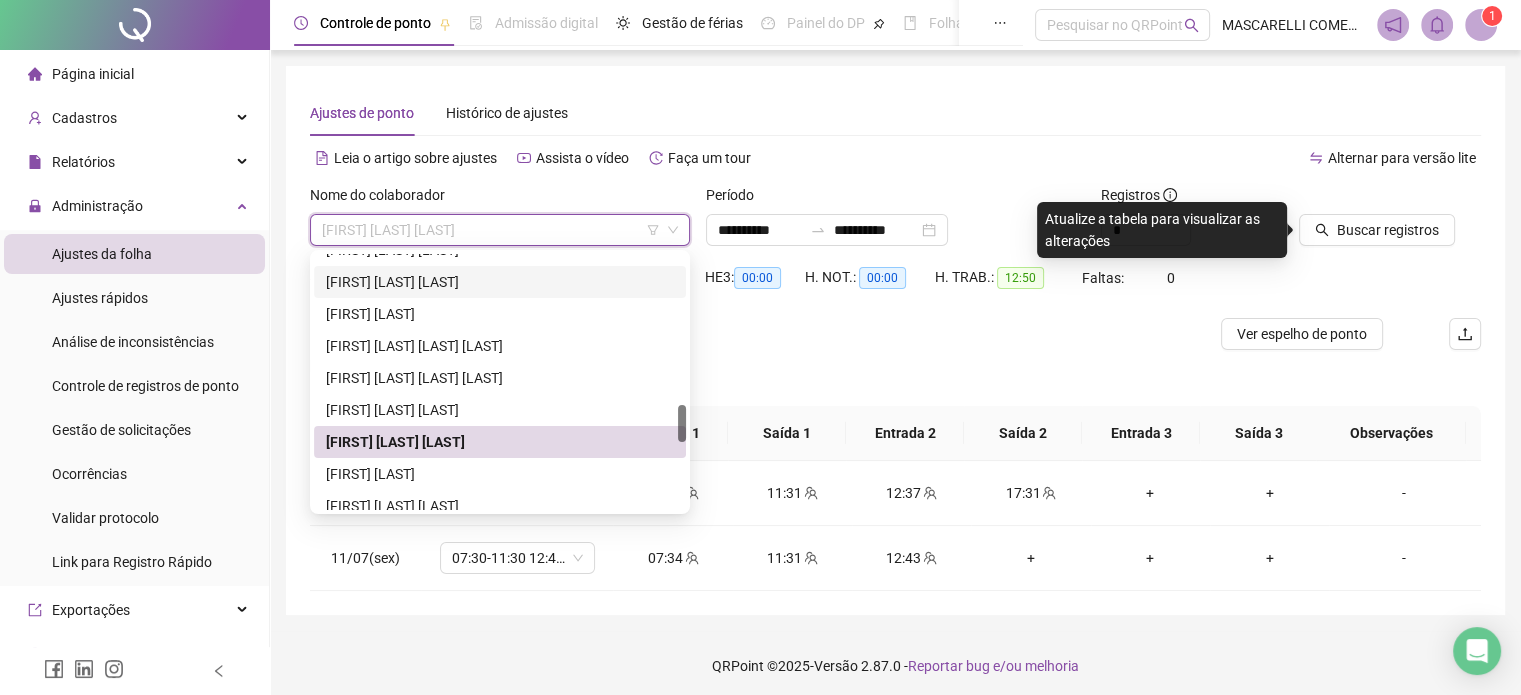 click on "[FIRST] [LAST] [LAST]" at bounding box center (500, 282) 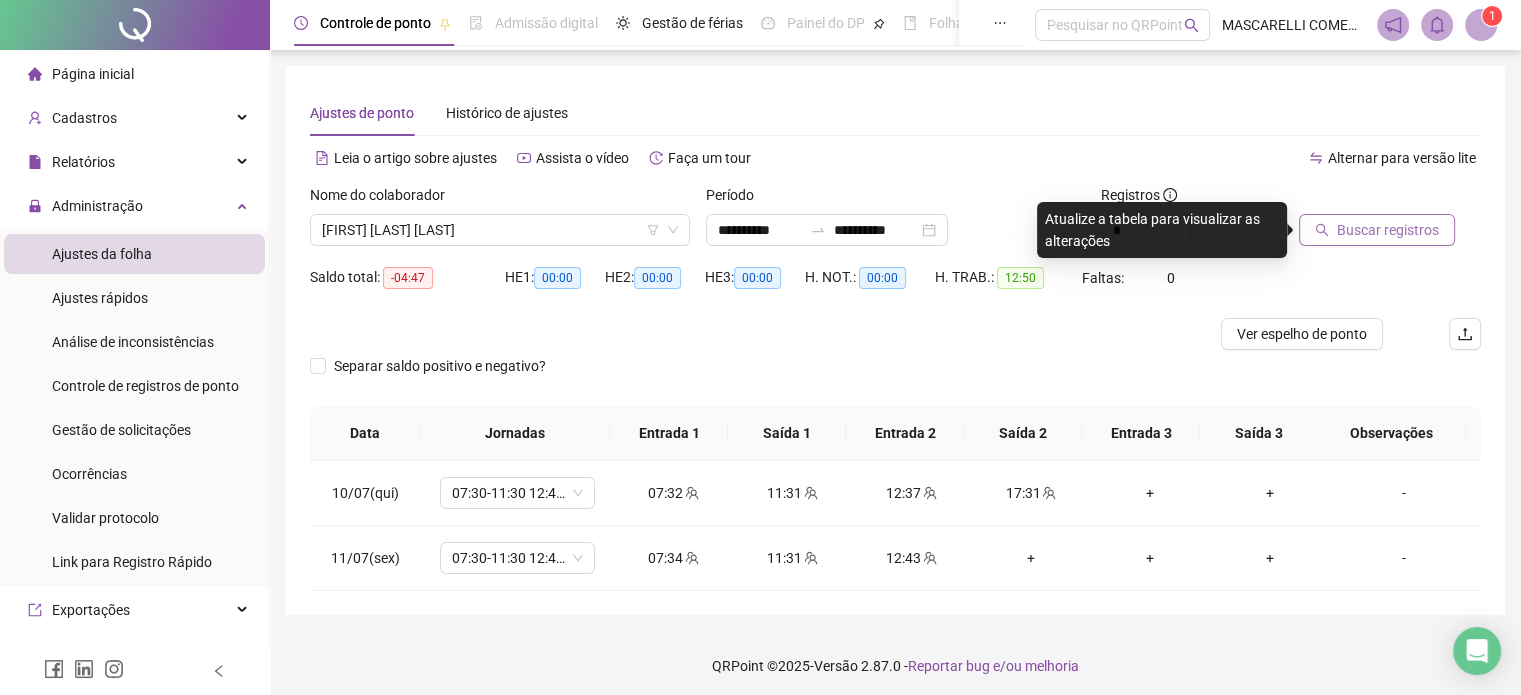 click on "Buscar registros" at bounding box center [1388, 230] 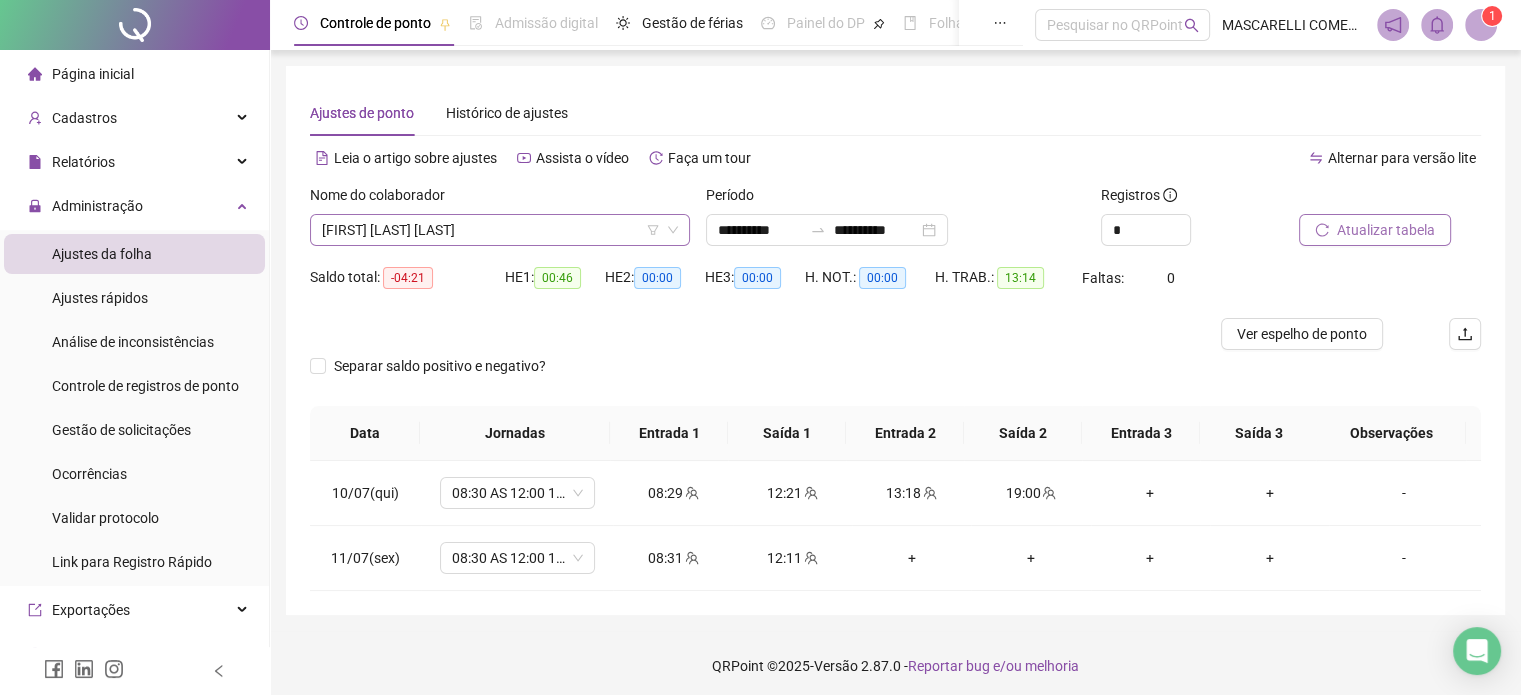 click on "[FIRST] [LAST] [LAST]" at bounding box center [500, 230] 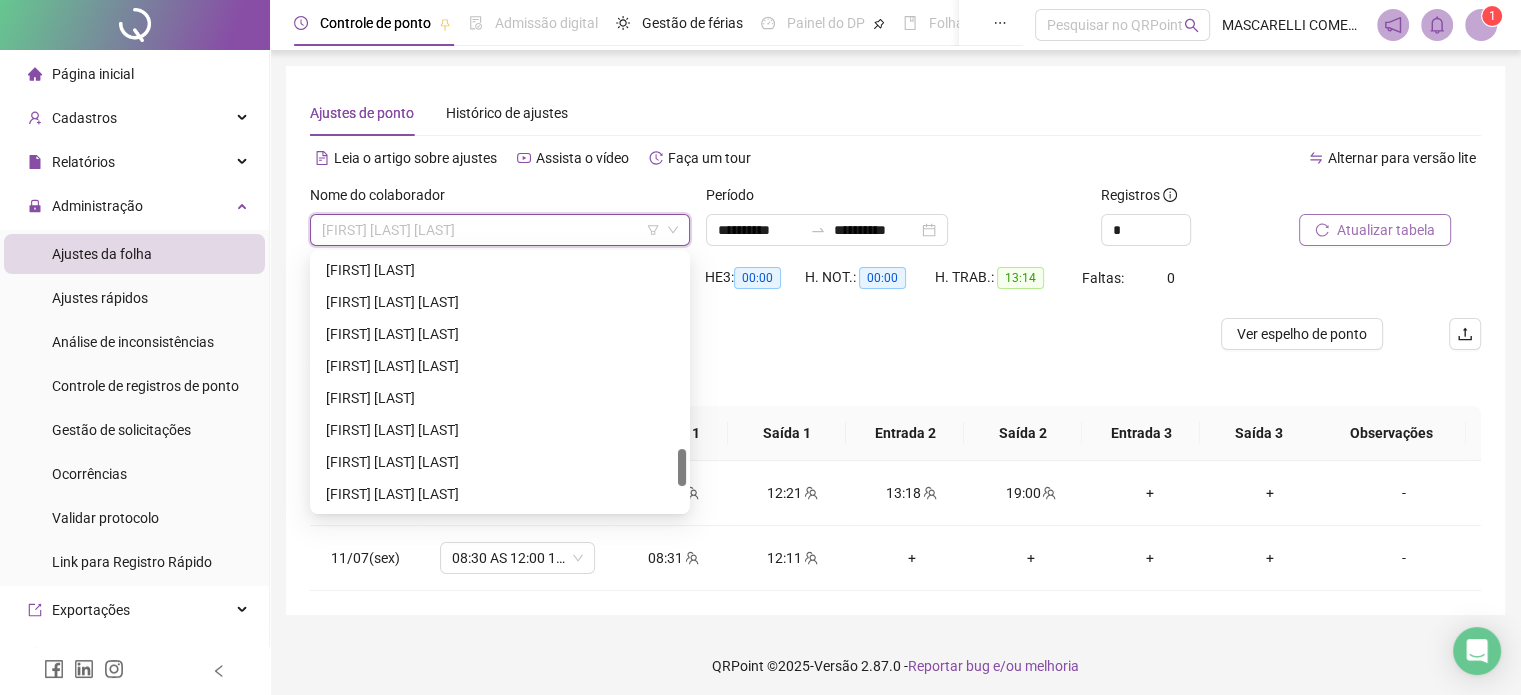 scroll, scrollTop: 1412, scrollLeft: 0, axis: vertical 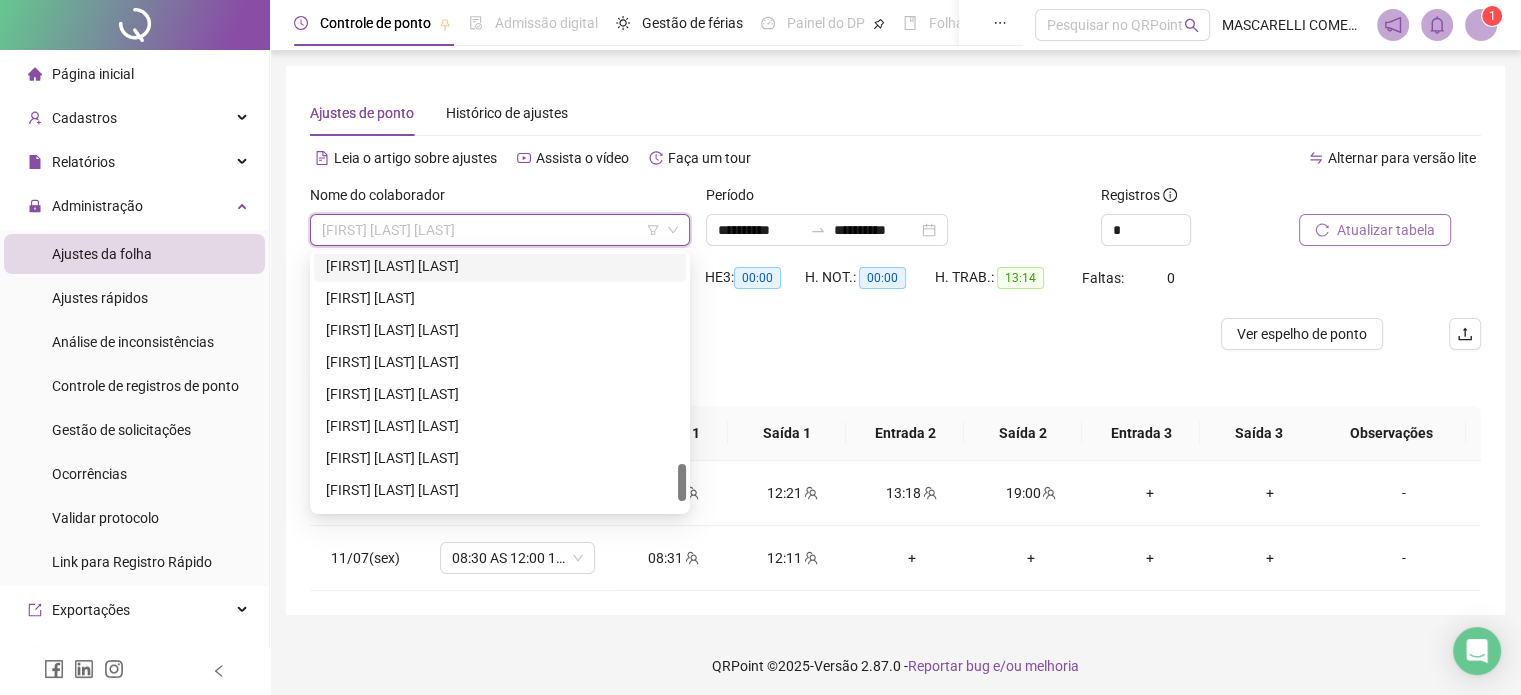 click on "[FIRST] [LAST] [LAST]" at bounding box center [500, 266] 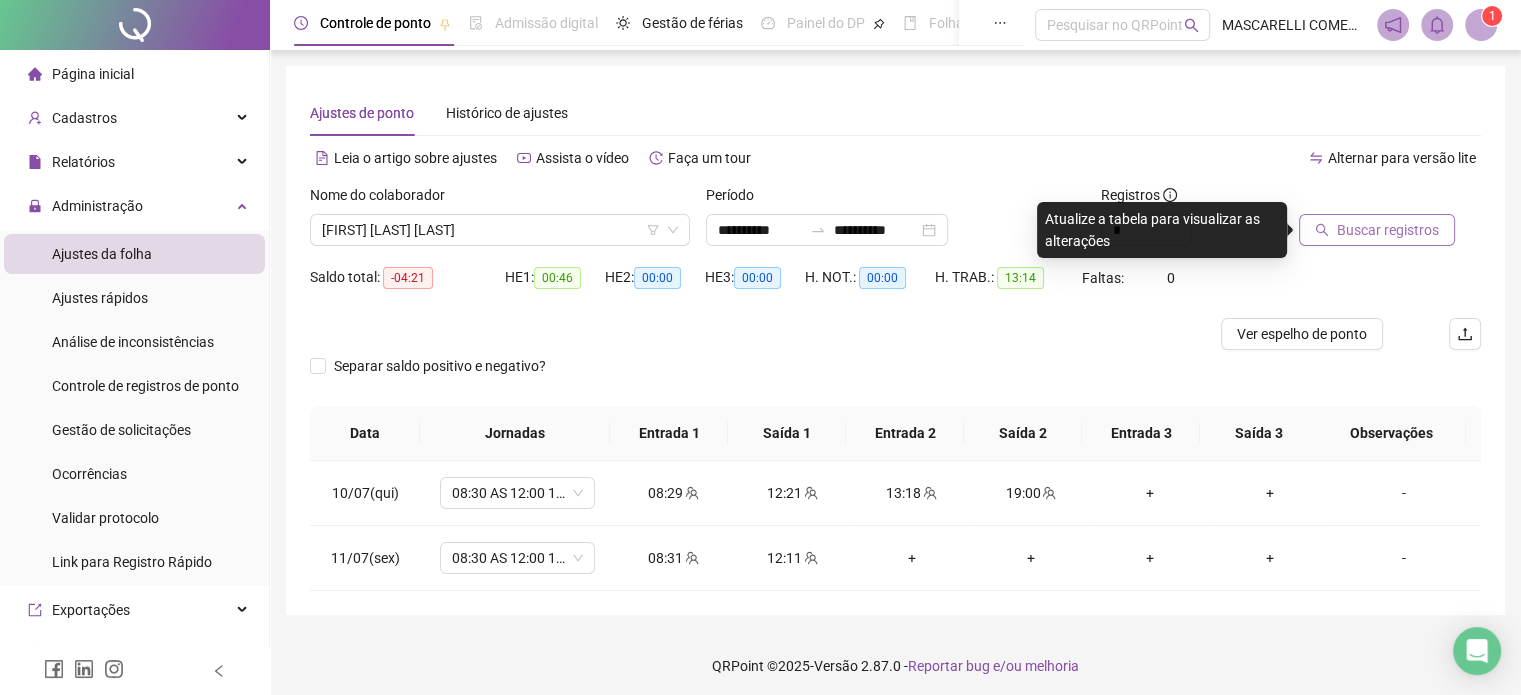 click on "Buscar registros" at bounding box center [1377, 230] 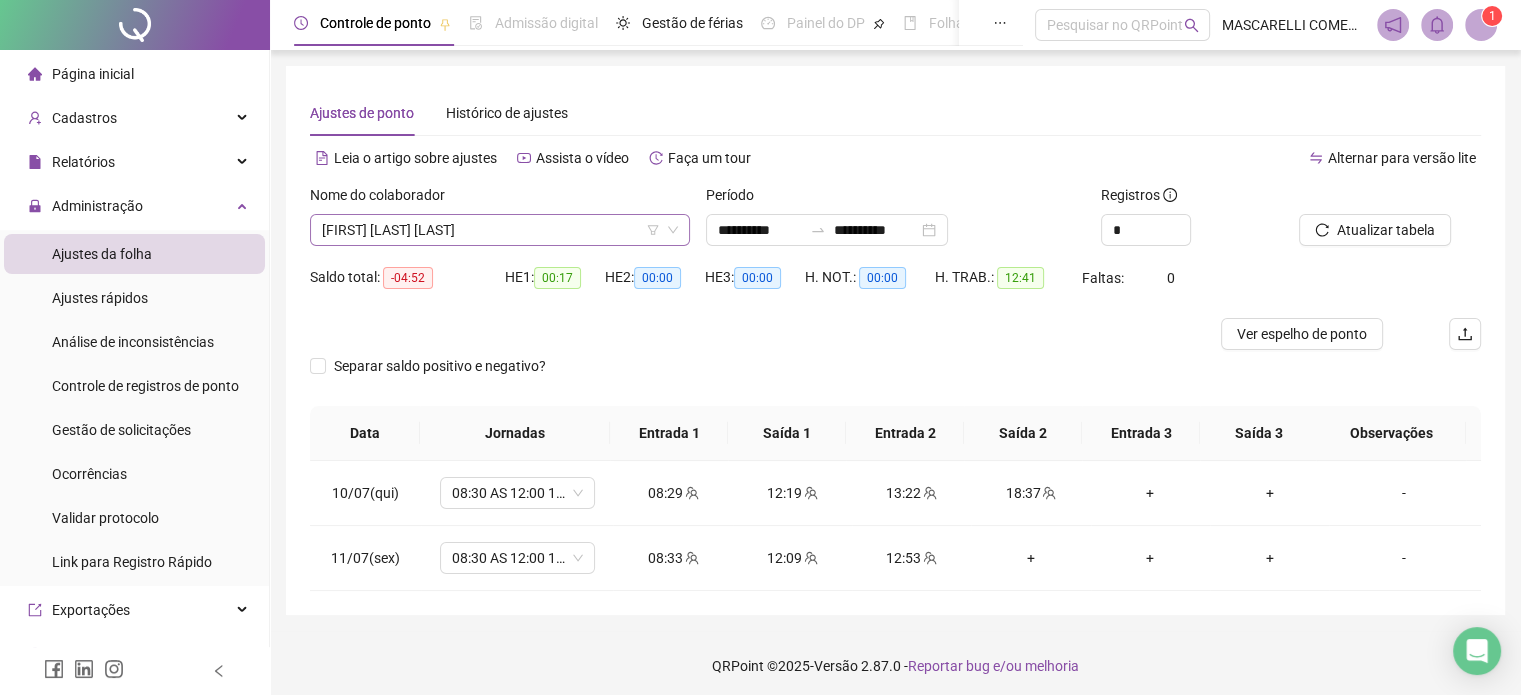 click on "[FIRST] [LAST] [LAST]" at bounding box center (500, 230) 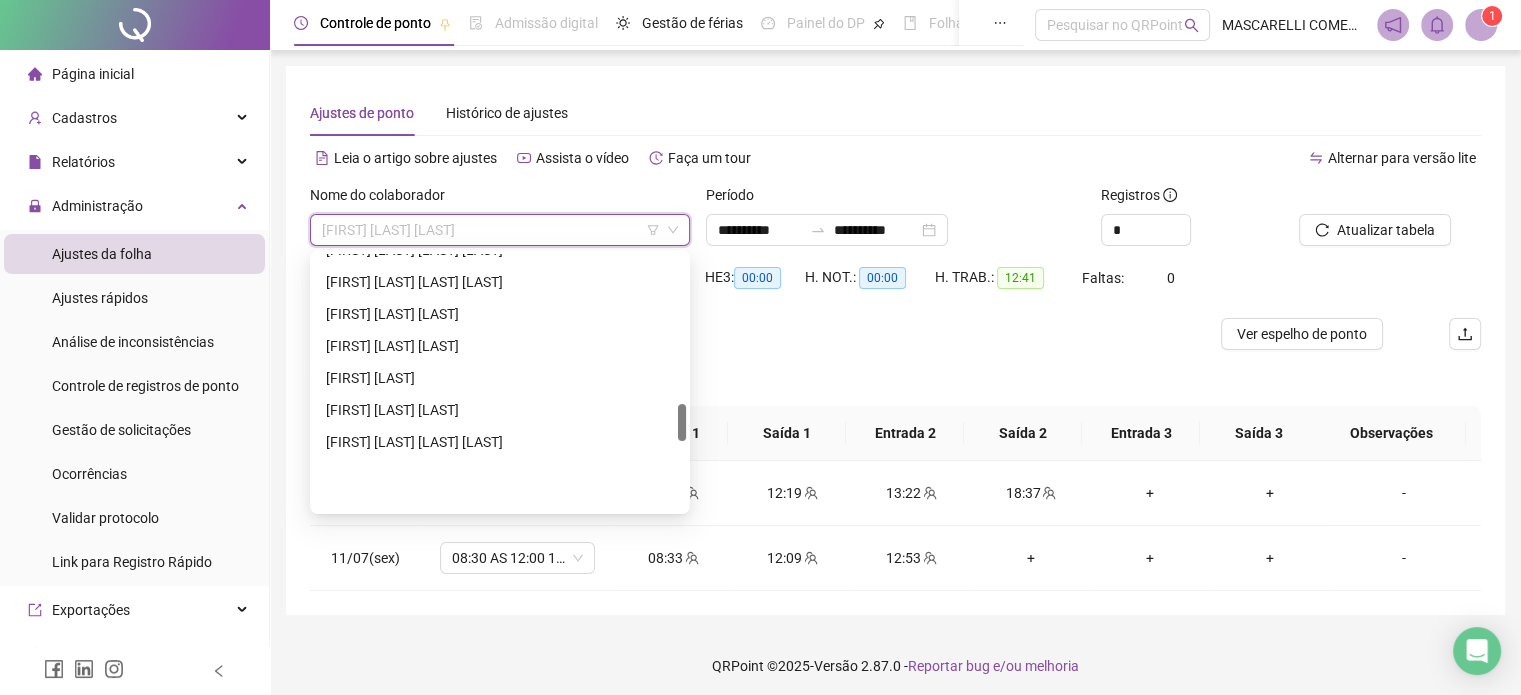 scroll, scrollTop: 1008, scrollLeft: 0, axis: vertical 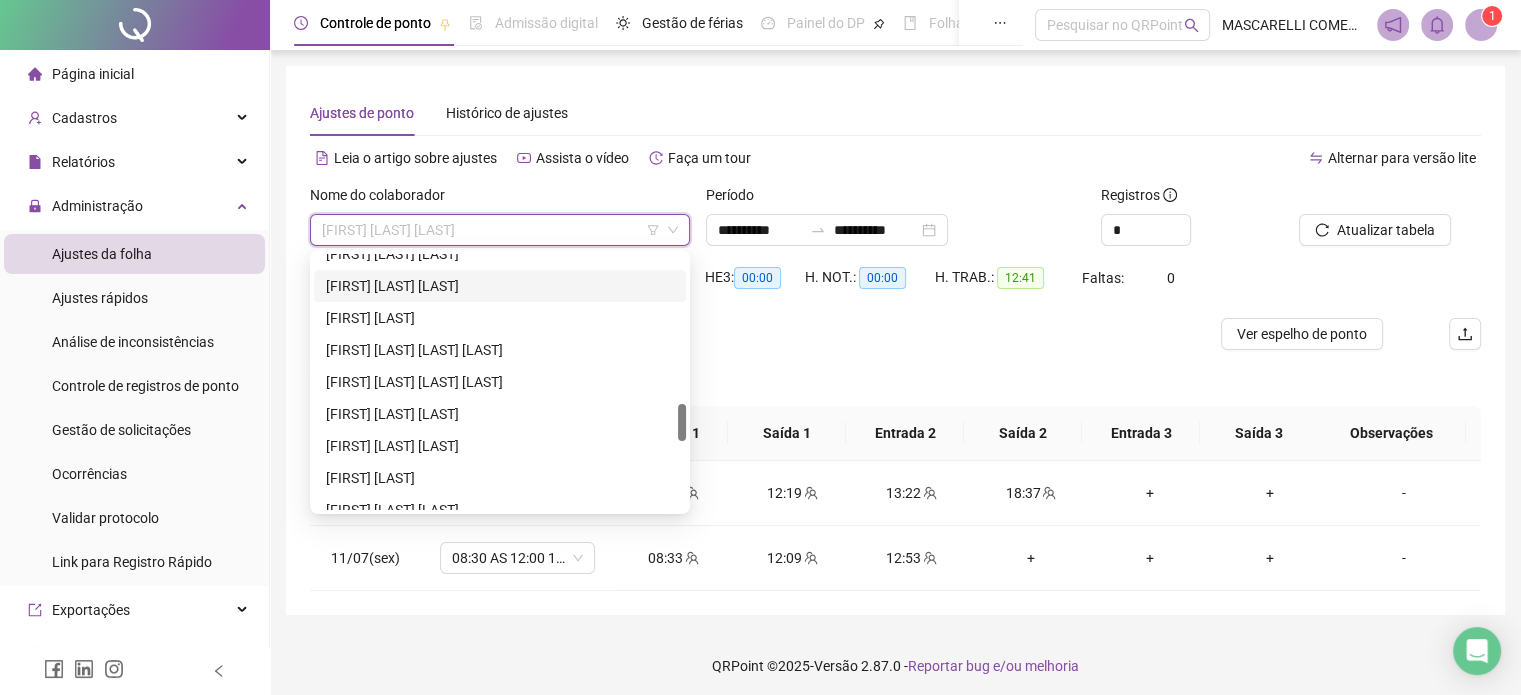 click on "[FIRST] [LAST] [LAST]" at bounding box center [500, 286] 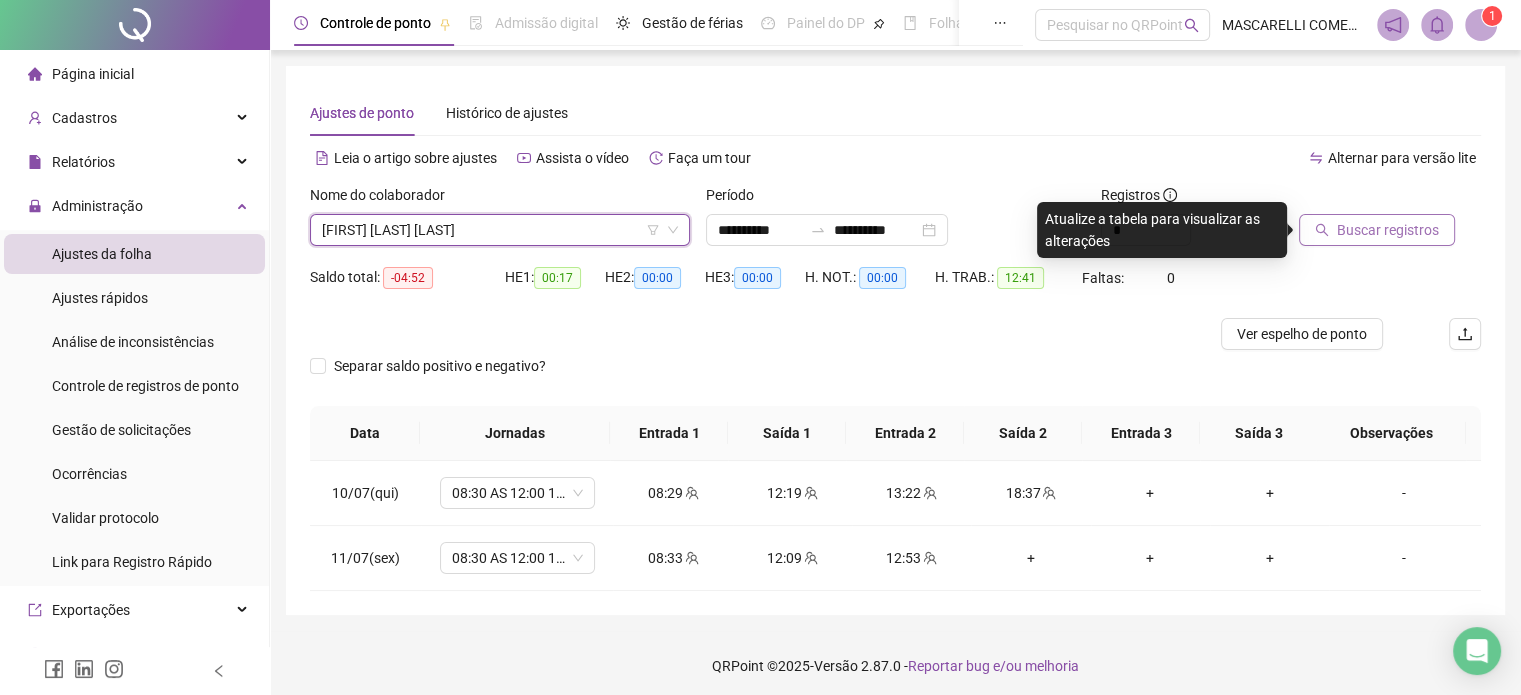 click on "Buscar registros" at bounding box center [1388, 230] 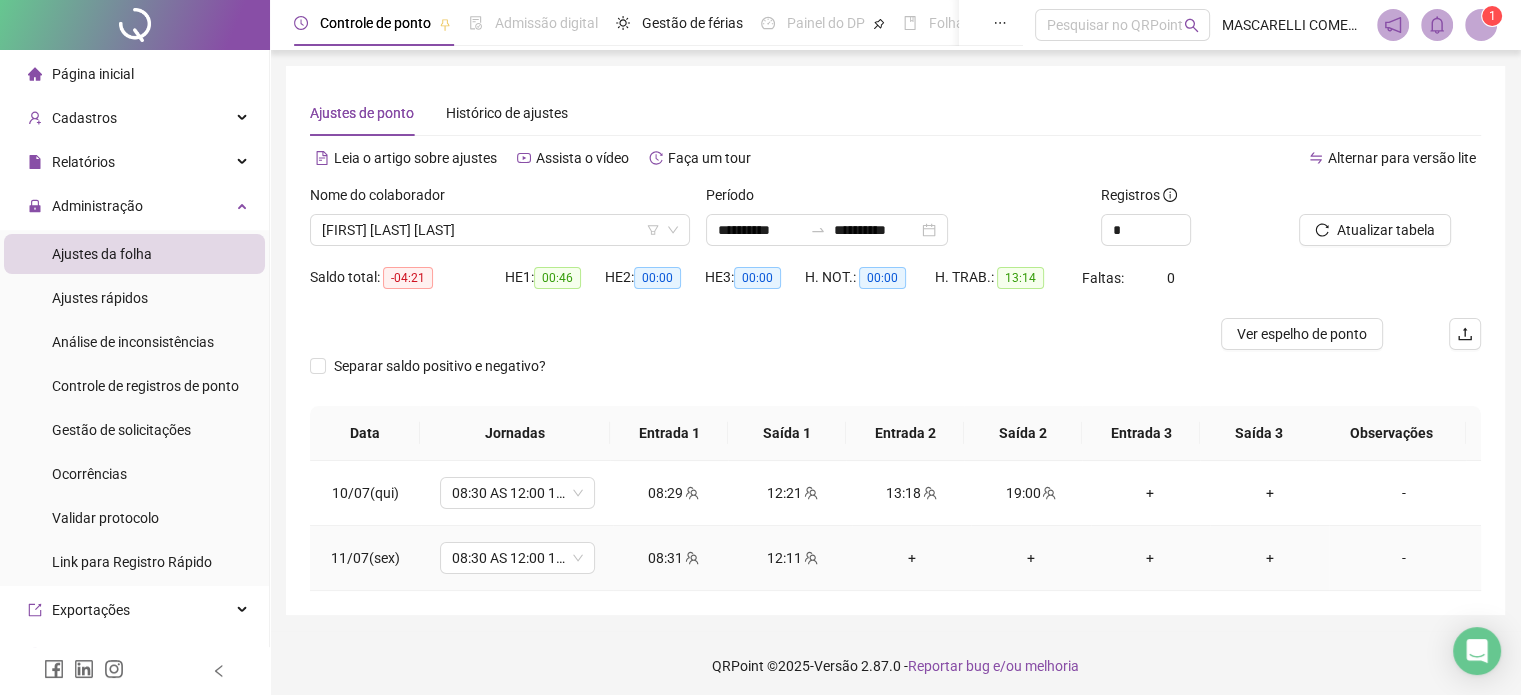 click on "+" at bounding box center (911, 558) 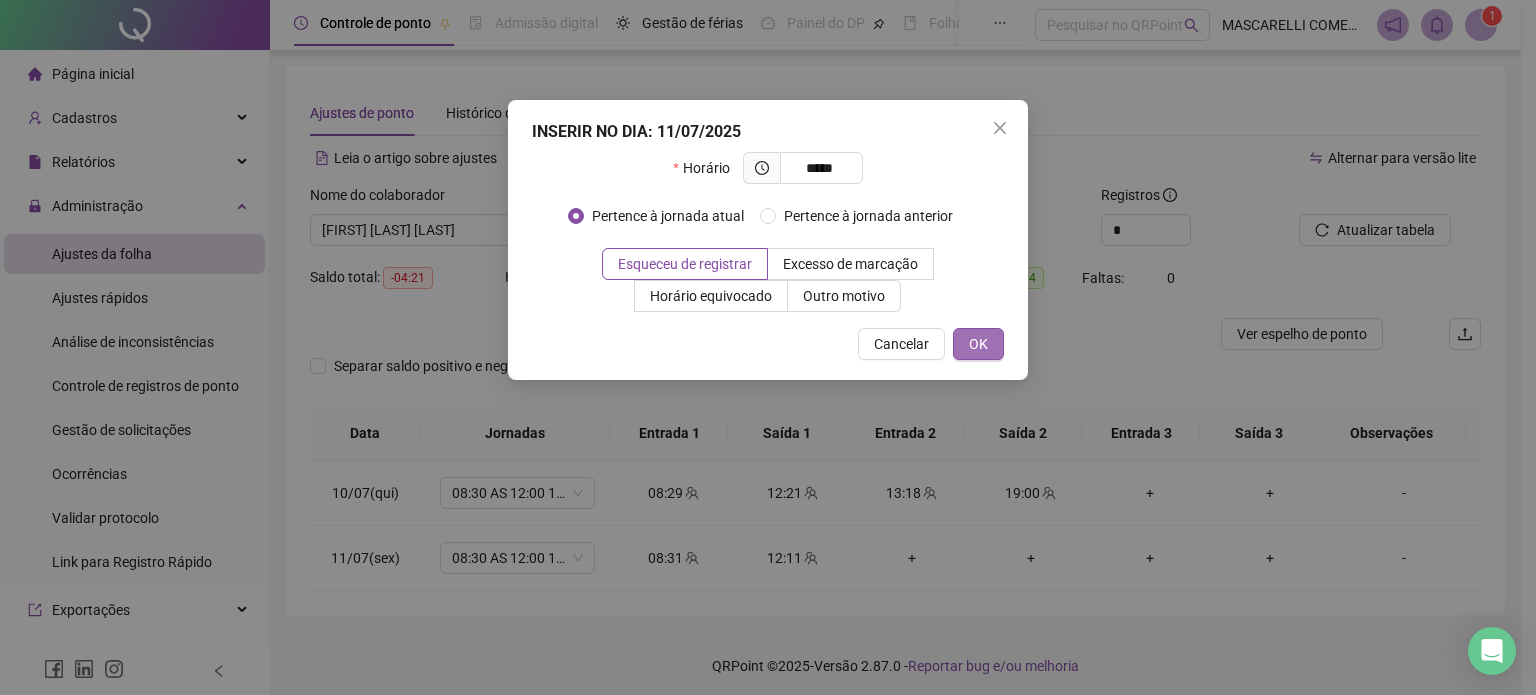 type on "*****" 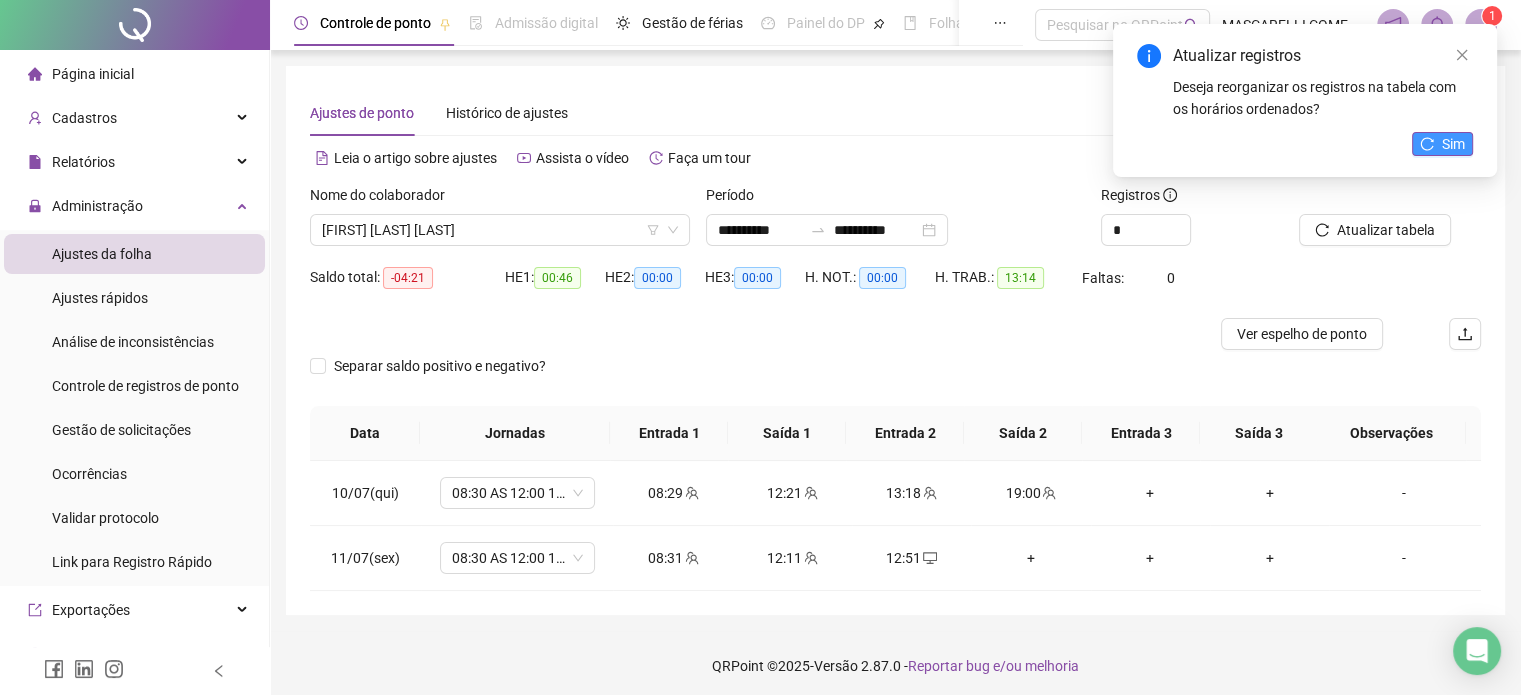 click on "Sim" at bounding box center (1453, 144) 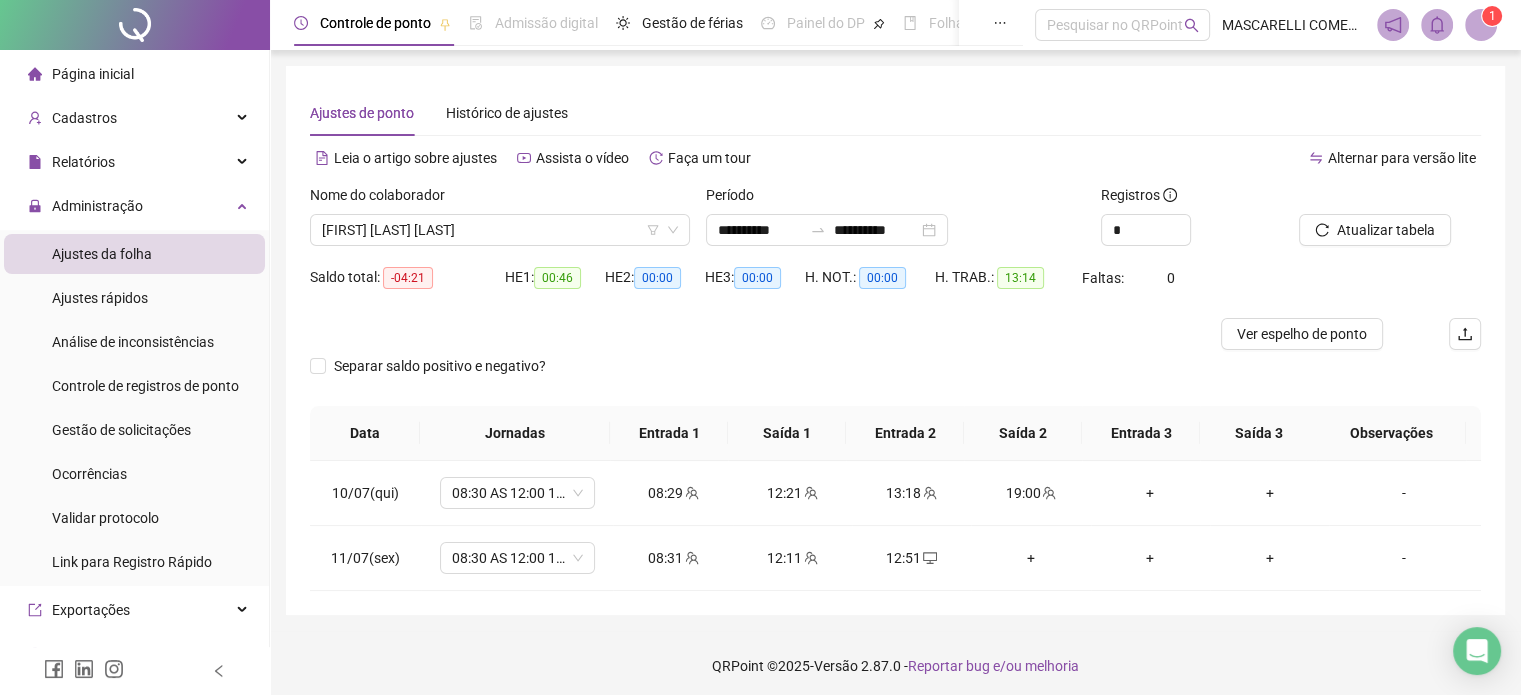 click on "Nome do colaborador" at bounding box center (500, 199) 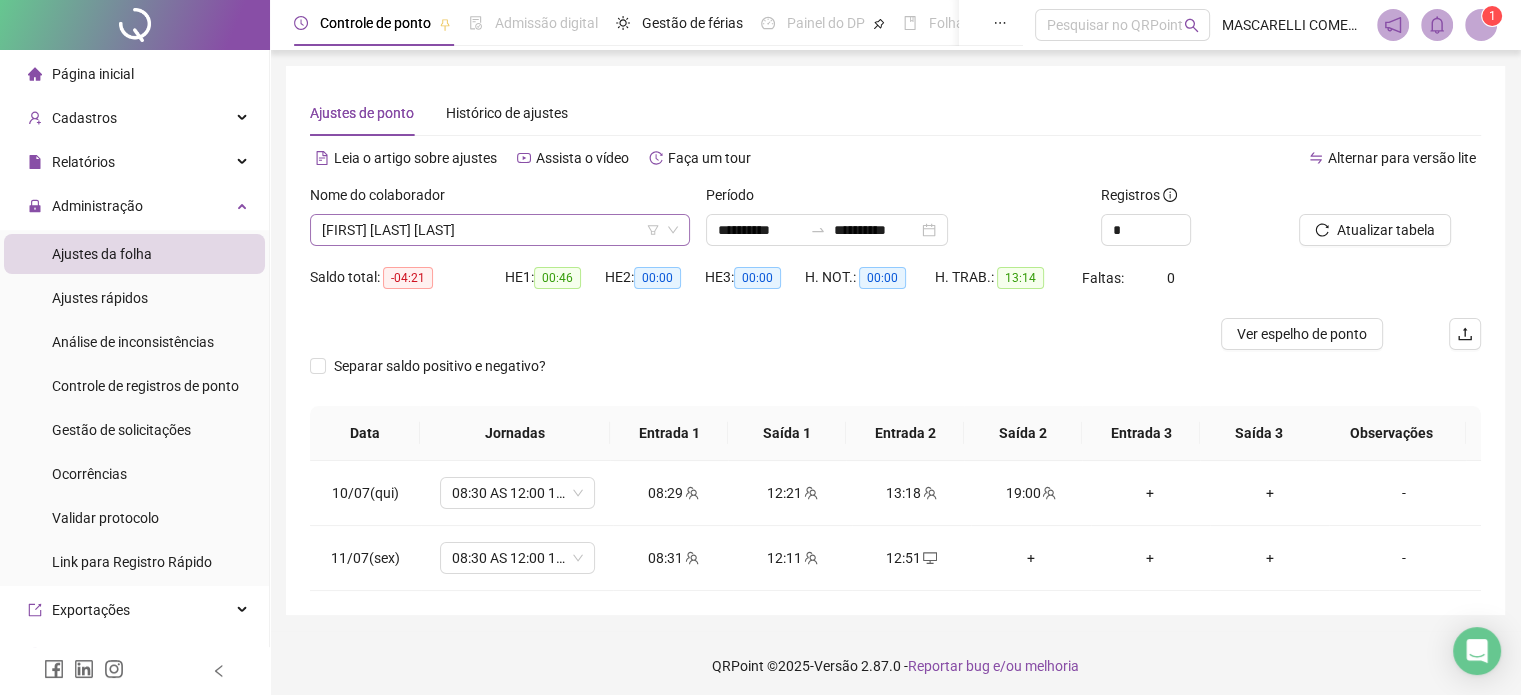 click on "[FIRST] [LAST] [LAST]" at bounding box center [500, 230] 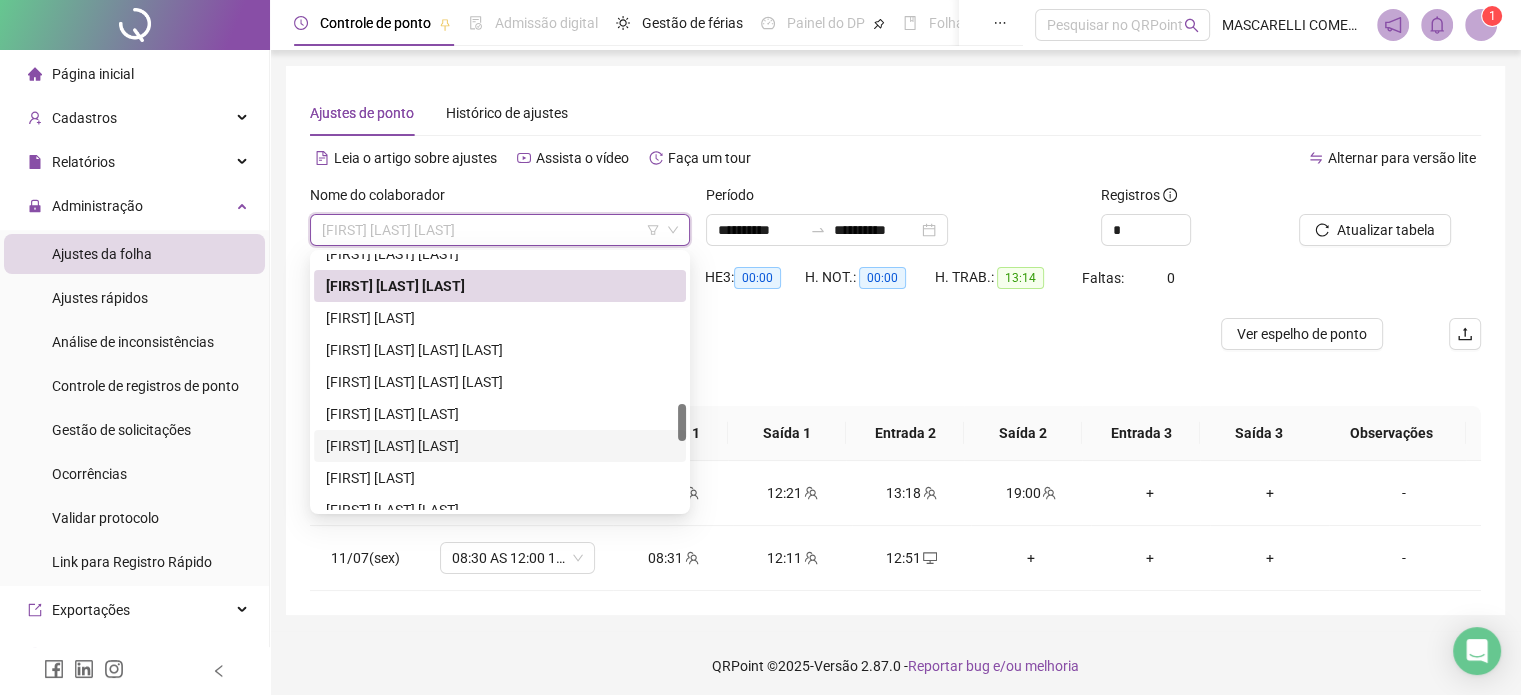 click on "[FIRST] [LAST] [LAST]" at bounding box center (500, 446) 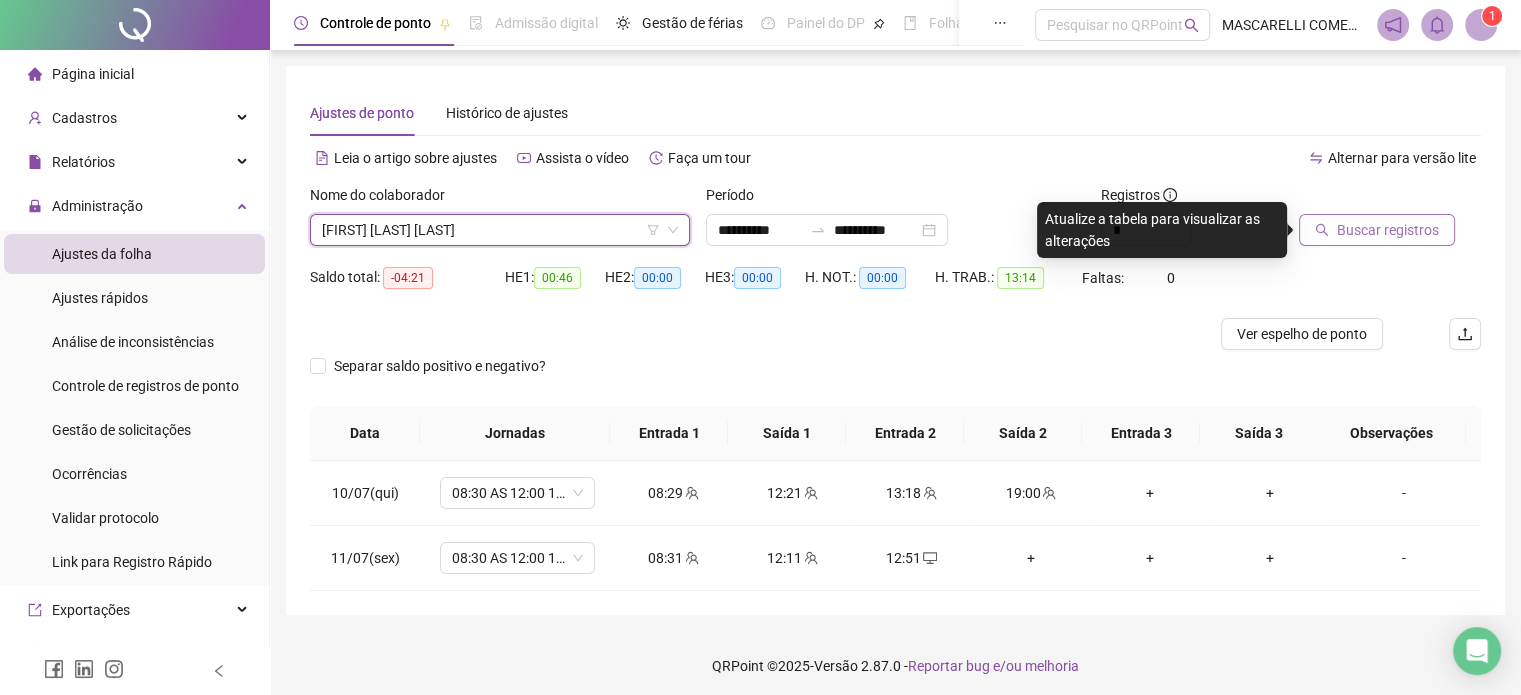 click on "Buscar registros" at bounding box center (1388, 230) 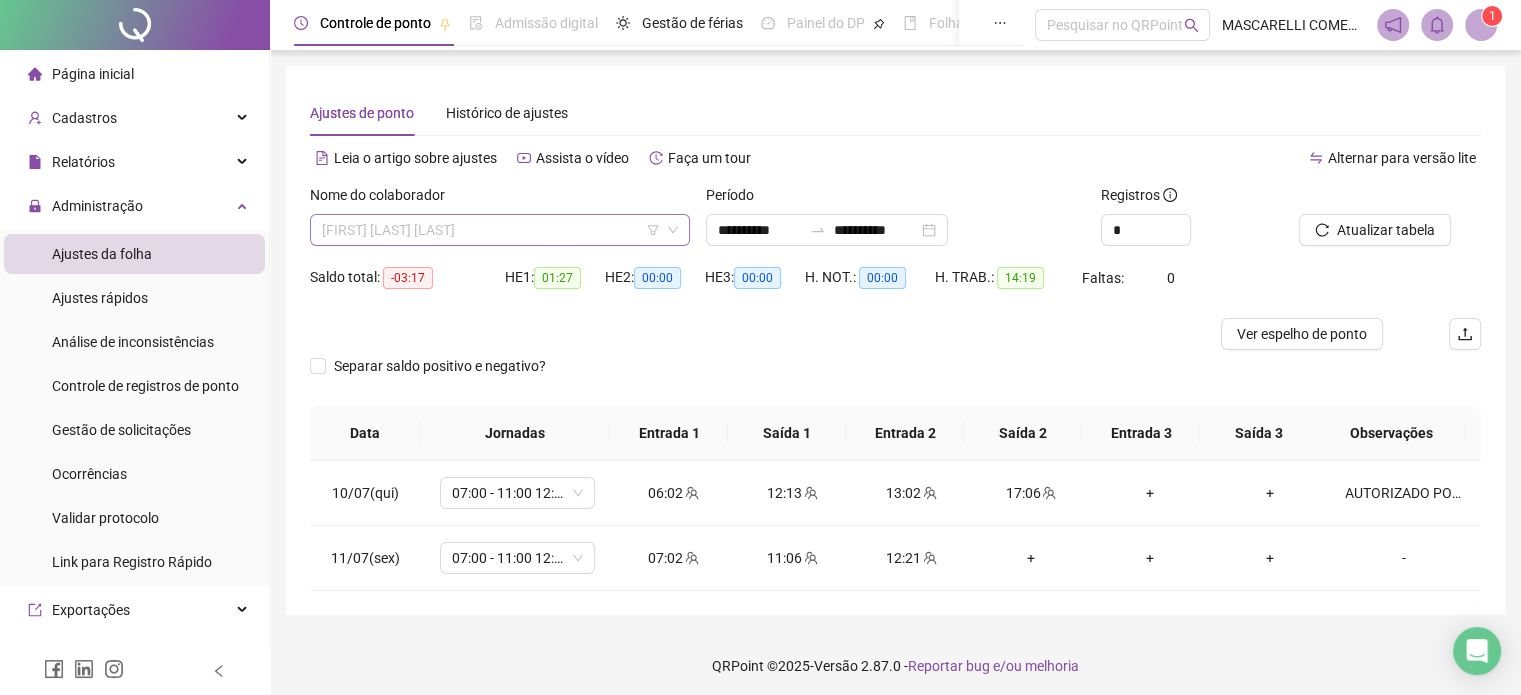 click on "[FIRST] [LAST] [LAST]" at bounding box center [500, 230] 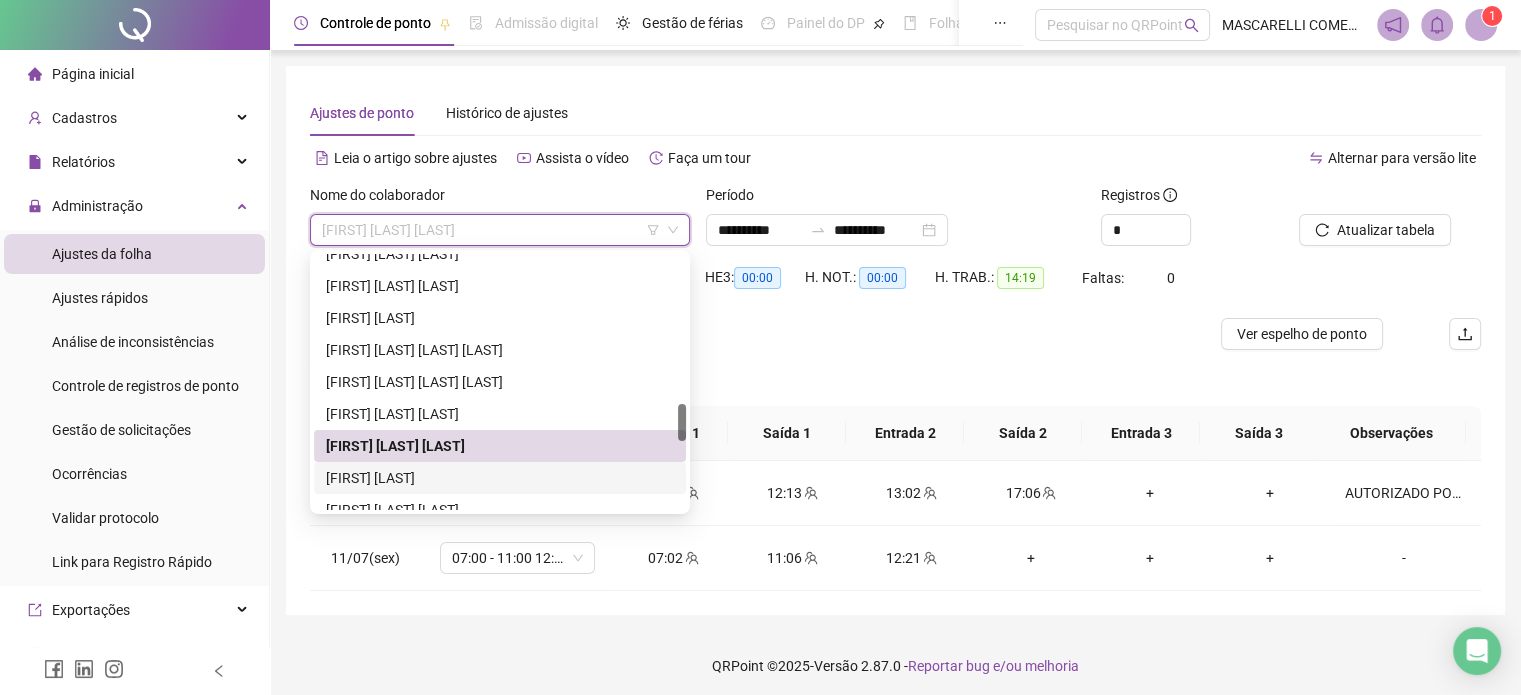 click on "[FIRST] [LAST]" at bounding box center (500, 478) 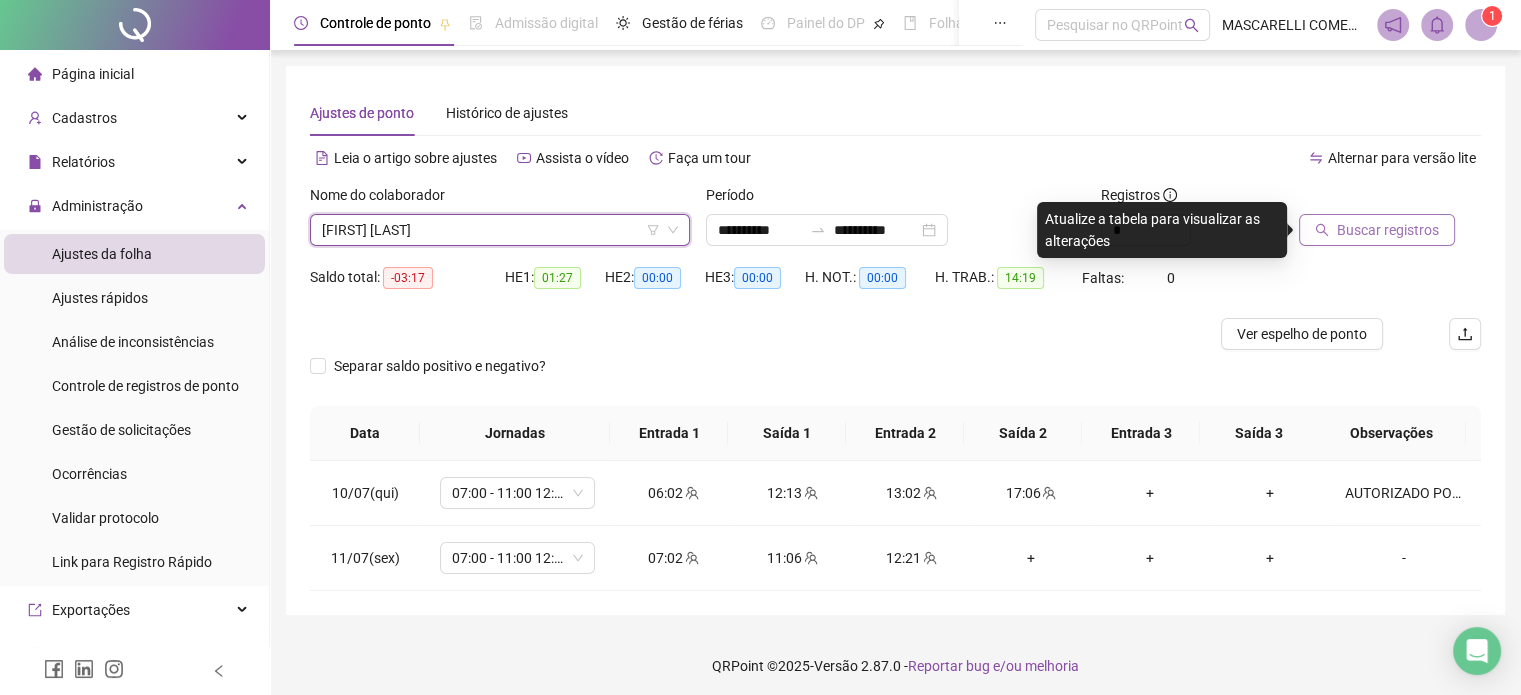click on "Buscar registros" at bounding box center (1388, 230) 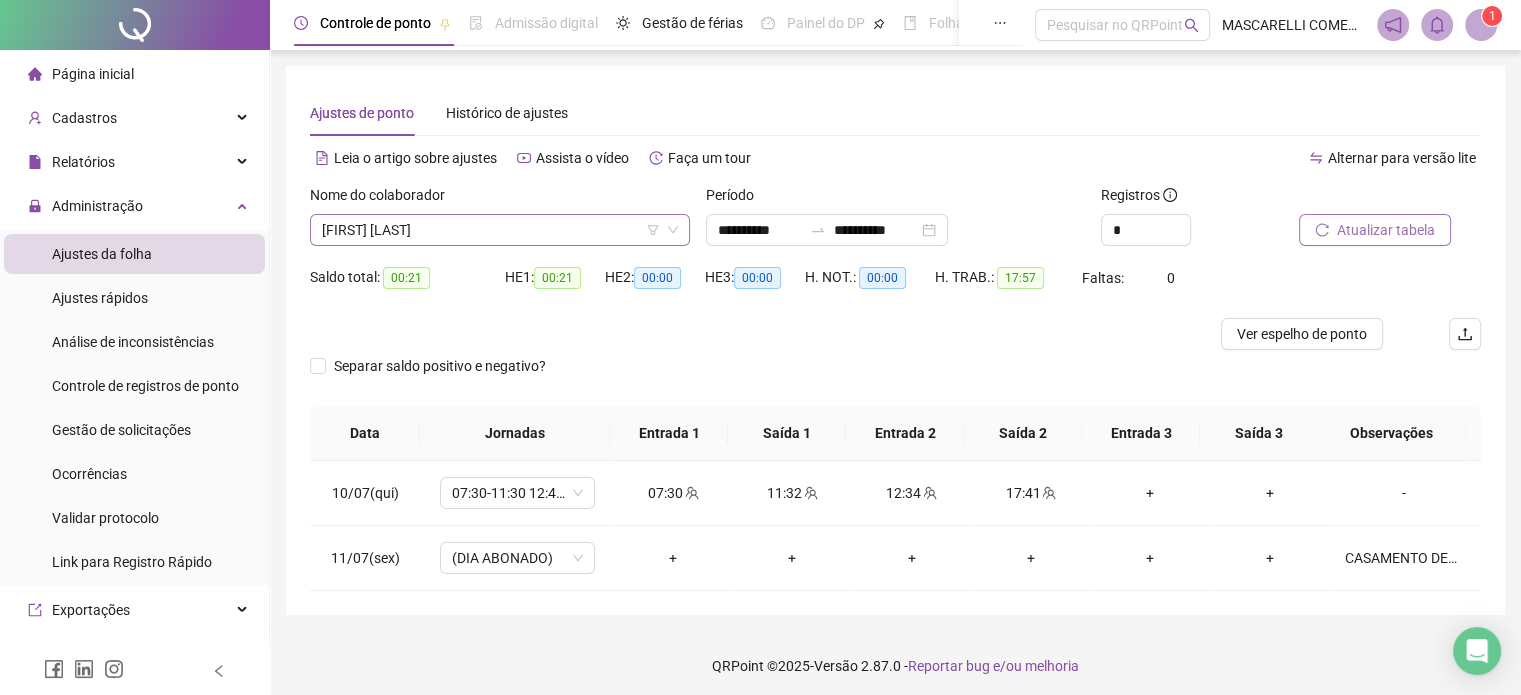click on "[FIRST] [LAST]" at bounding box center (500, 230) 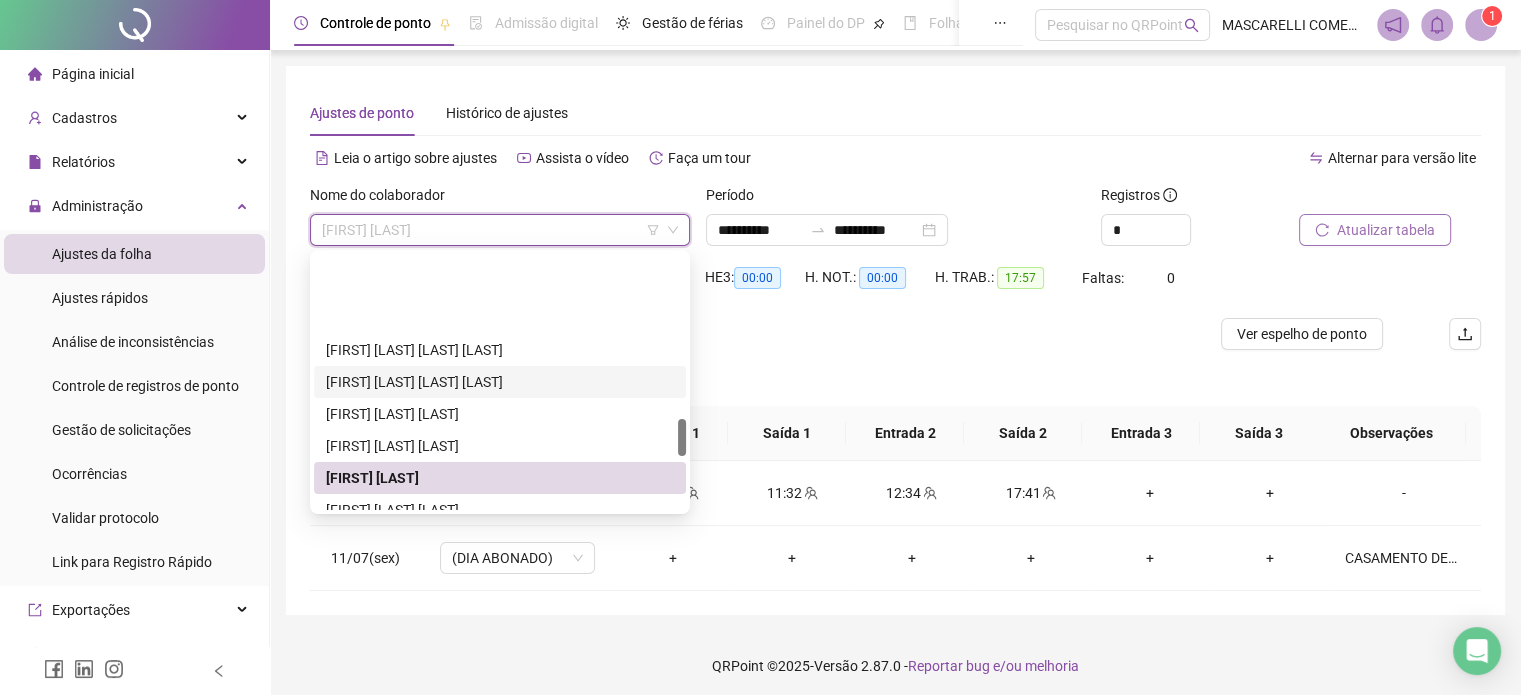 scroll, scrollTop: 1108, scrollLeft: 0, axis: vertical 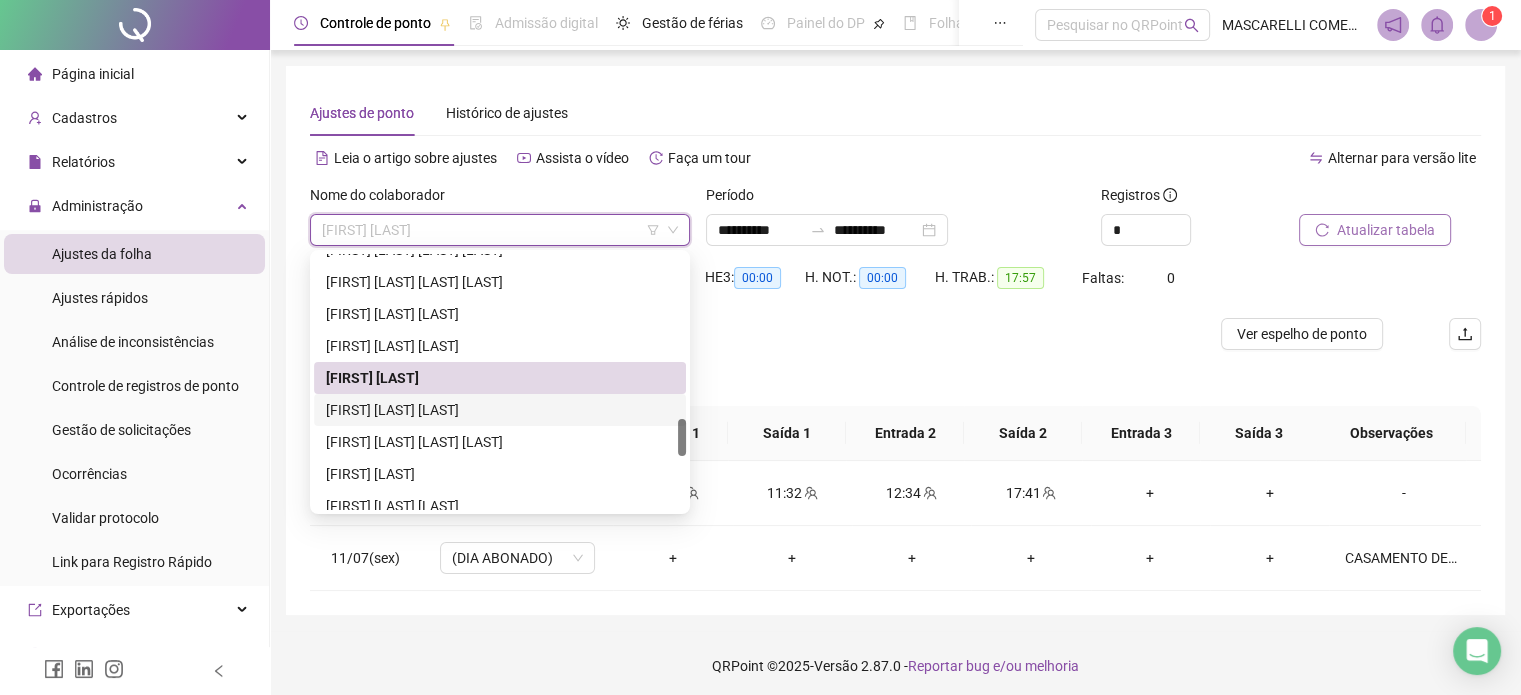 click on "[FIRST] [LAST] [LAST]" at bounding box center (500, 410) 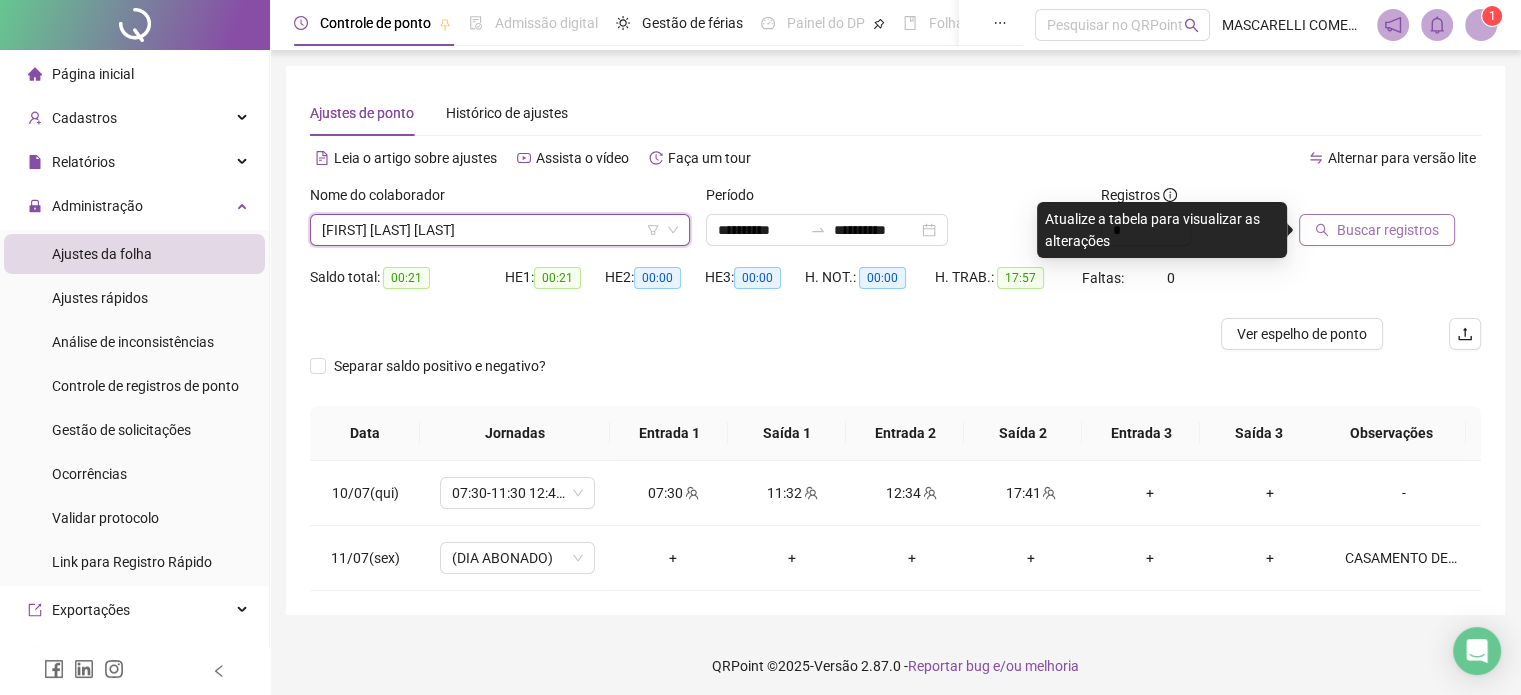click on "Buscar registros" at bounding box center [1377, 230] 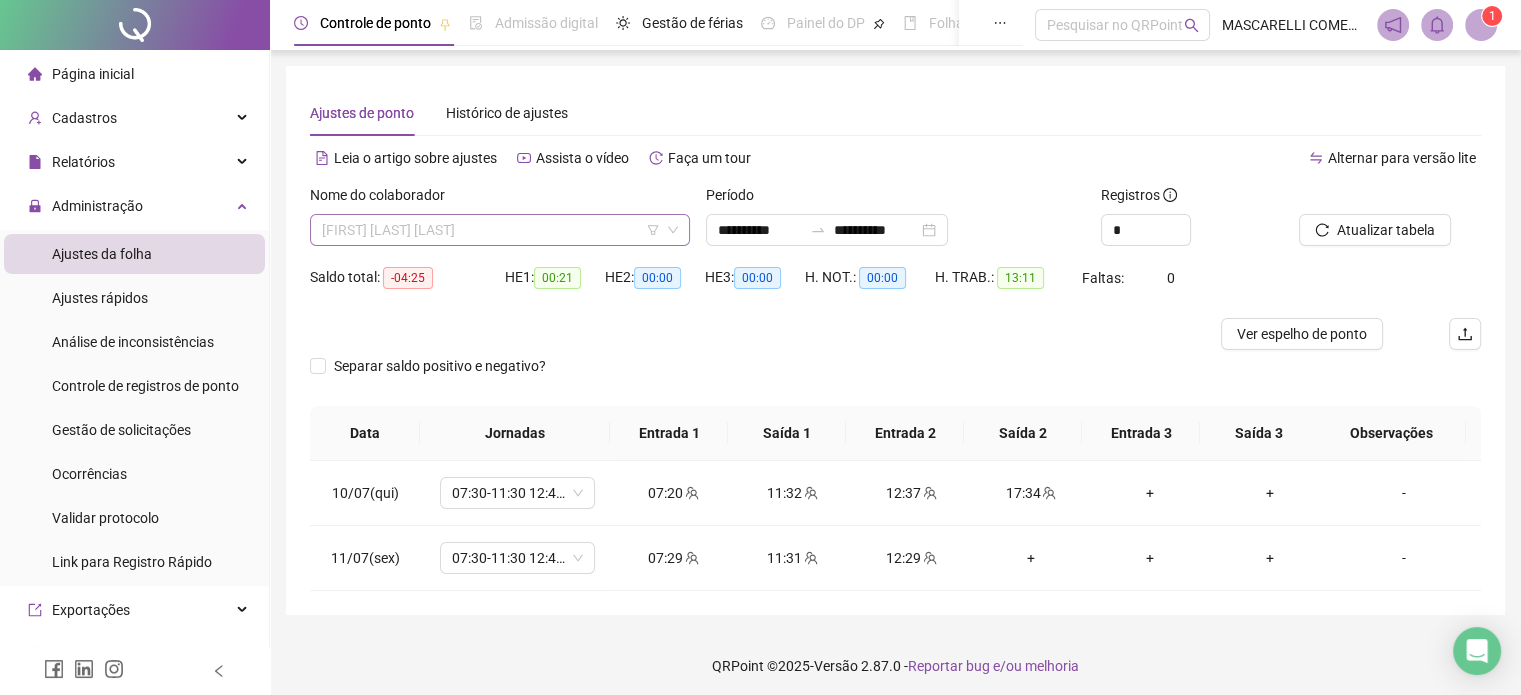 click on "[FIRST] [LAST] [LAST]" at bounding box center [500, 230] 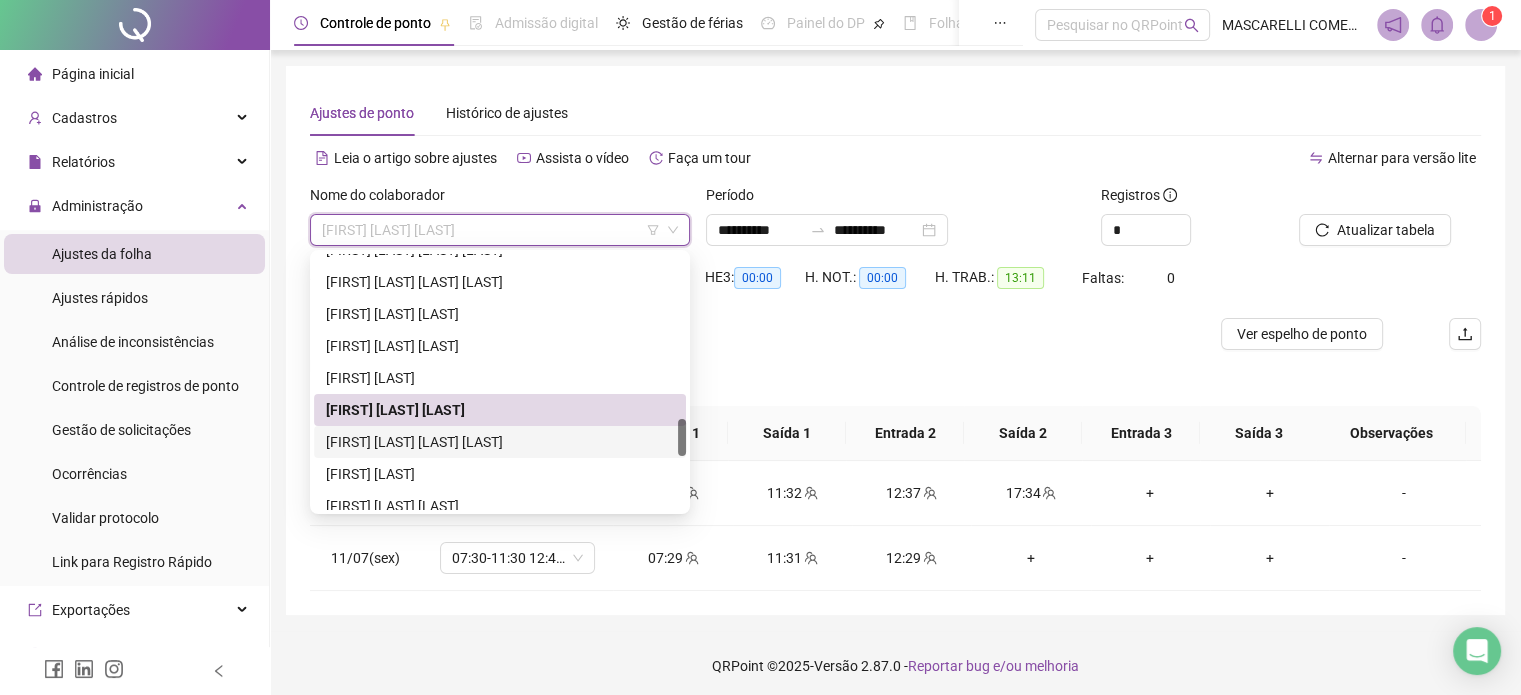 click on "[FIRST] [LAST] [LAST] [LAST]" at bounding box center (500, 442) 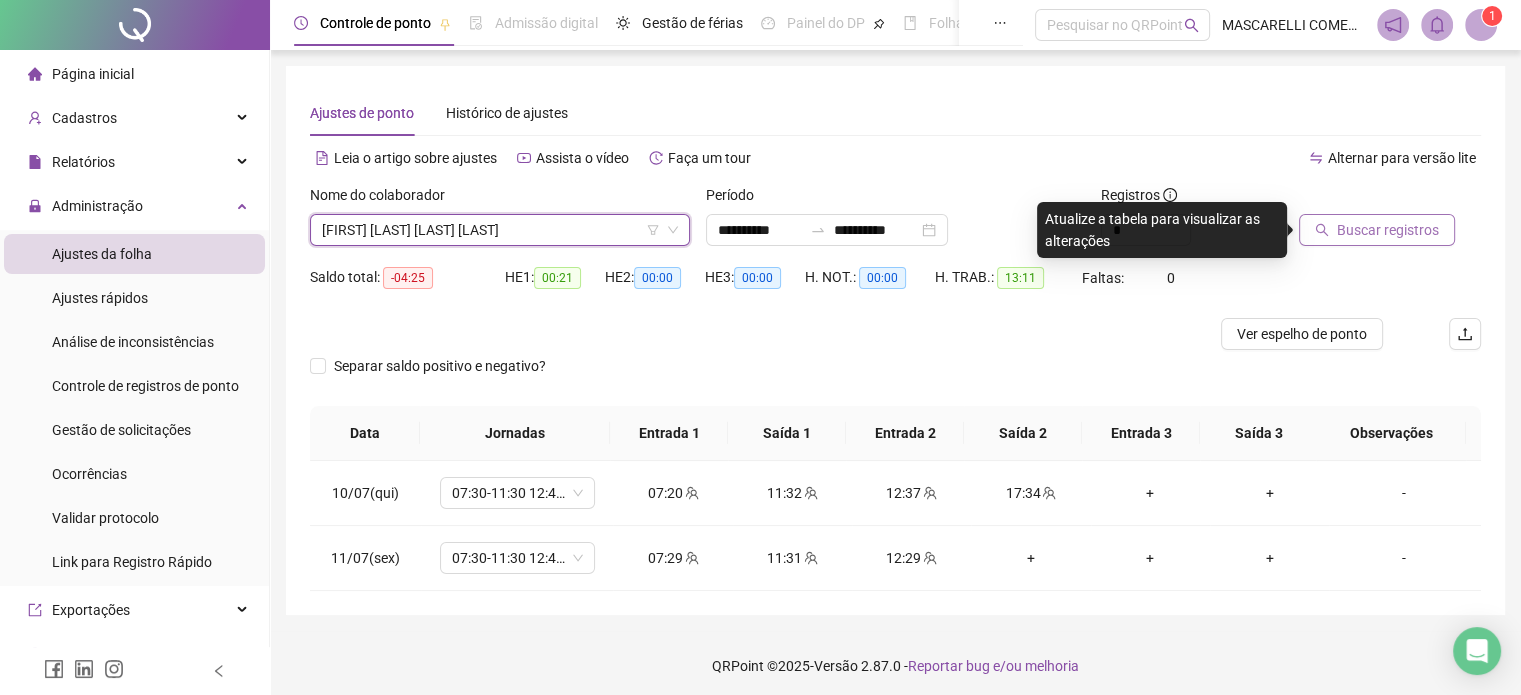 click on "Buscar registros" at bounding box center [1388, 230] 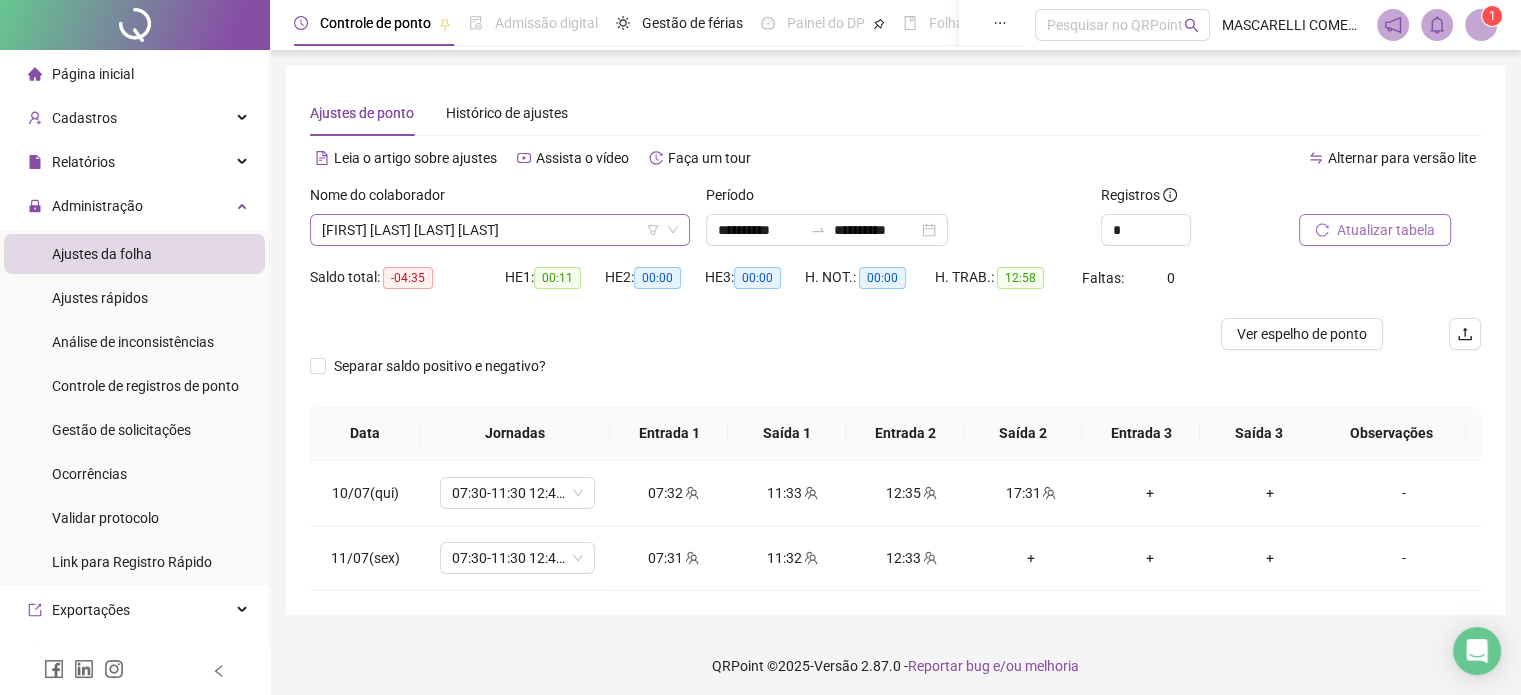 click on "[FIRST] [LAST] [LAST] [LAST]" at bounding box center (500, 230) 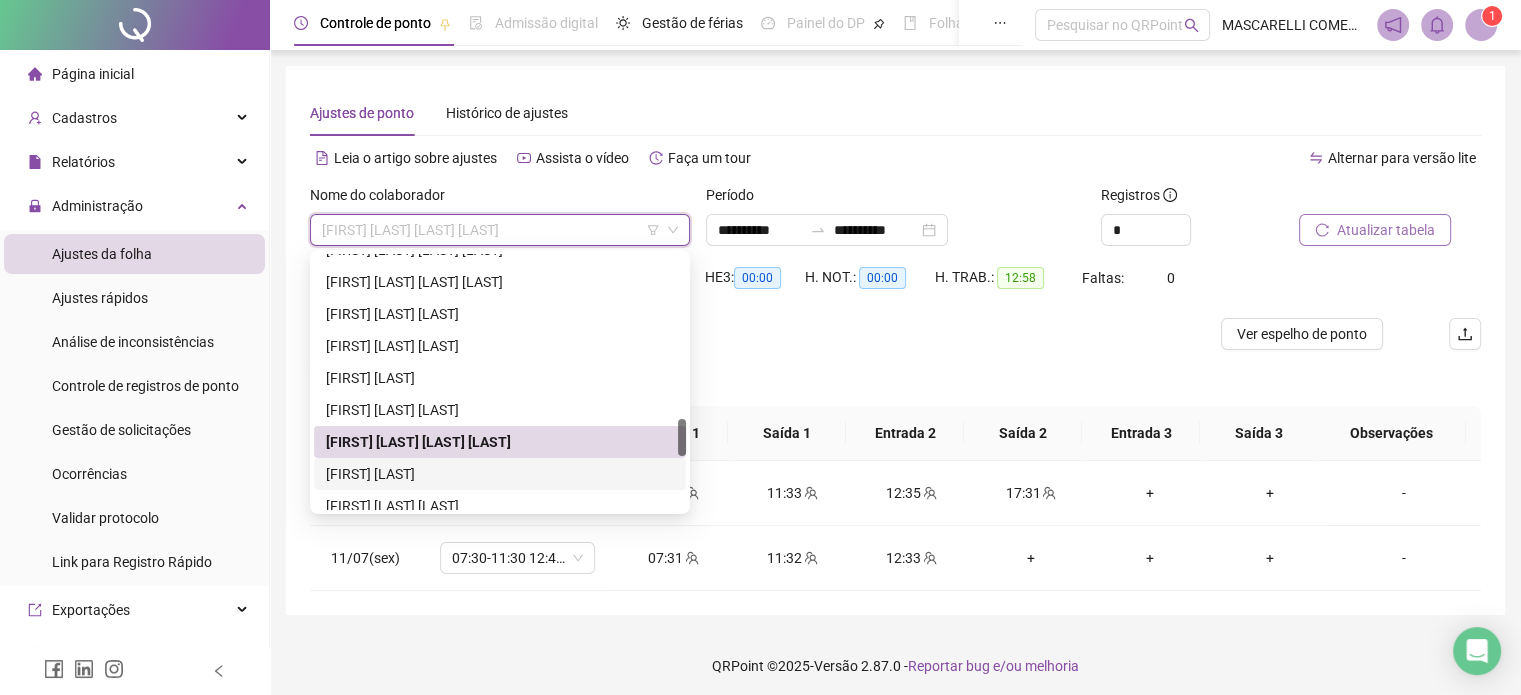 click on "[FIRST] [LAST]" at bounding box center [500, 474] 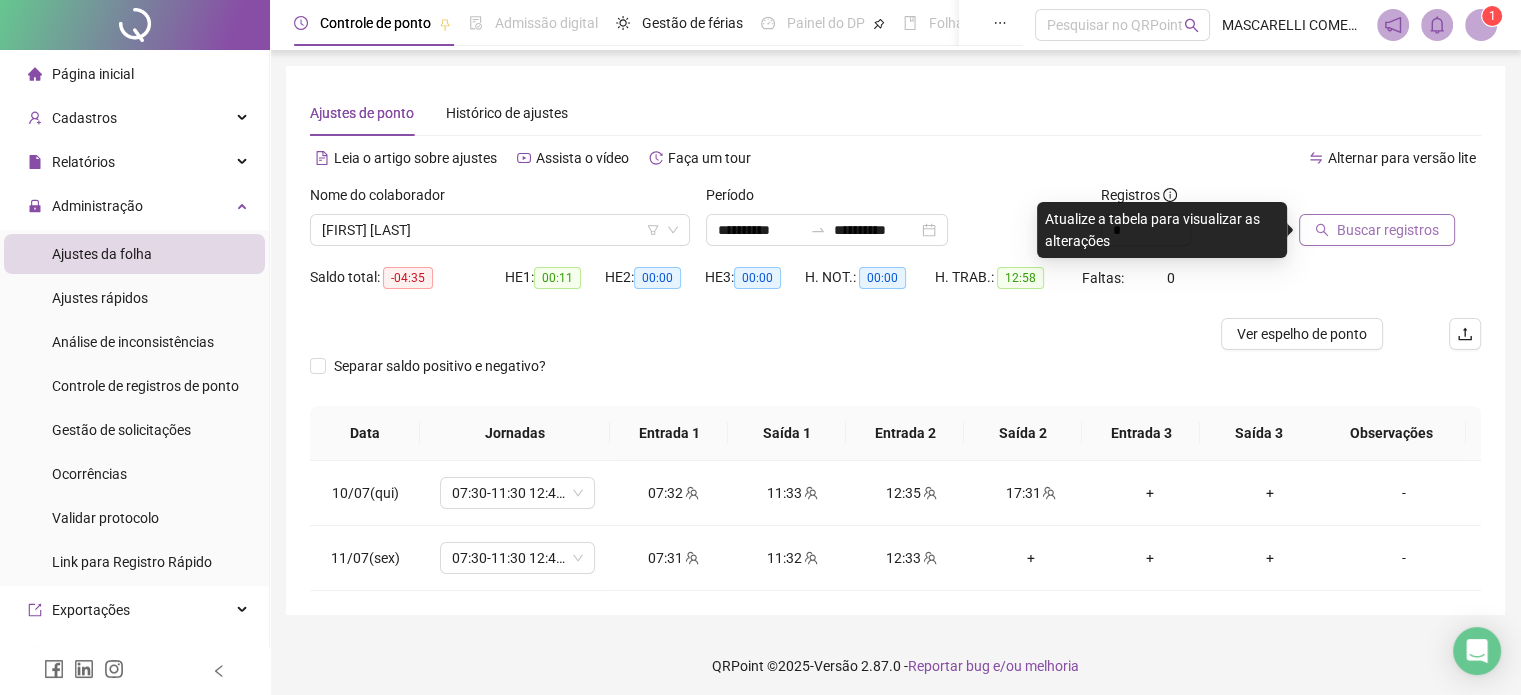 click on "Buscar registros" at bounding box center (1388, 230) 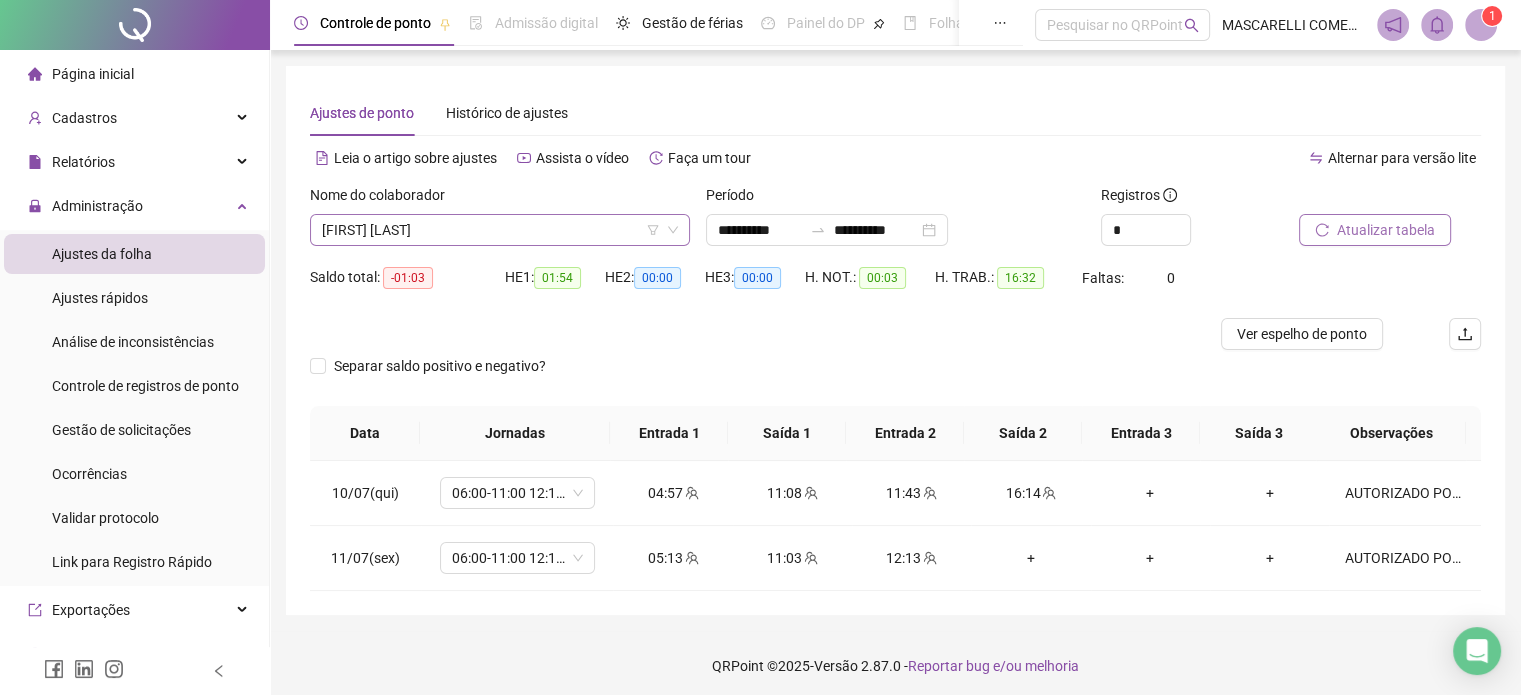 click on "[FIRST] [LAST]" at bounding box center (500, 230) 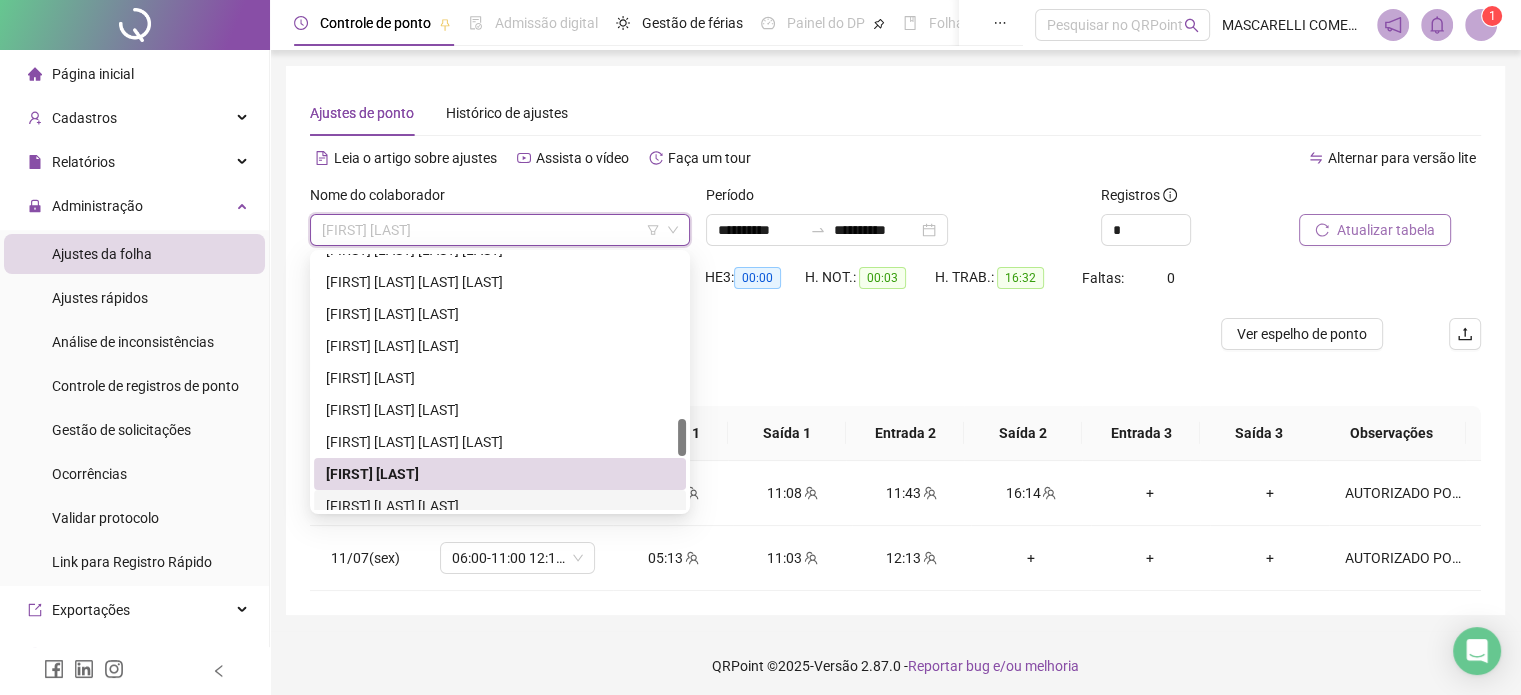 drag, startPoint x: 355, startPoint y: 505, endPoint x: 377, endPoint y: 487, distance: 28.42534 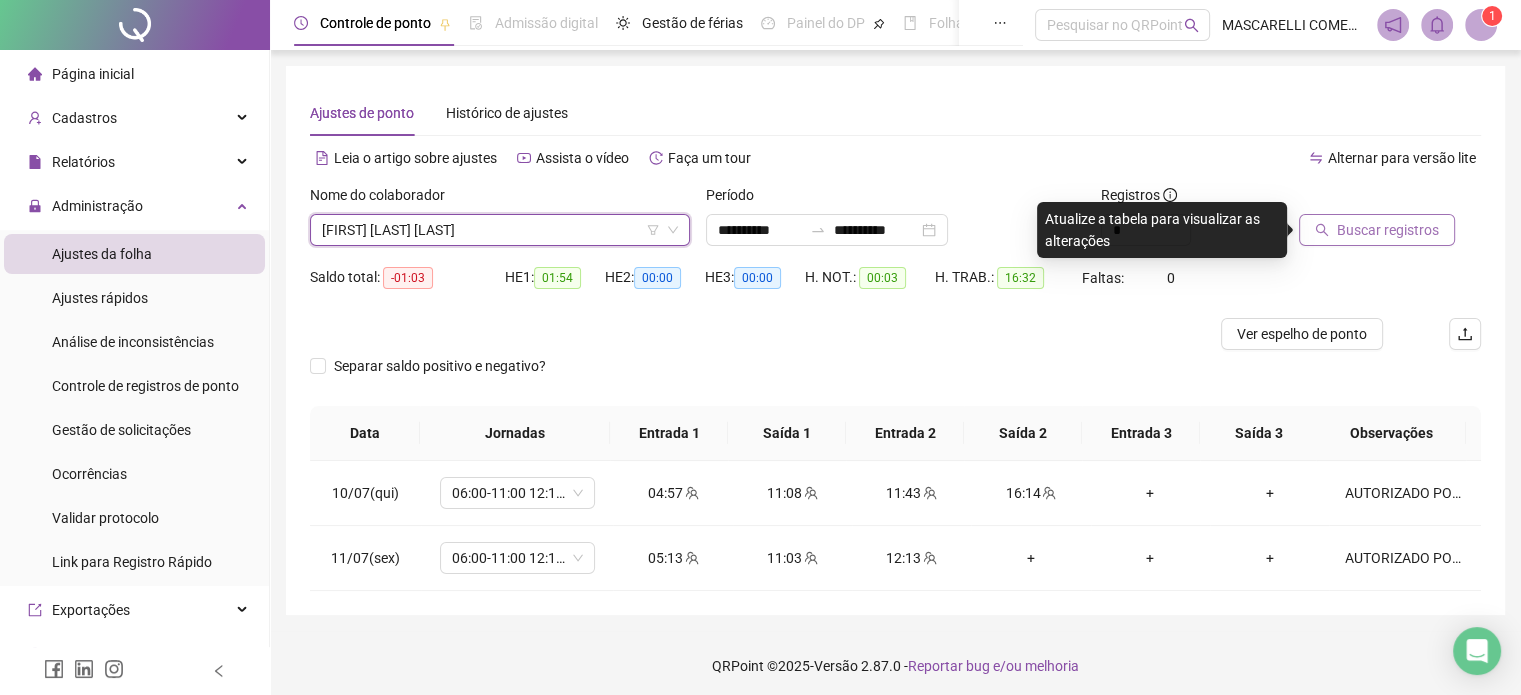 click on "Buscar registros" at bounding box center [1388, 230] 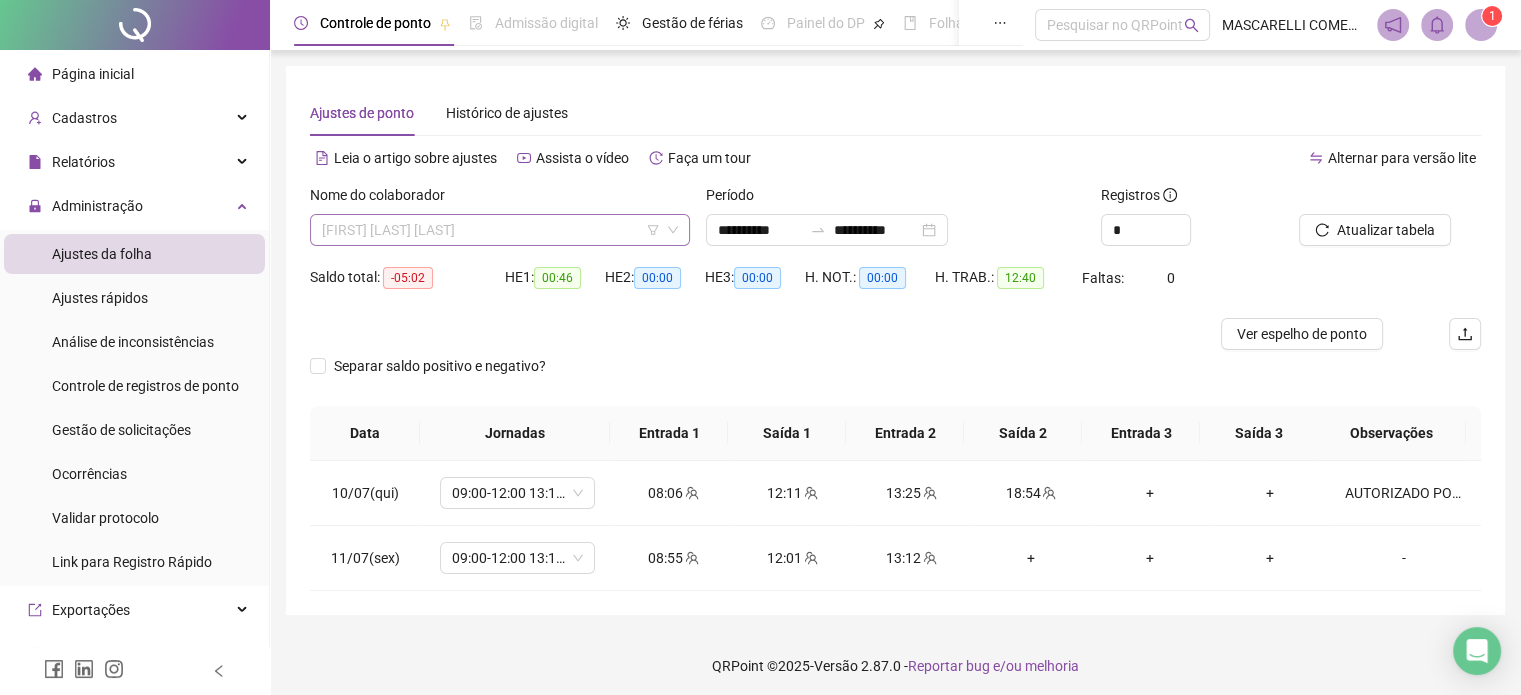 click on "[FIRST] [LAST] [LAST]" at bounding box center [500, 230] 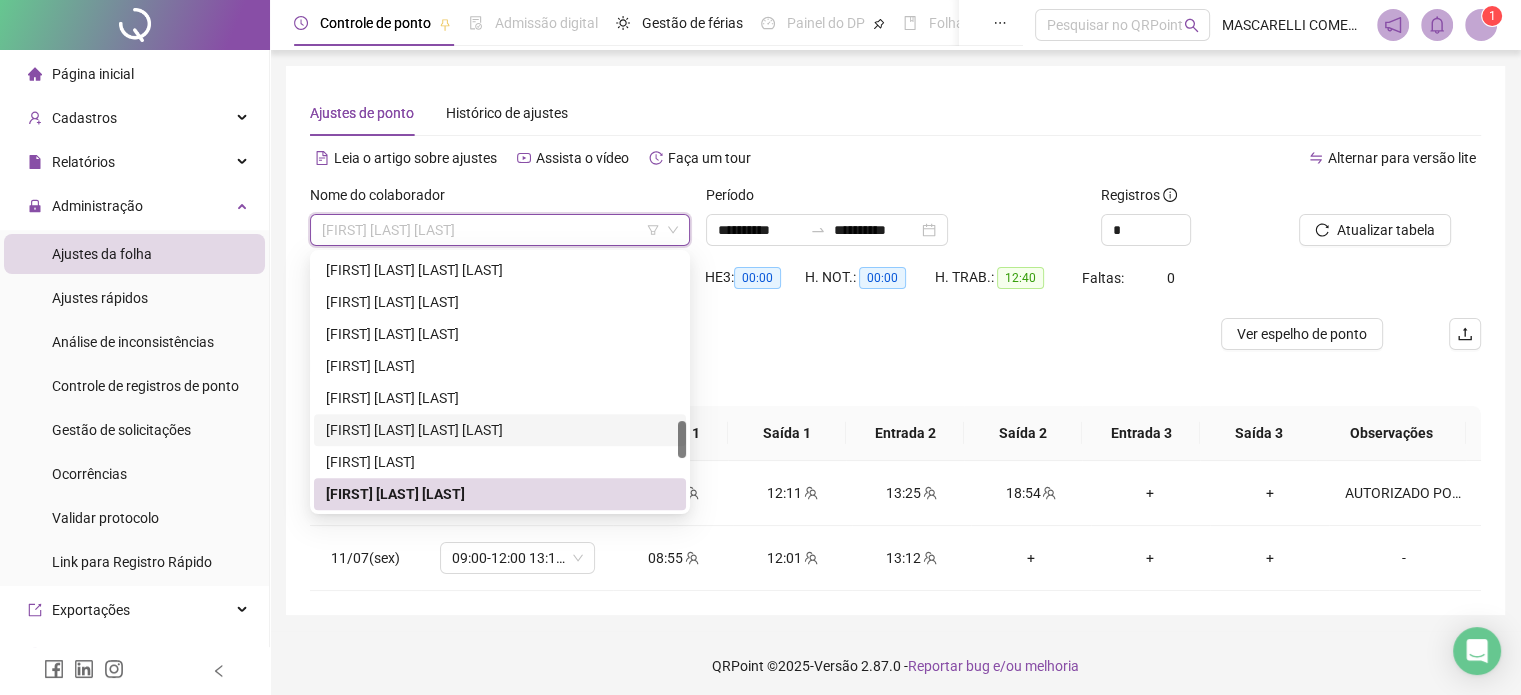 scroll, scrollTop: 1220, scrollLeft: 0, axis: vertical 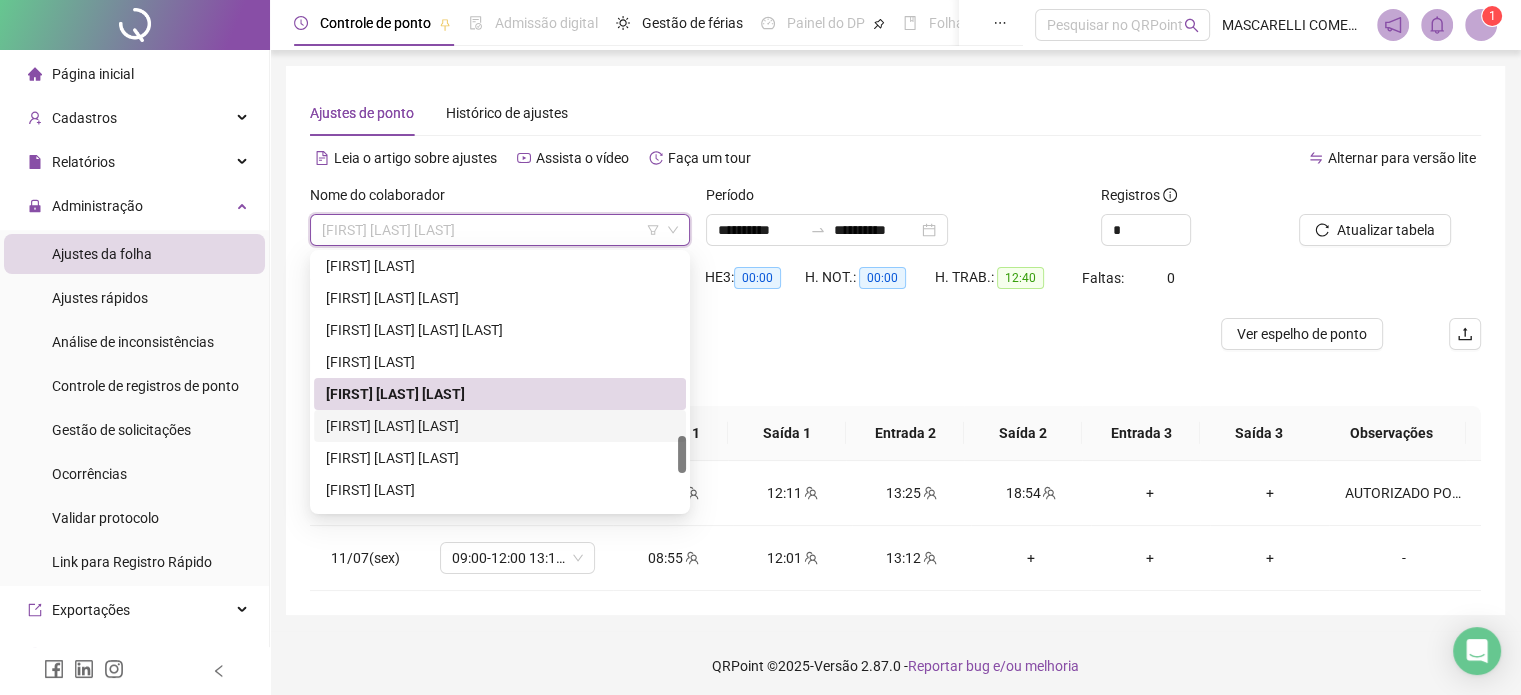 click on "[FIRST] [LAST] [LAST]" at bounding box center [500, 426] 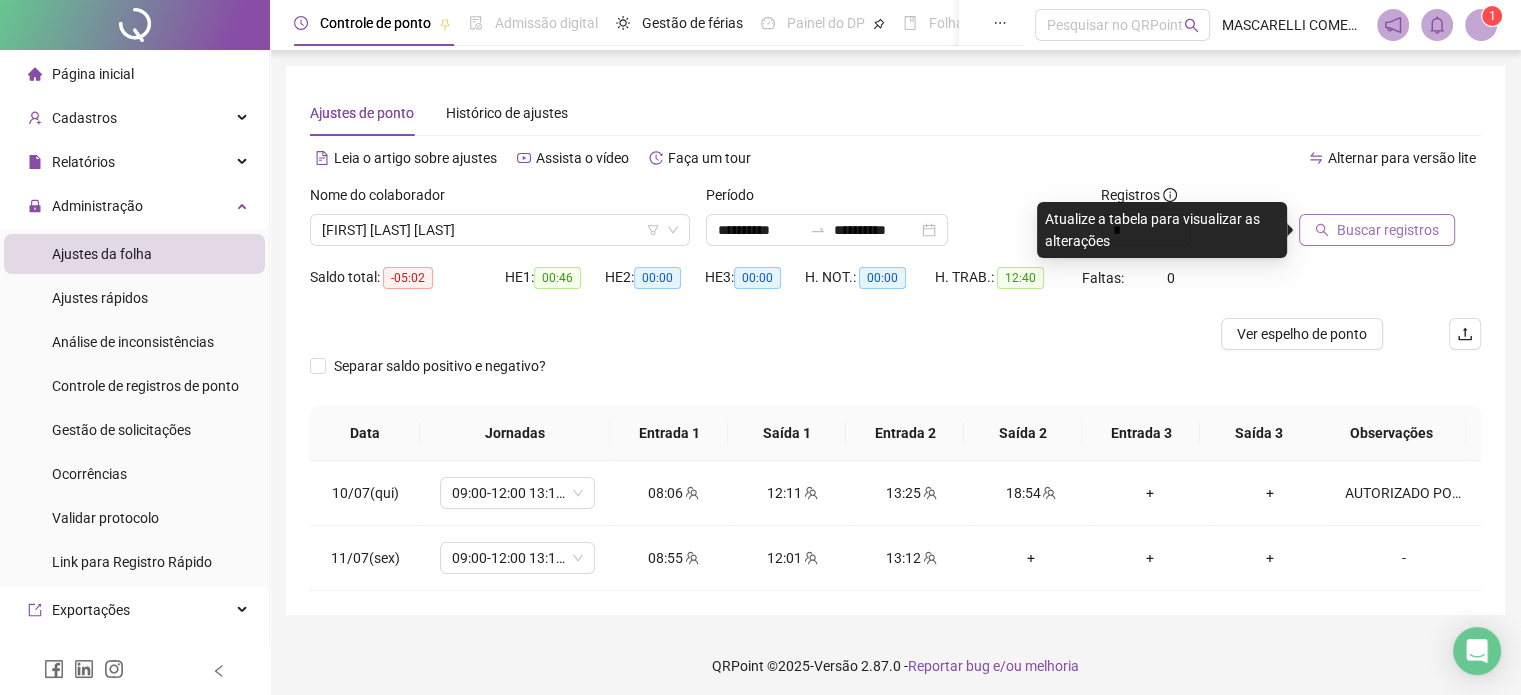 click on "Buscar registros" at bounding box center (1388, 230) 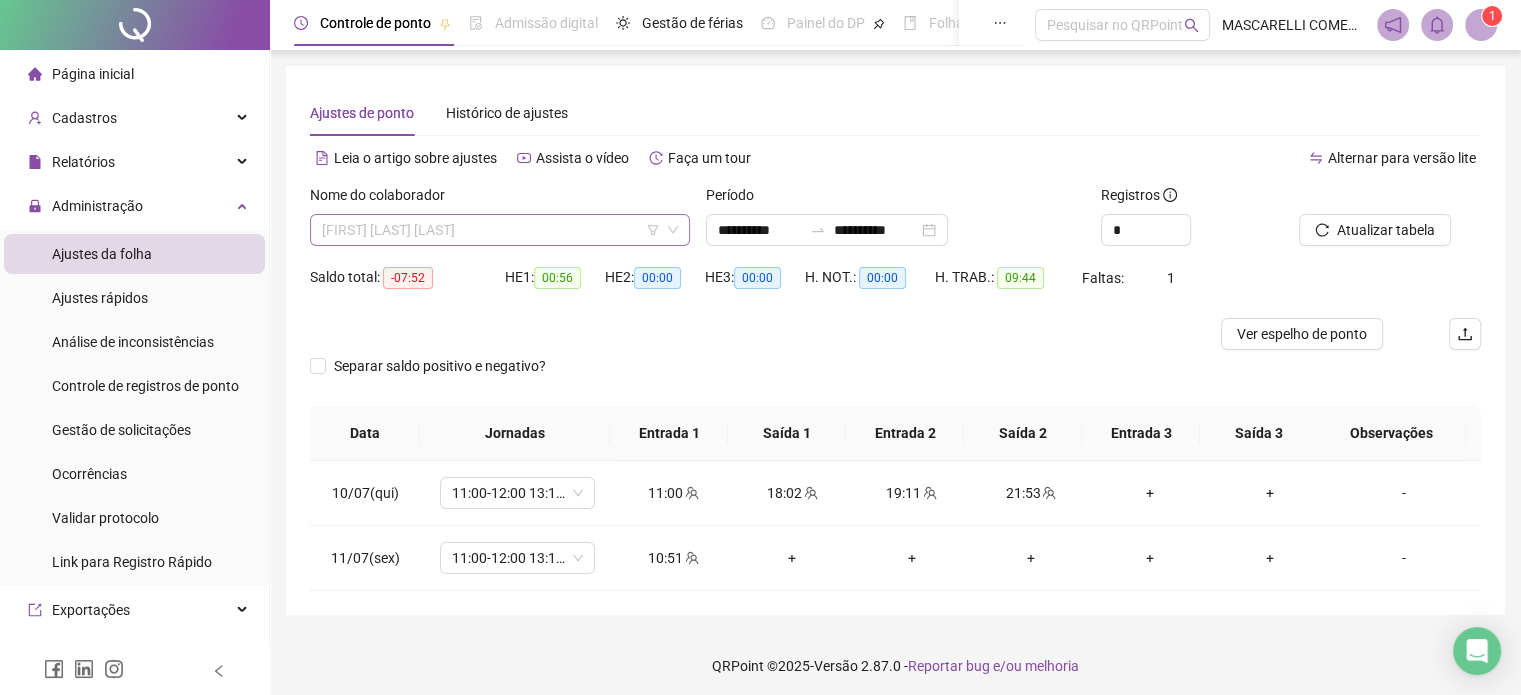 click on "[FIRST] [LAST] [LAST]" at bounding box center [500, 230] 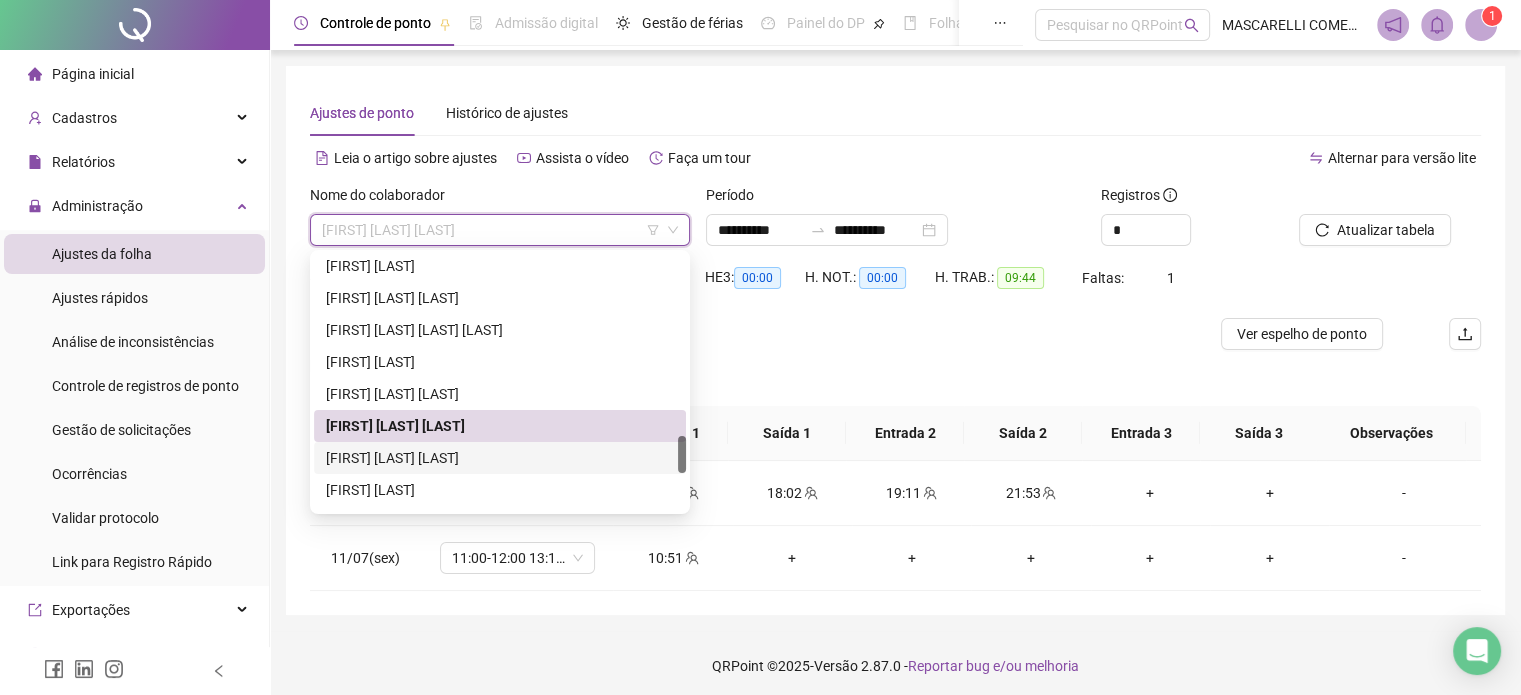 click on "[FIRST] [LAST] [LAST]" at bounding box center [500, 458] 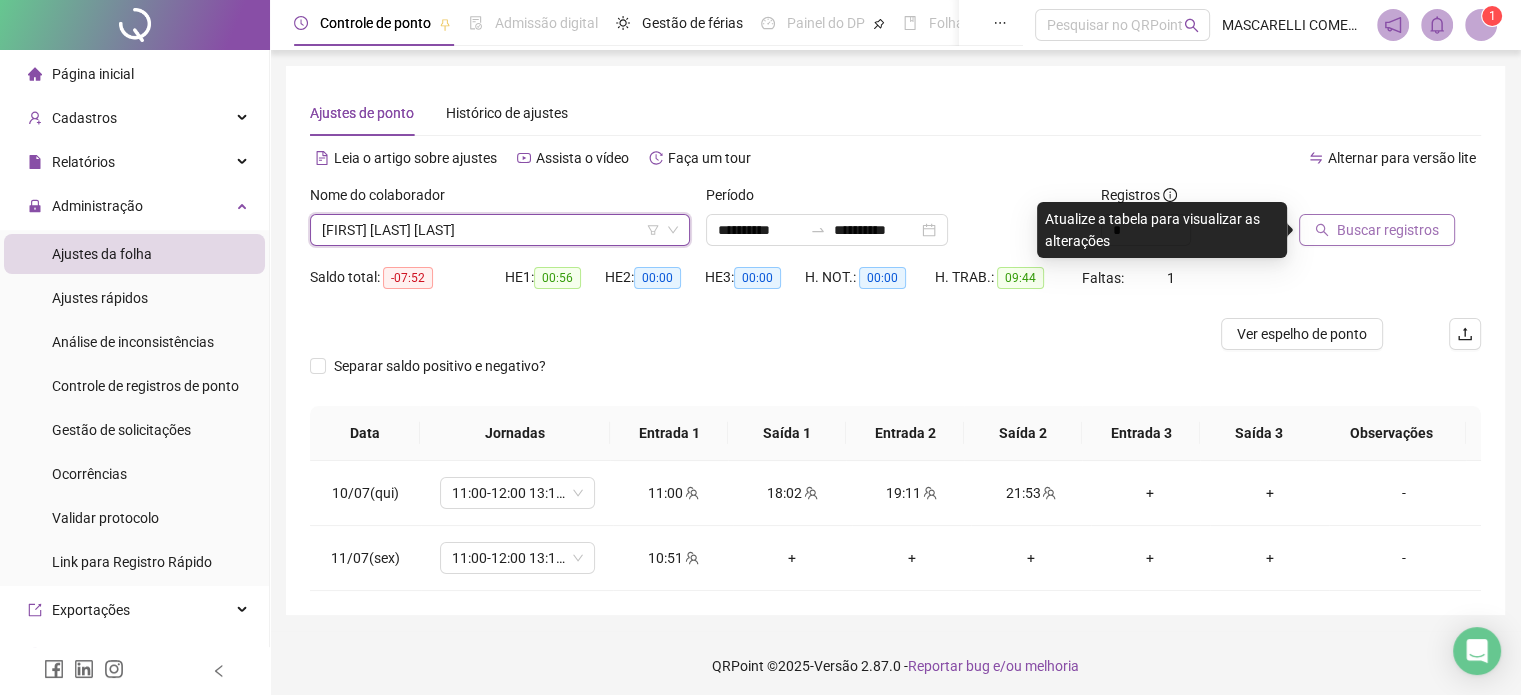 click on "Buscar registros" at bounding box center (1388, 230) 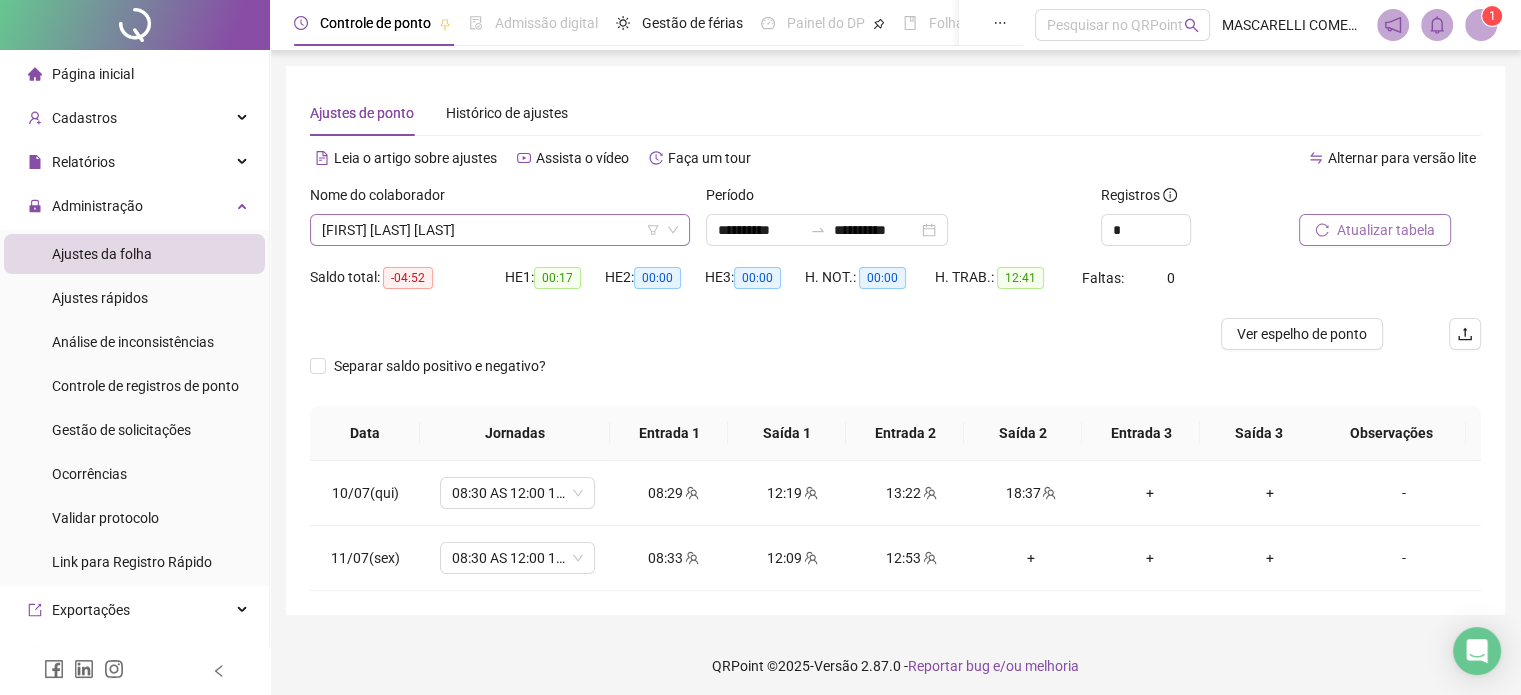 click on "[FIRST] [LAST] [LAST]" at bounding box center [500, 230] 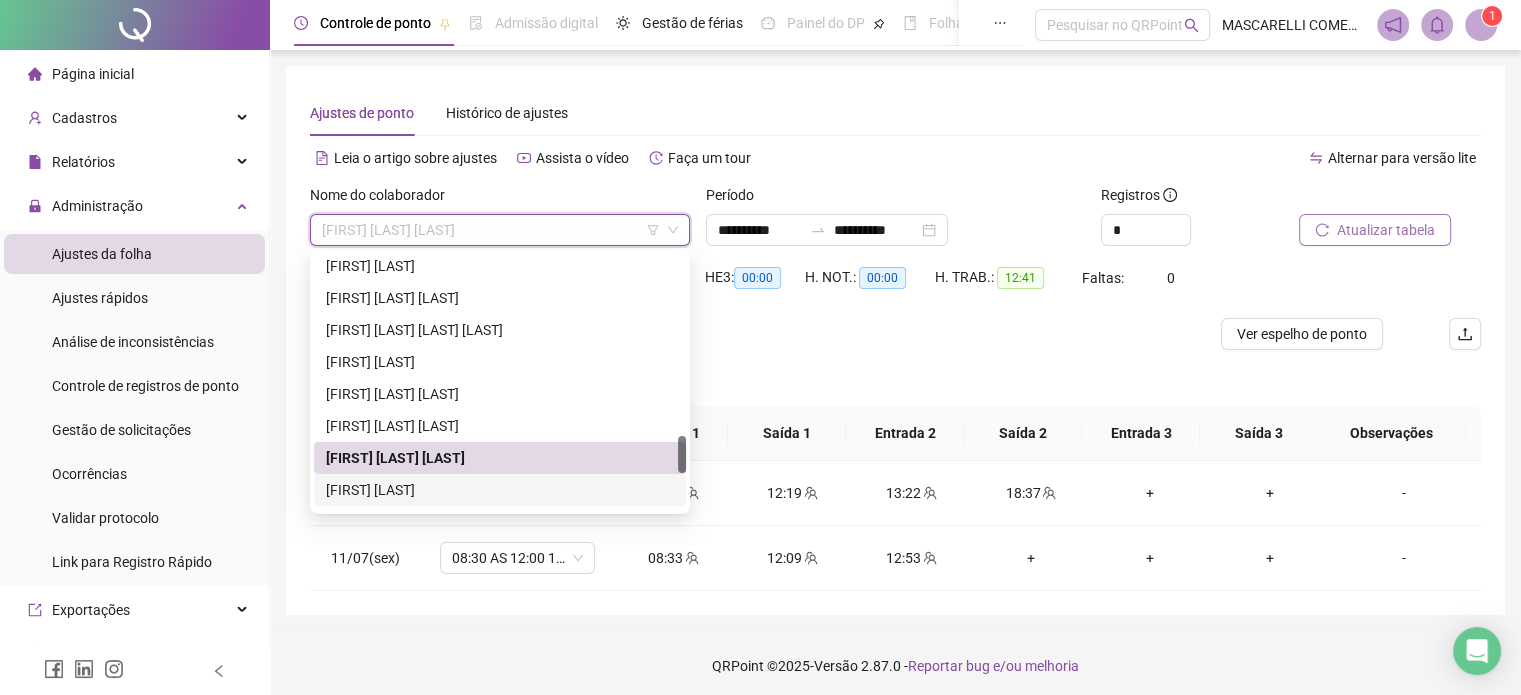 click on "[FIRST] [LAST]" at bounding box center [500, 490] 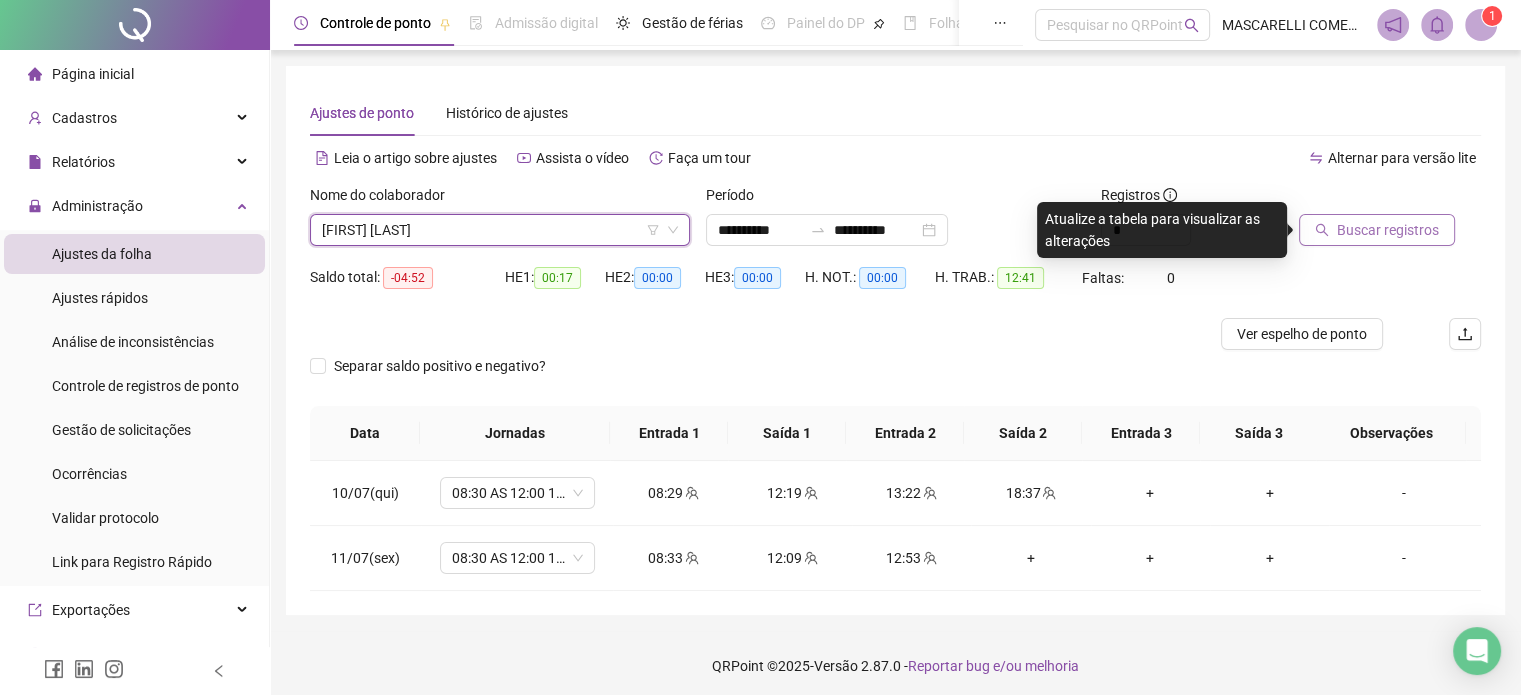 drag, startPoint x: 1373, startPoint y: 228, endPoint x: 1367, endPoint y: 219, distance: 10.816654 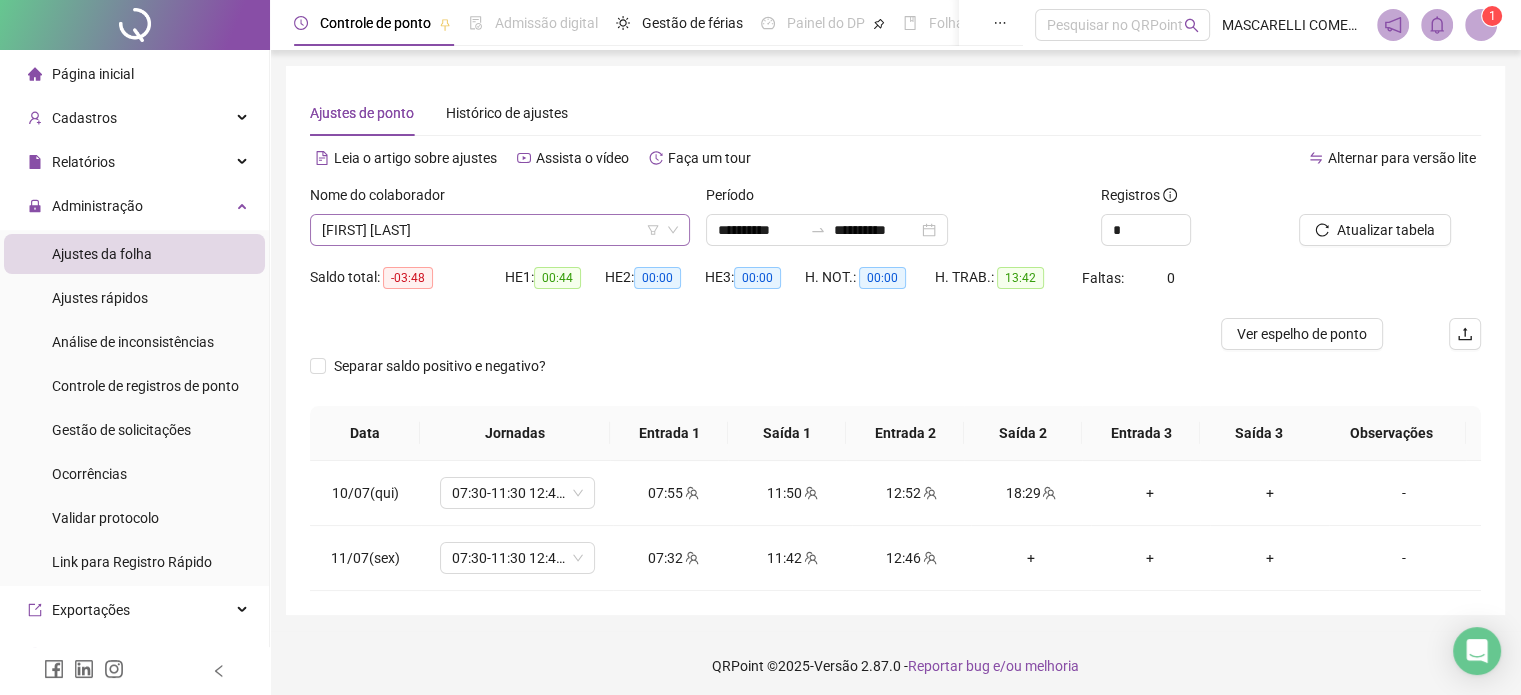 click on "[FIRST] [LAST]" at bounding box center [500, 230] 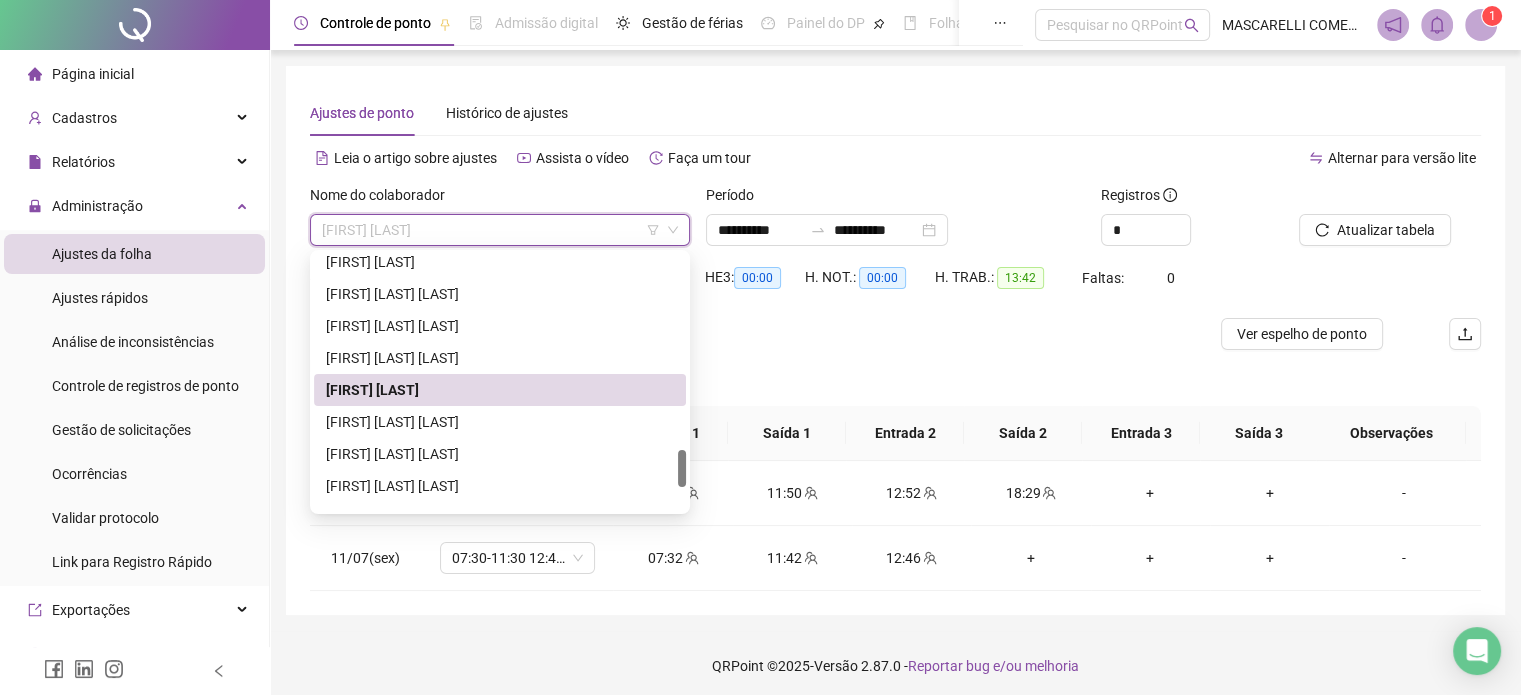 scroll, scrollTop: 1420, scrollLeft: 0, axis: vertical 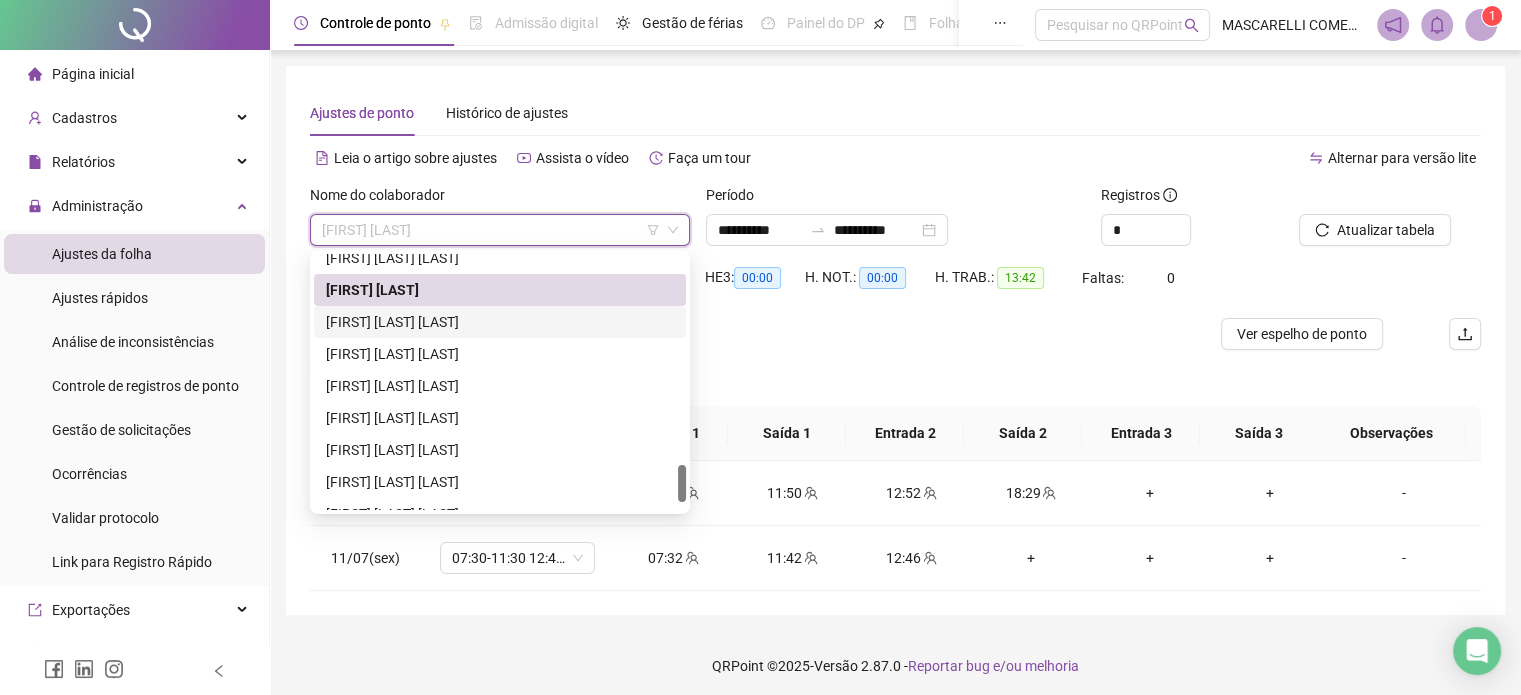 click on "[FIRST] [LAST] [LAST]" at bounding box center [500, 322] 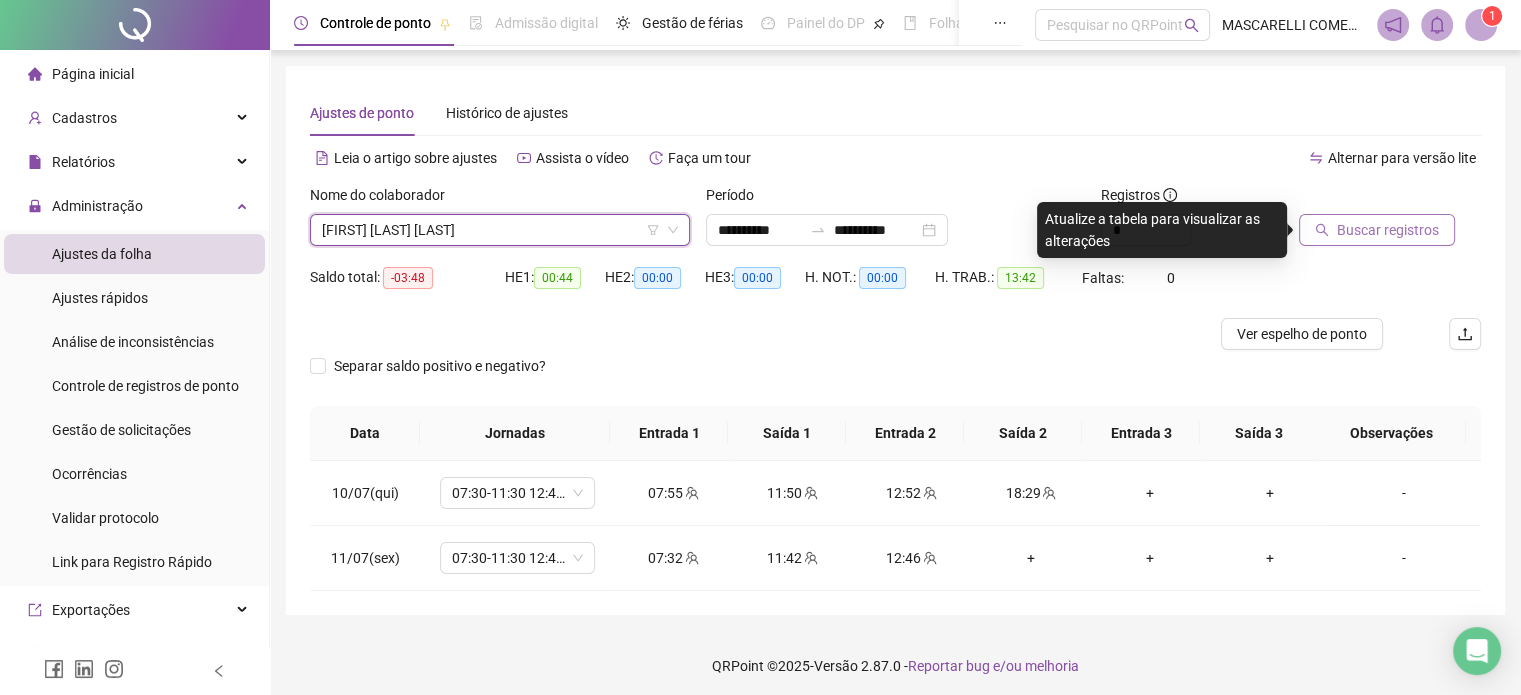 click on "Buscar registros" at bounding box center [1388, 230] 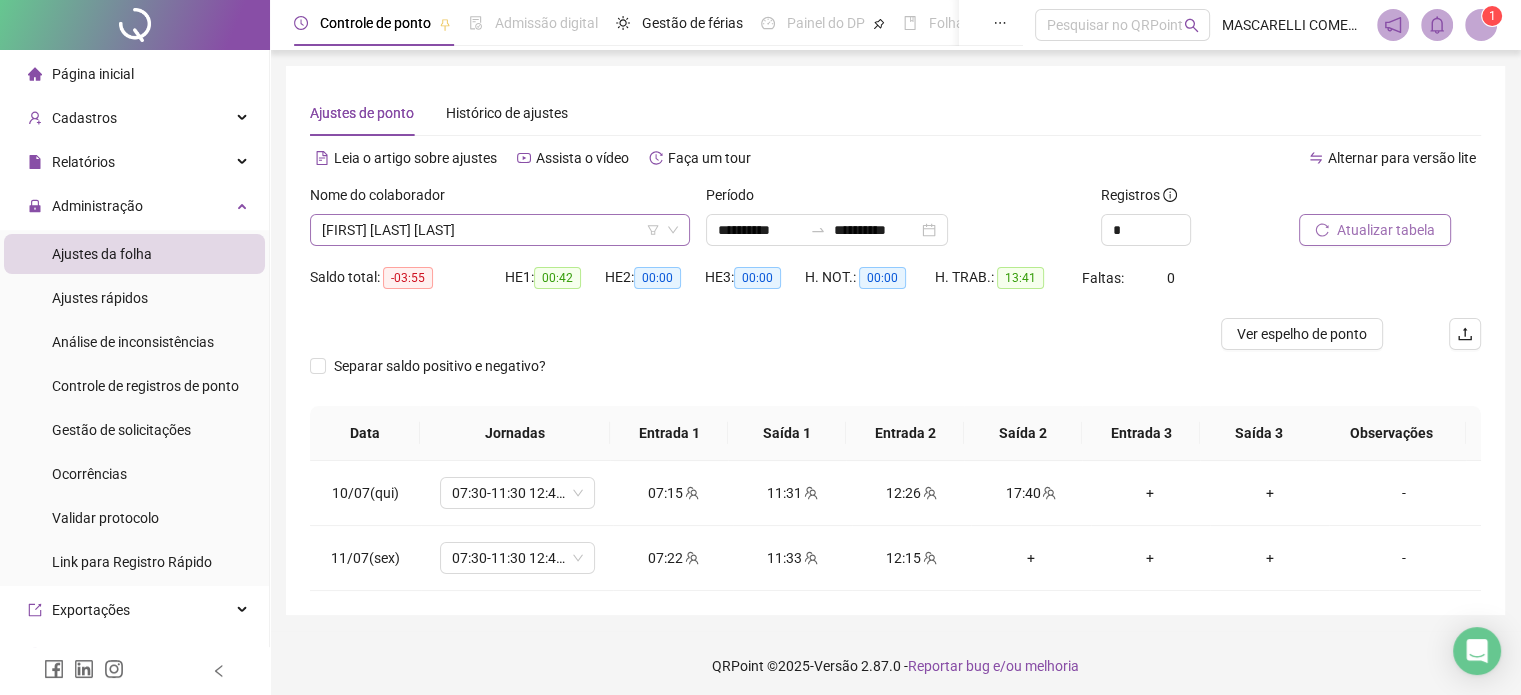 click on "[FIRST] [LAST] [LAST]" at bounding box center (500, 230) 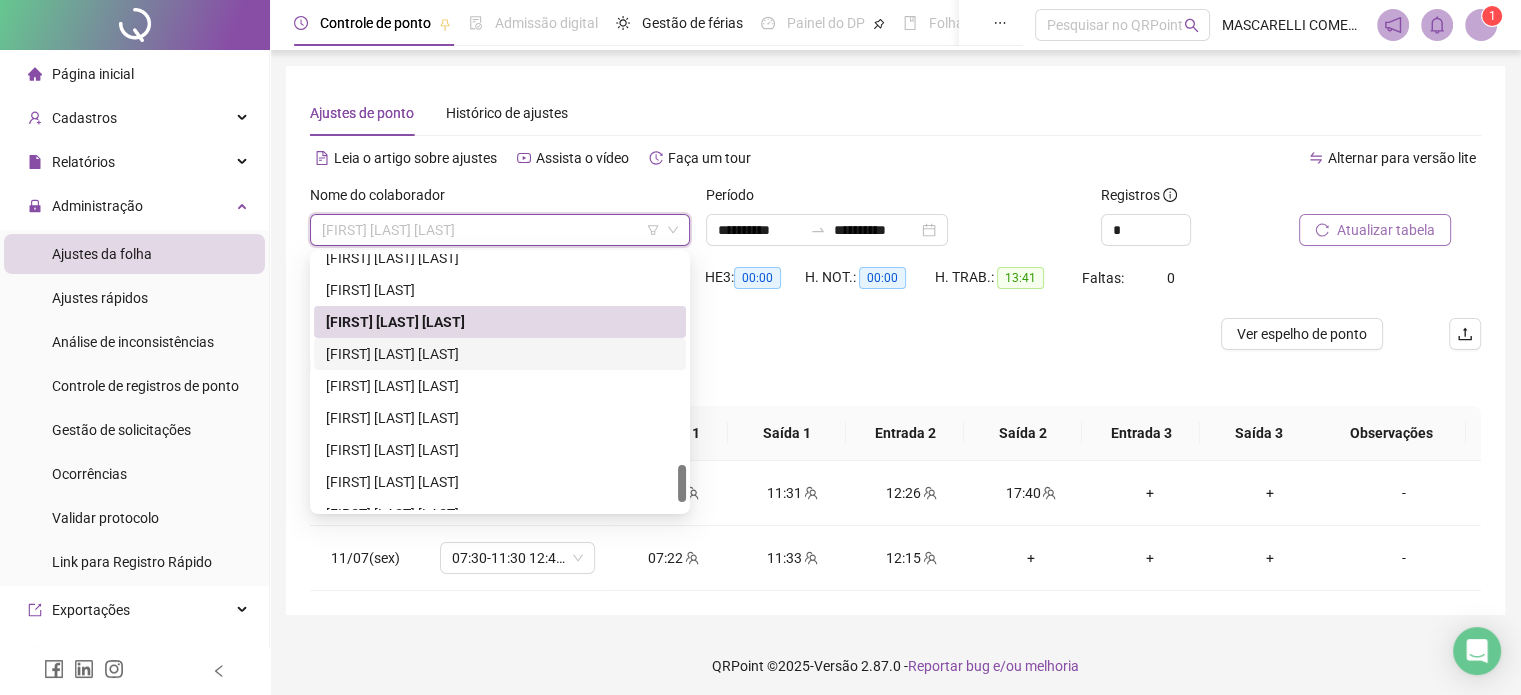 click on "[FIRST] [LAST] [LAST]" at bounding box center [500, 354] 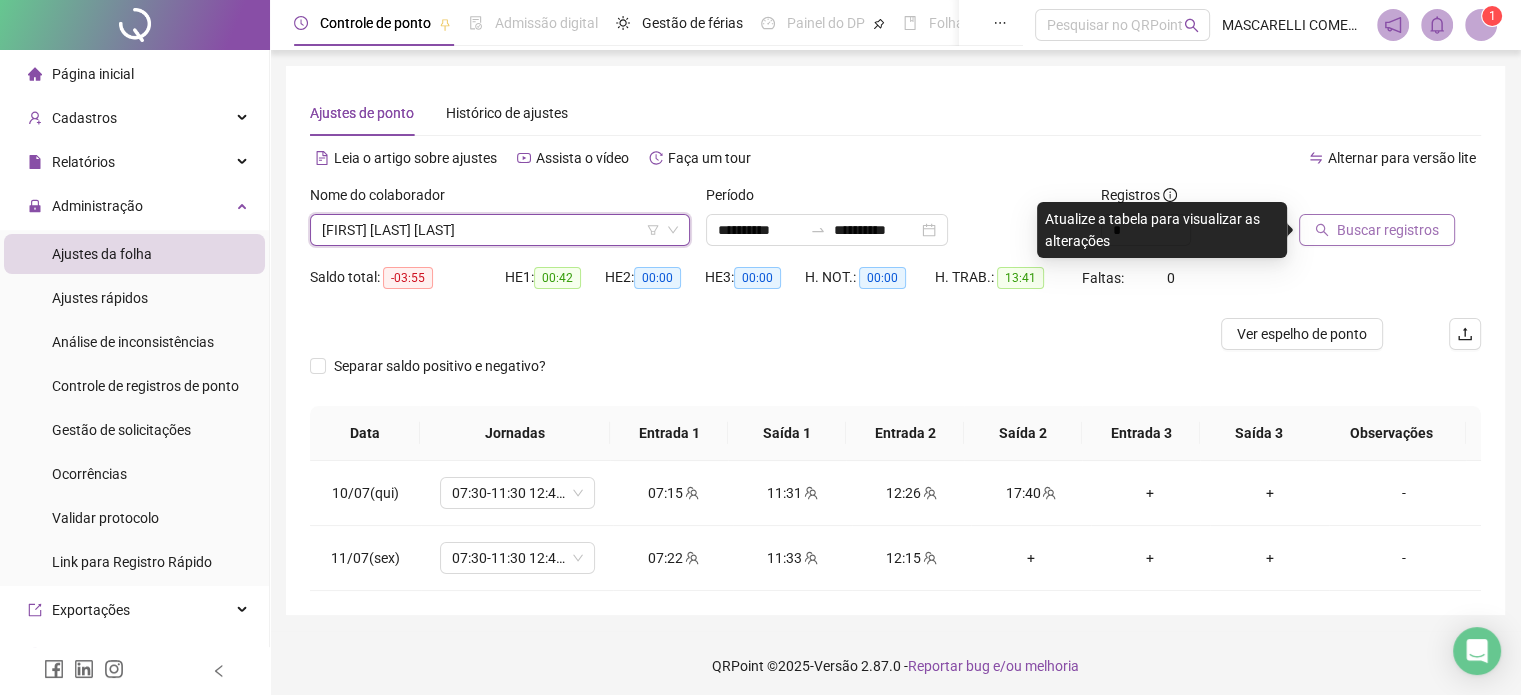 click on "Buscar registros" at bounding box center [1388, 230] 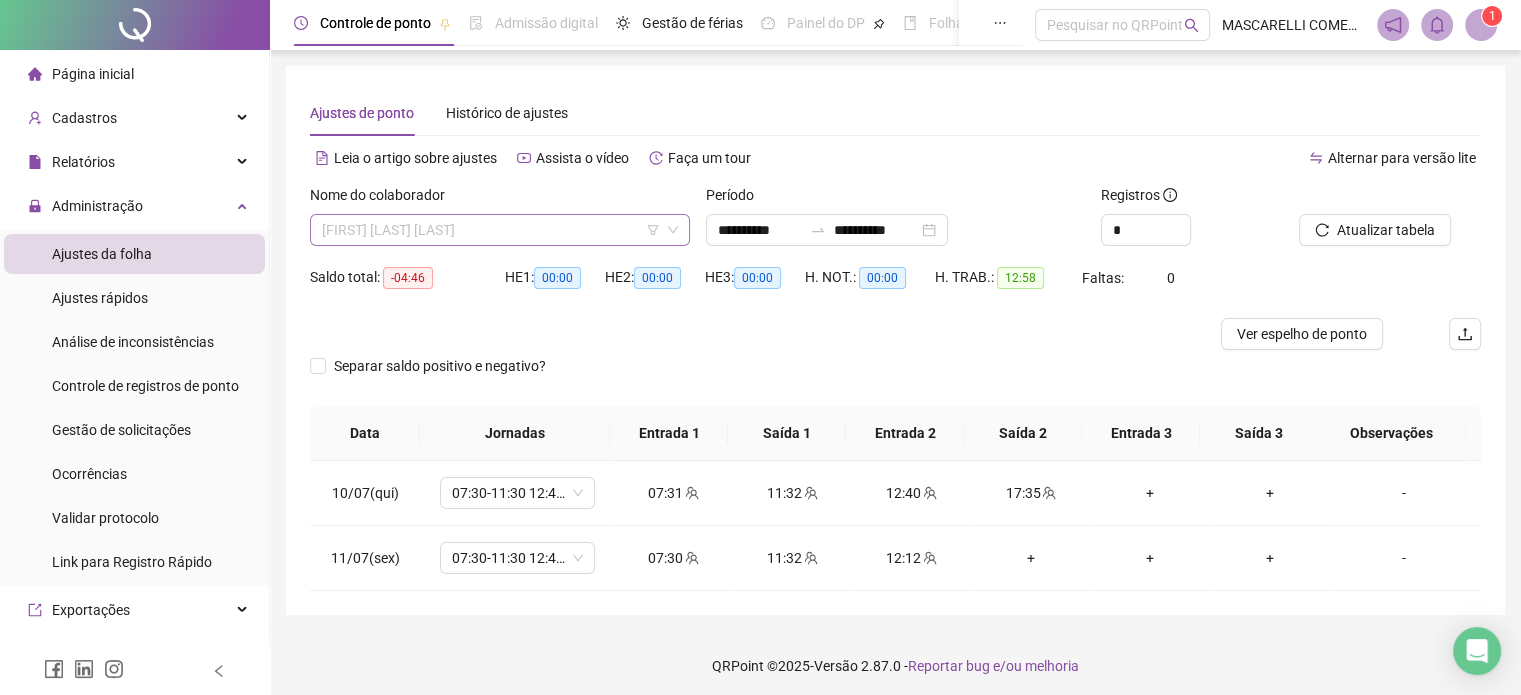 click on "[FIRST] [LAST] [LAST]" at bounding box center (500, 230) 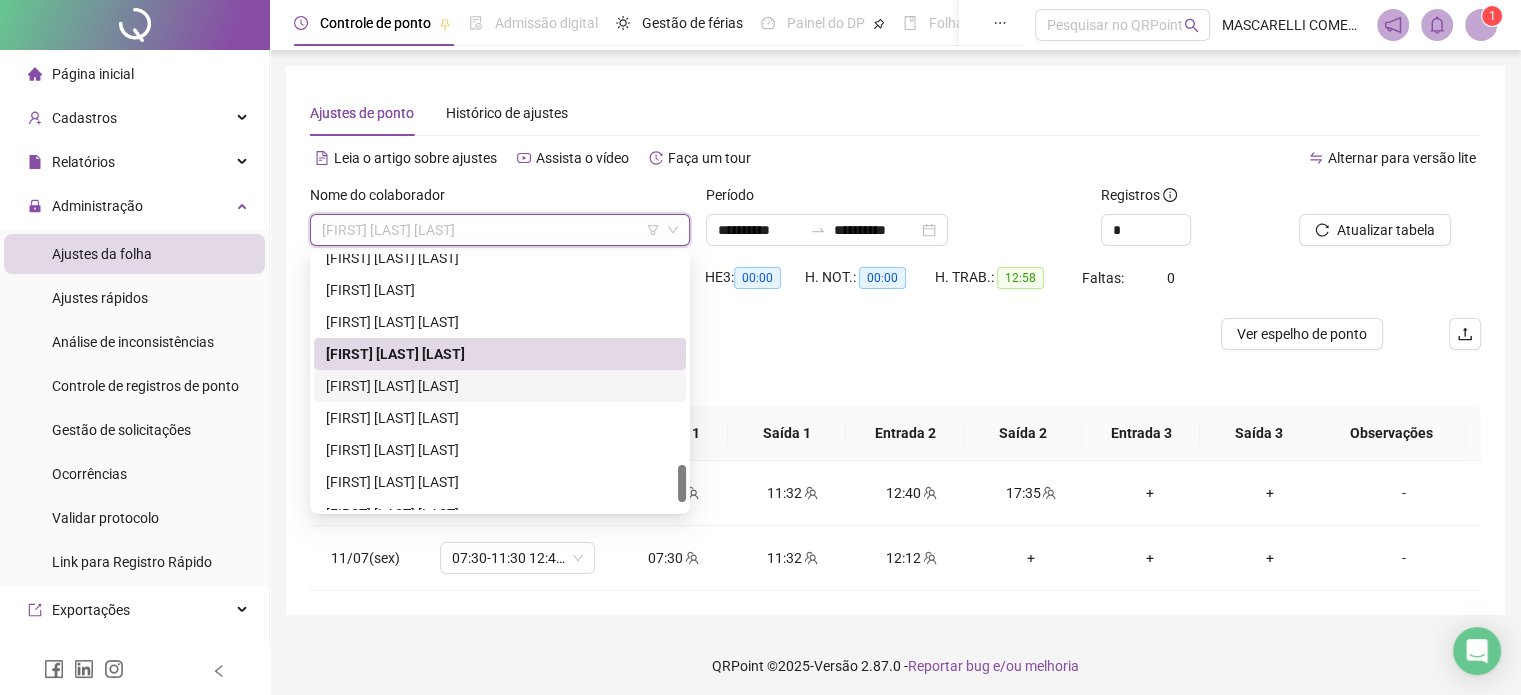 click on "[FIRST] [LAST] [LAST]" at bounding box center (500, 386) 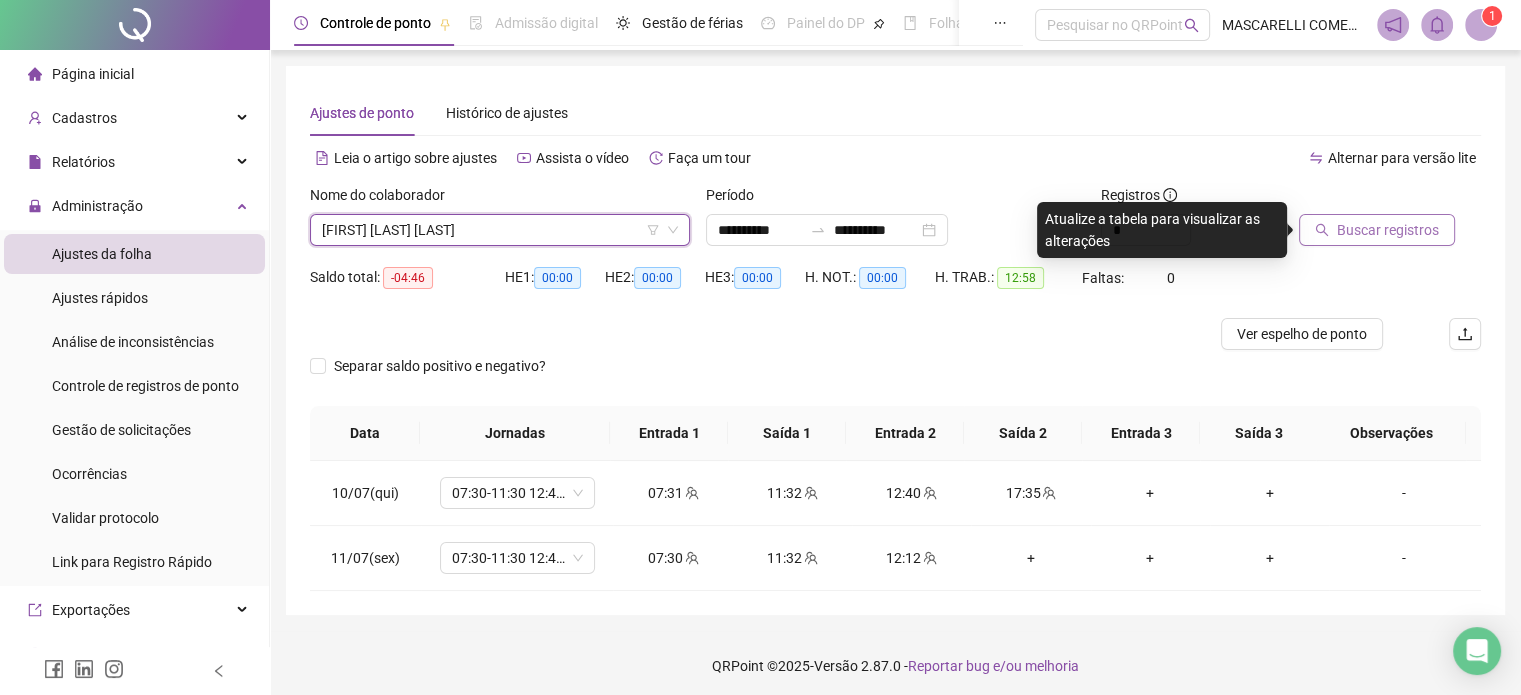 click on "Buscar registros" at bounding box center [1388, 230] 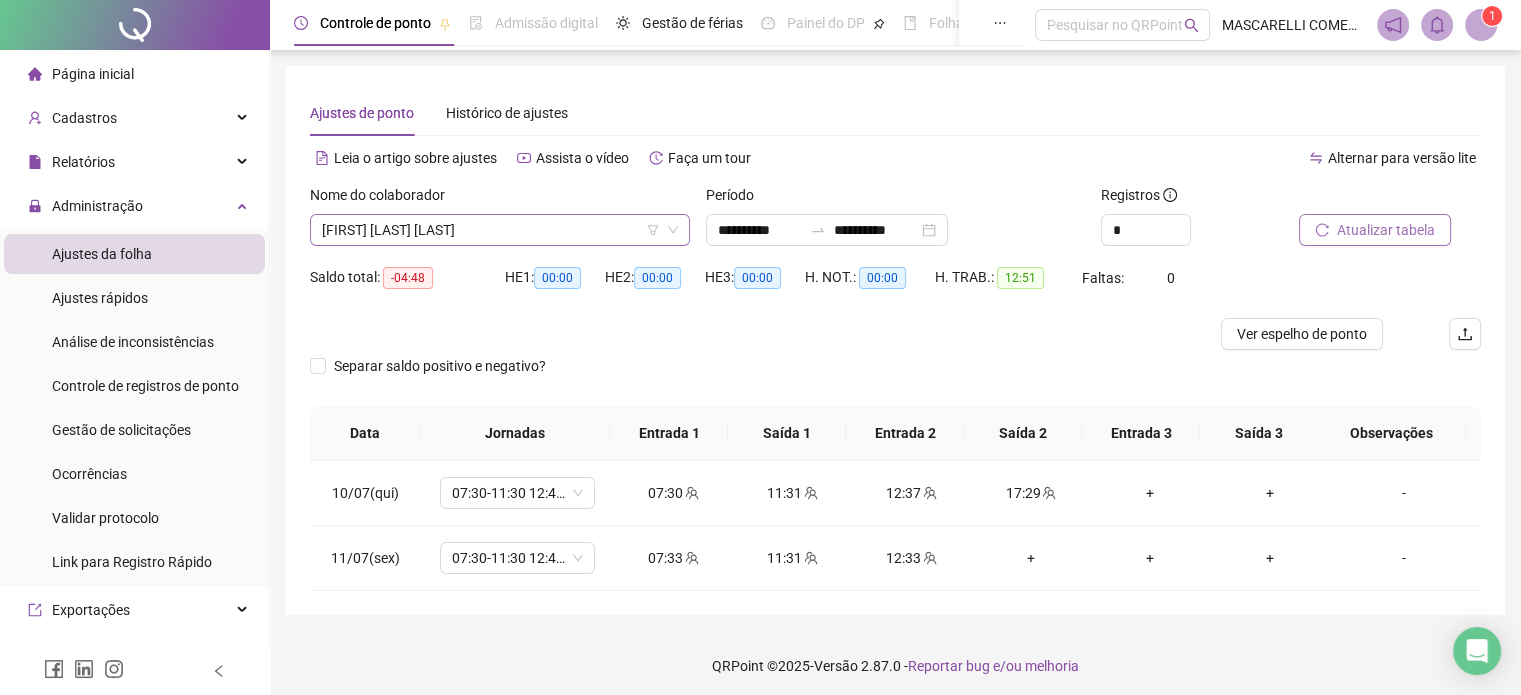click on "[FIRST] [LAST] [LAST]" at bounding box center (500, 230) 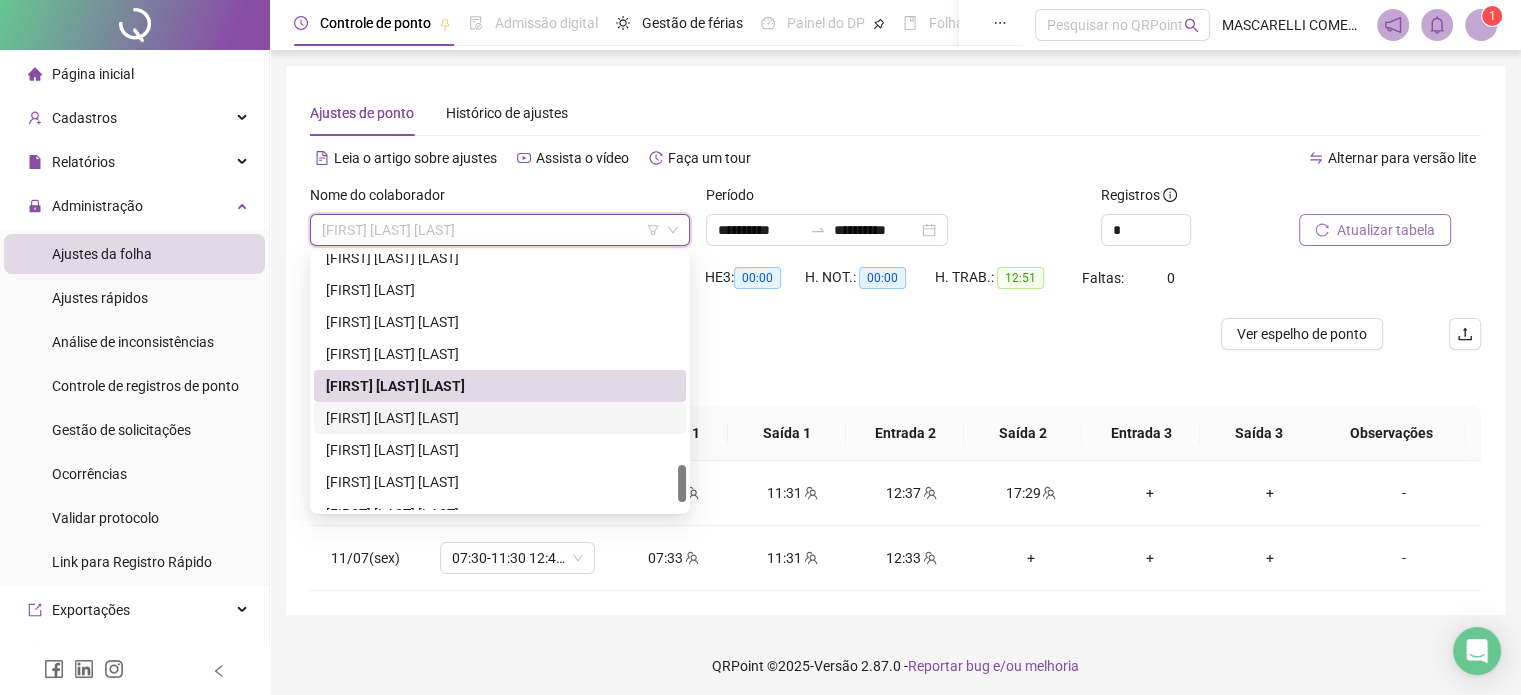 click on "[FIRST] [LAST] [LAST]" at bounding box center (500, 418) 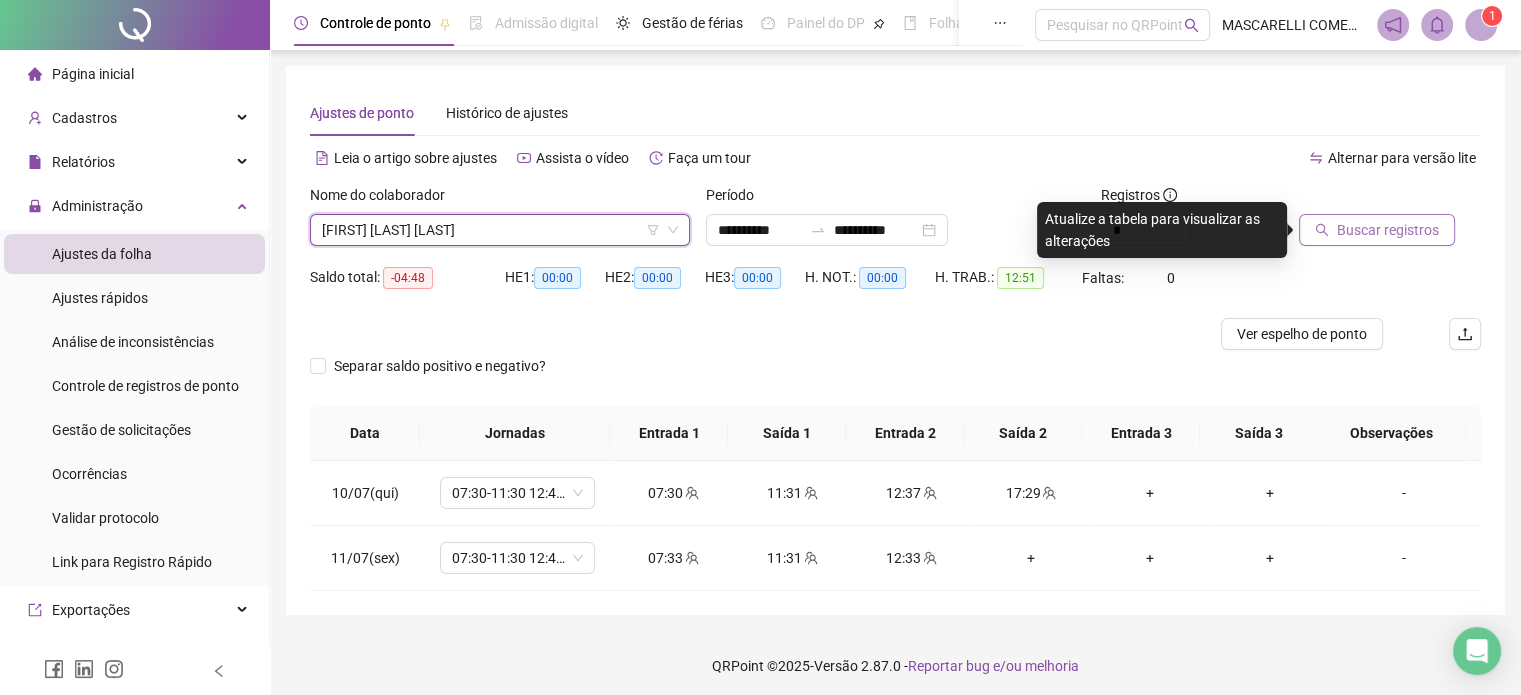 click on "Buscar registros" at bounding box center (1388, 230) 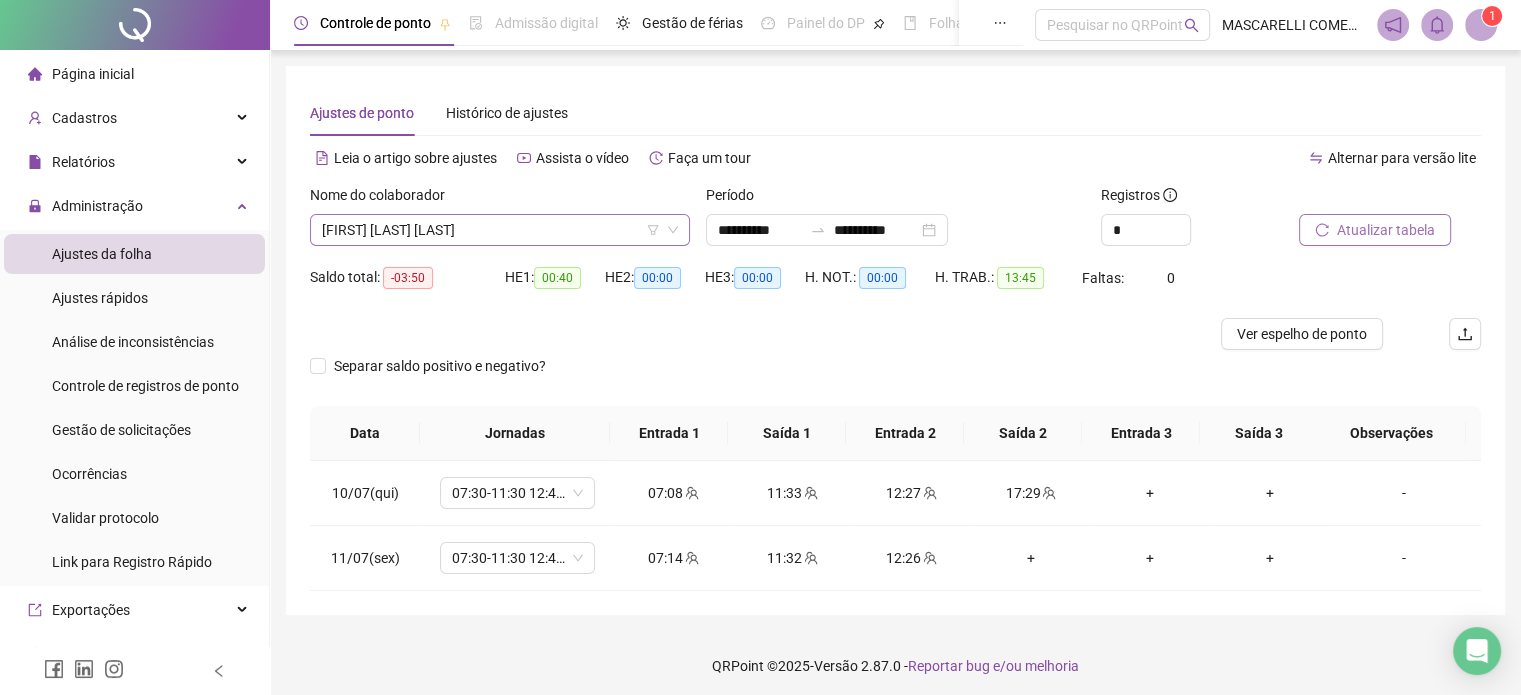 click on "[FIRST] [LAST] [LAST]" at bounding box center [500, 230] 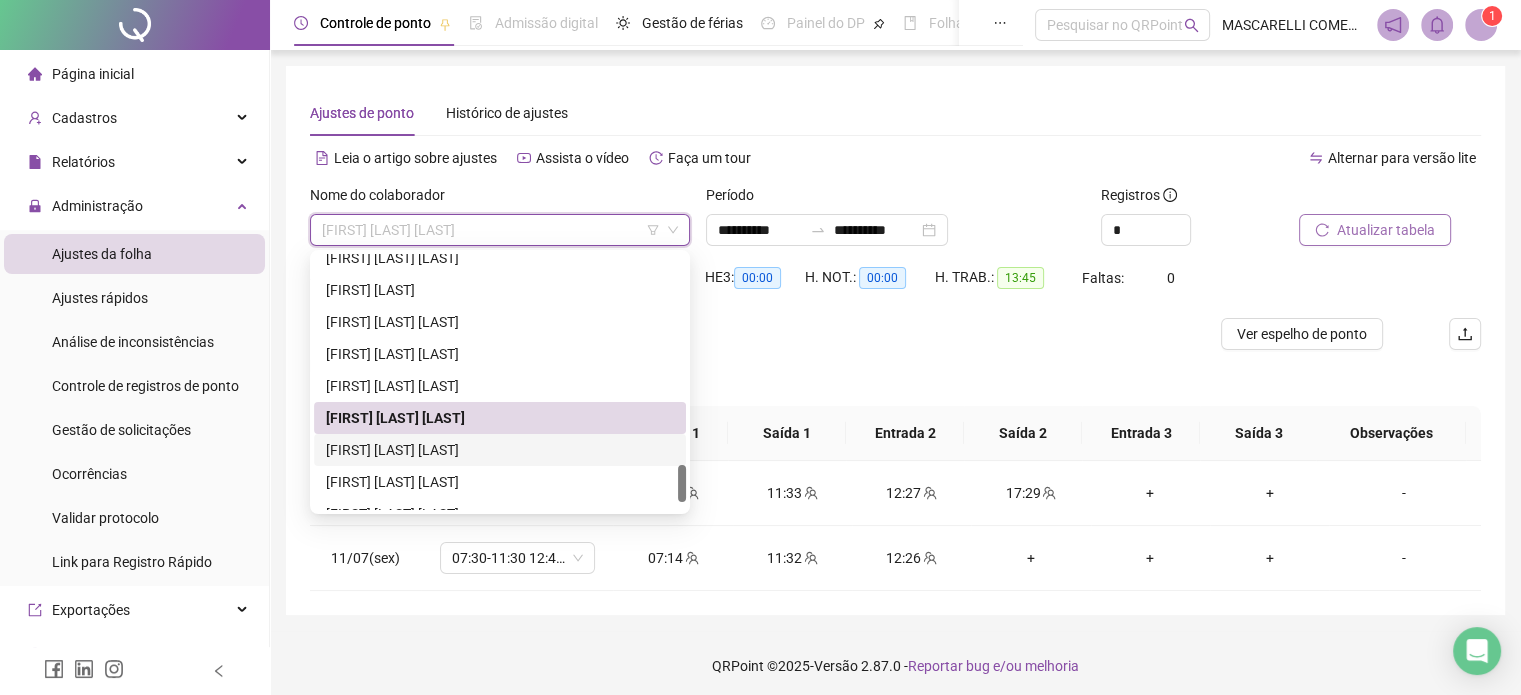 click on "[FIRST] [LAST] [LAST]" at bounding box center (500, 450) 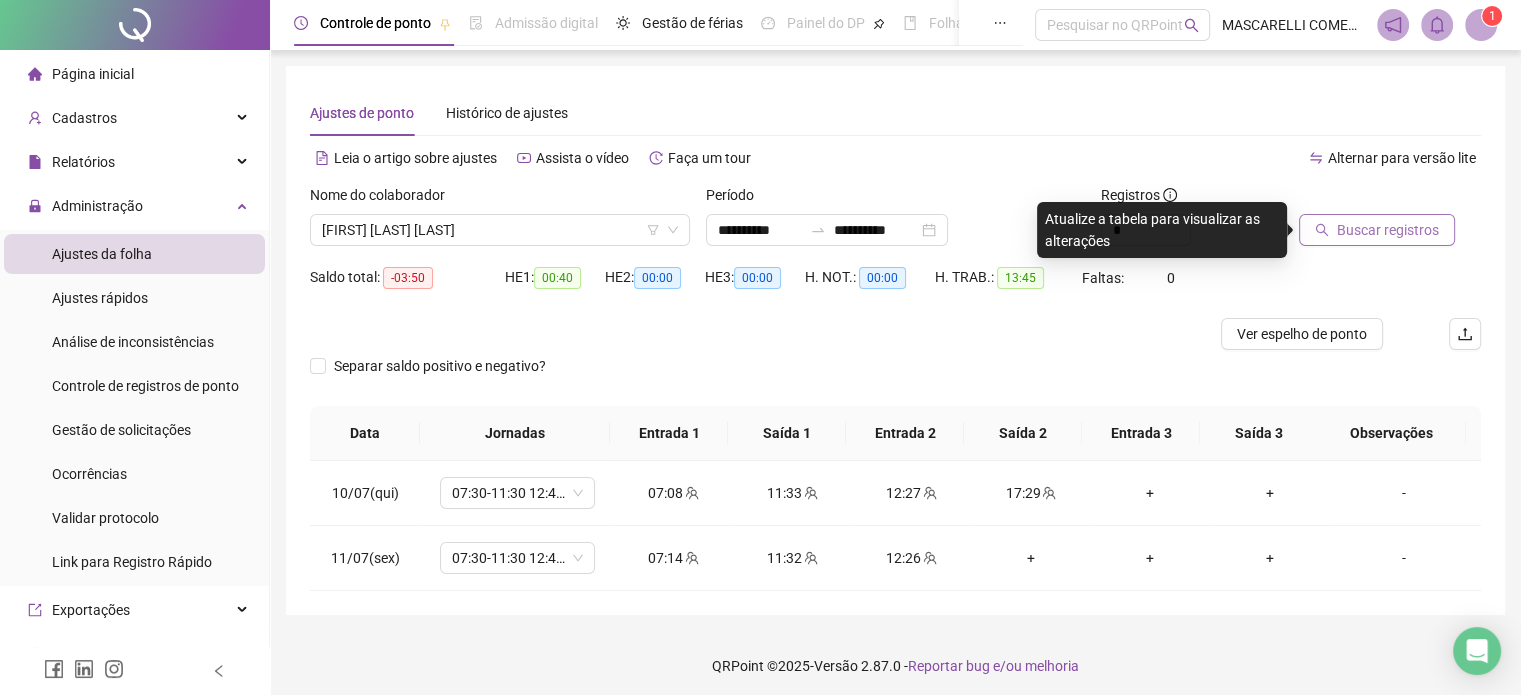 click on "Buscar registros" at bounding box center (1388, 230) 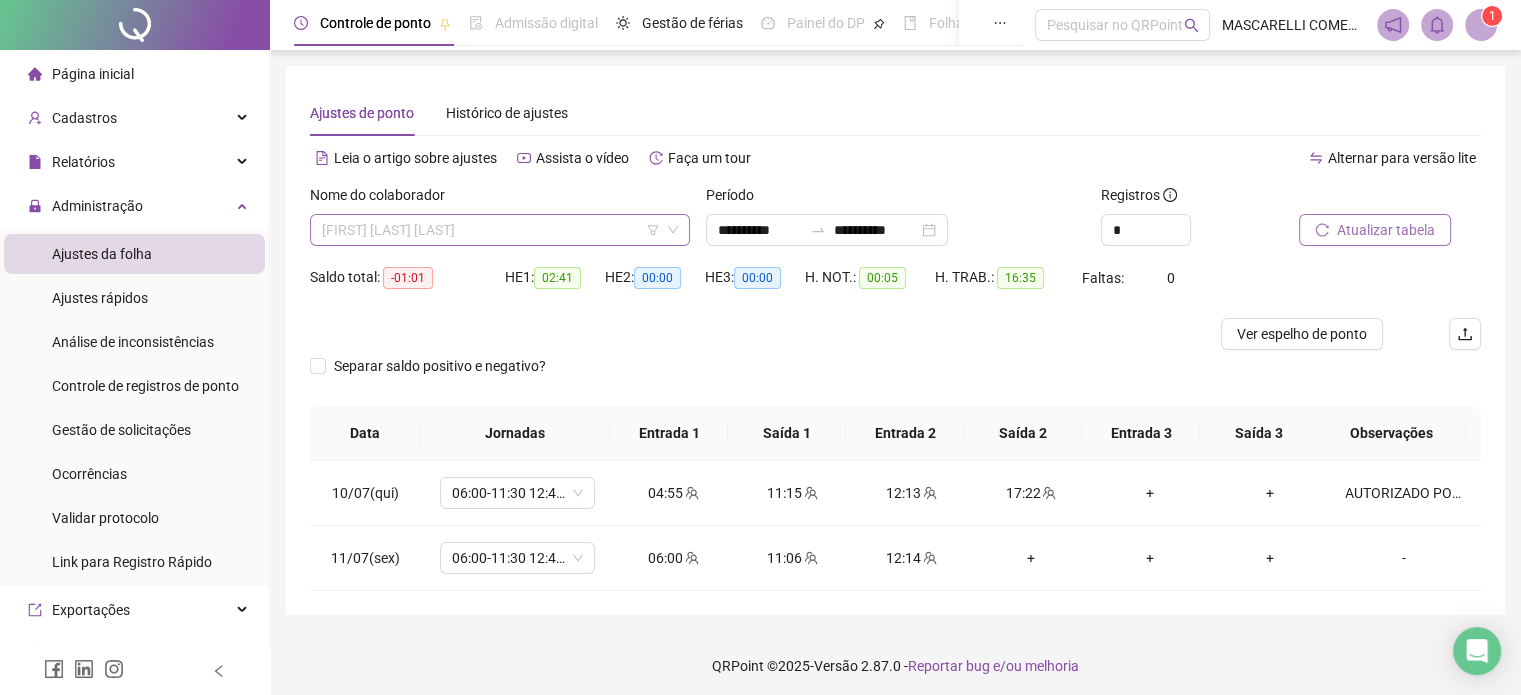 click on "[FIRST] [LAST] [LAST]" at bounding box center [500, 230] 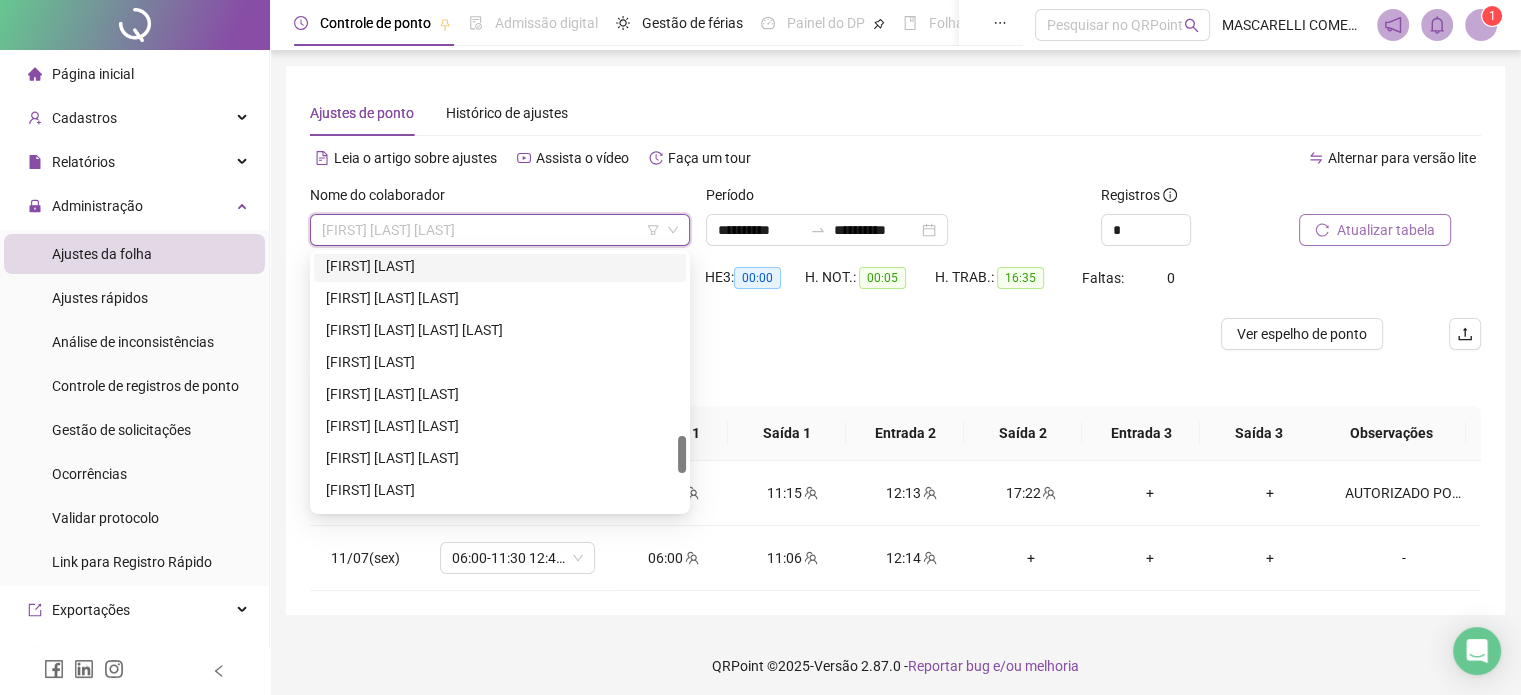 scroll, scrollTop: 1472, scrollLeft: 0, axis: vertical 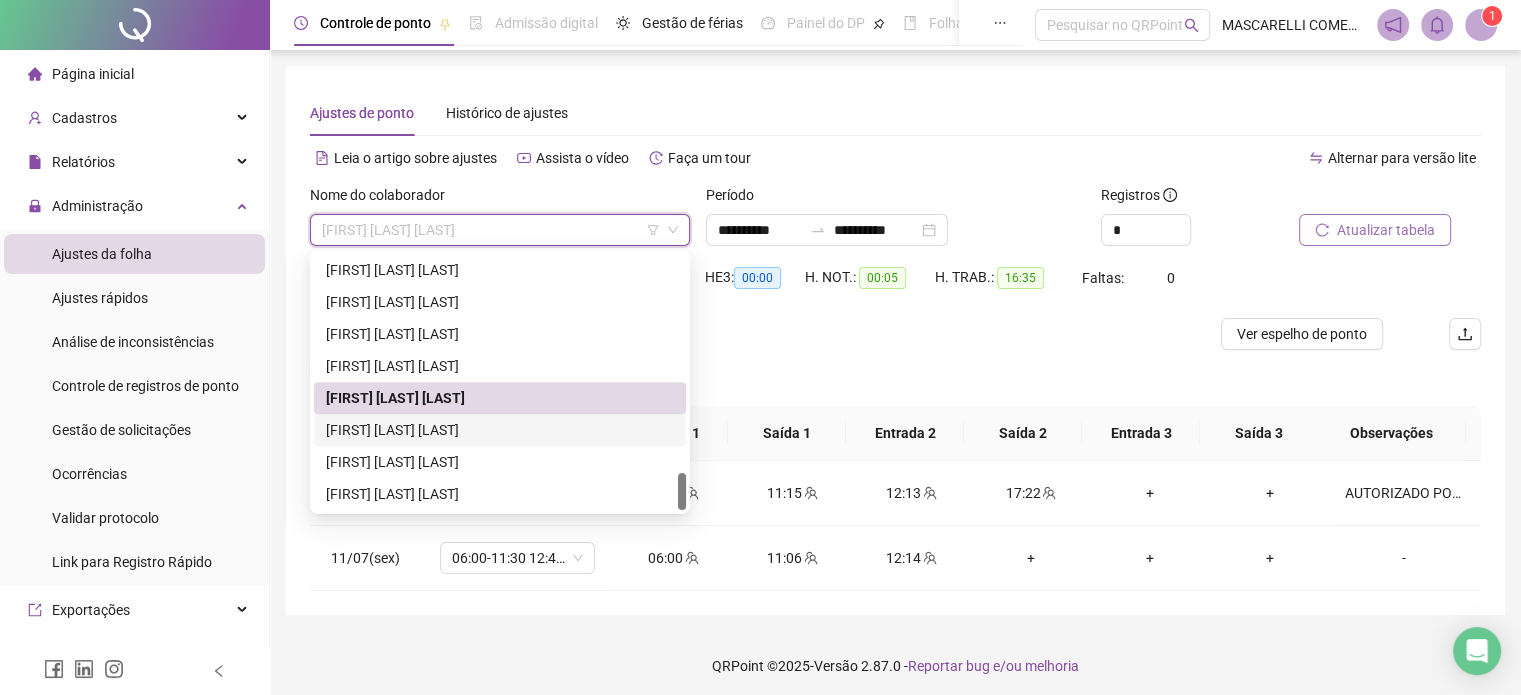 click on "[FIRST] [LAST] [LAST]" at bounding box center (500, 430) 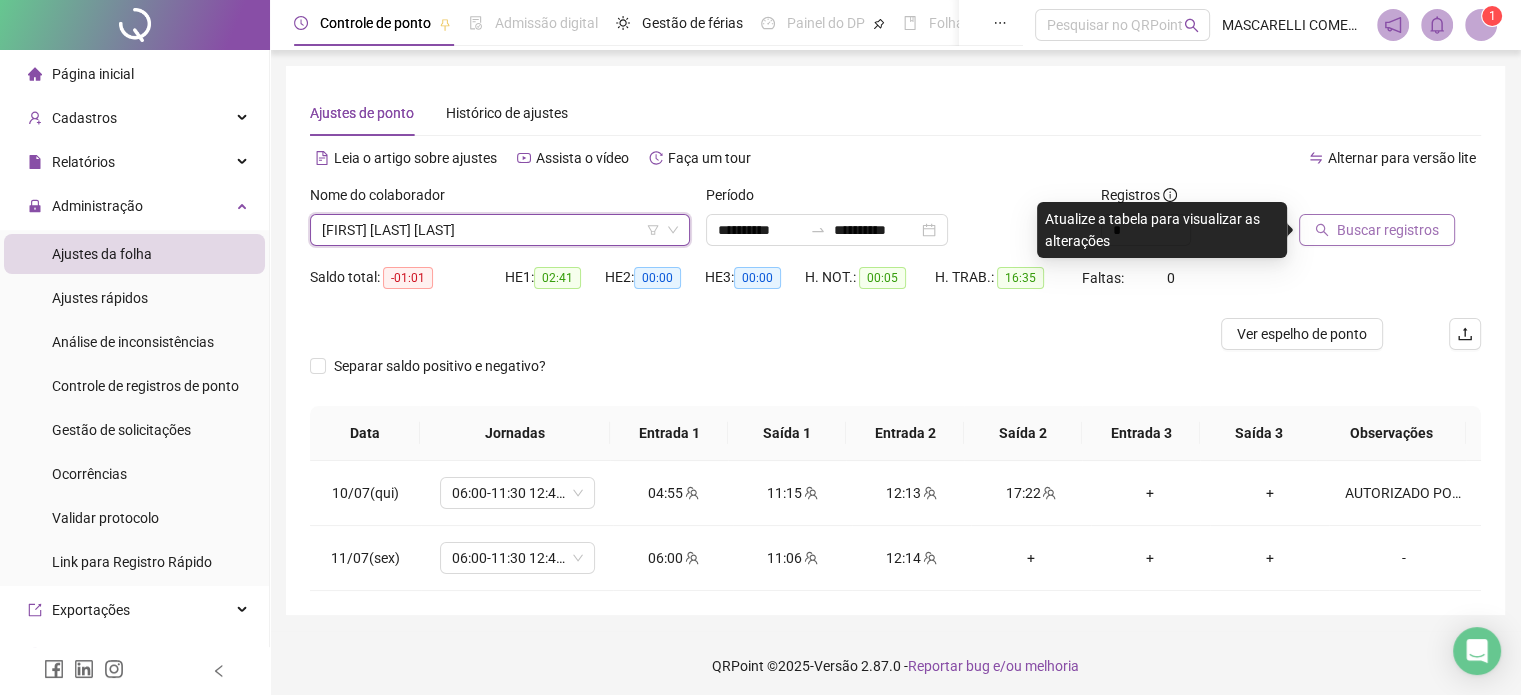 click on "Buscar registros" at bounding box center (1388, 230) 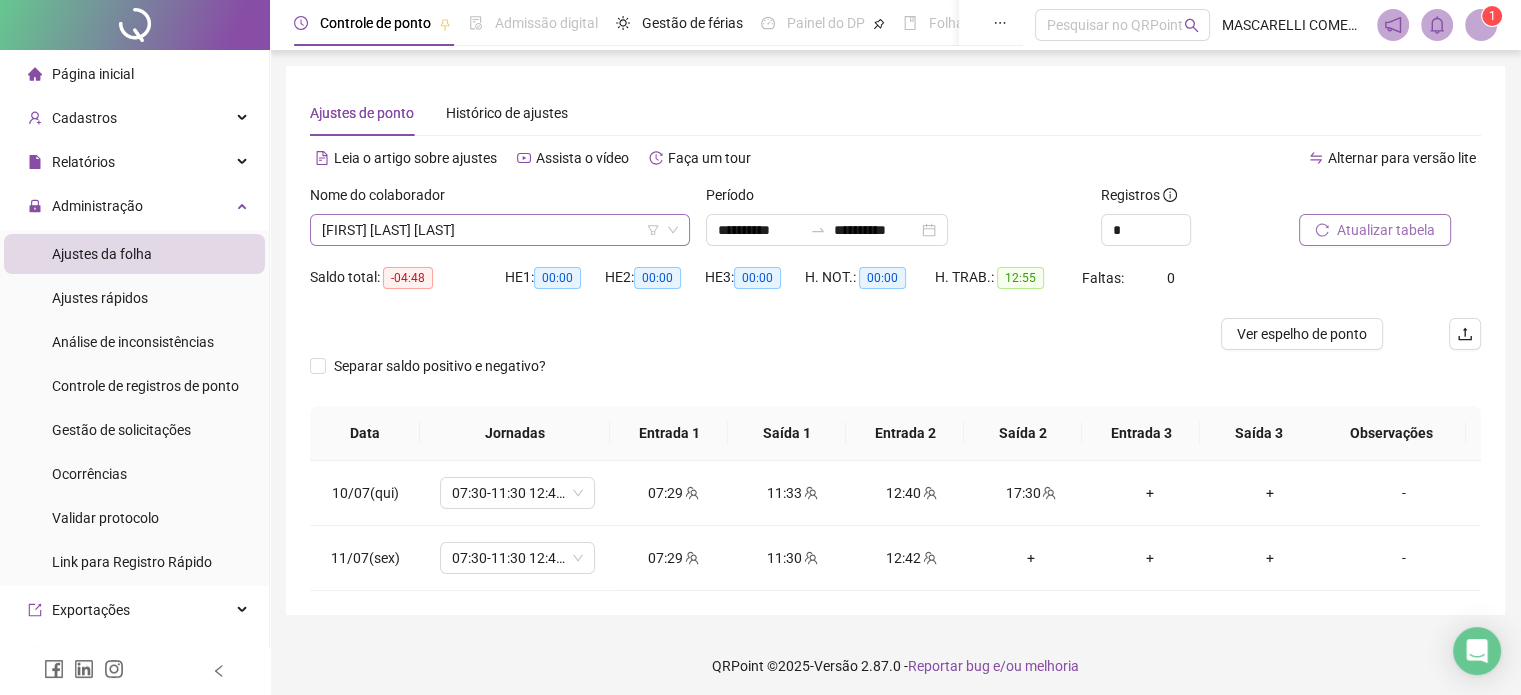 click on "[FIRST] [LAST] [LAST]" at bounding box center (500, 230) 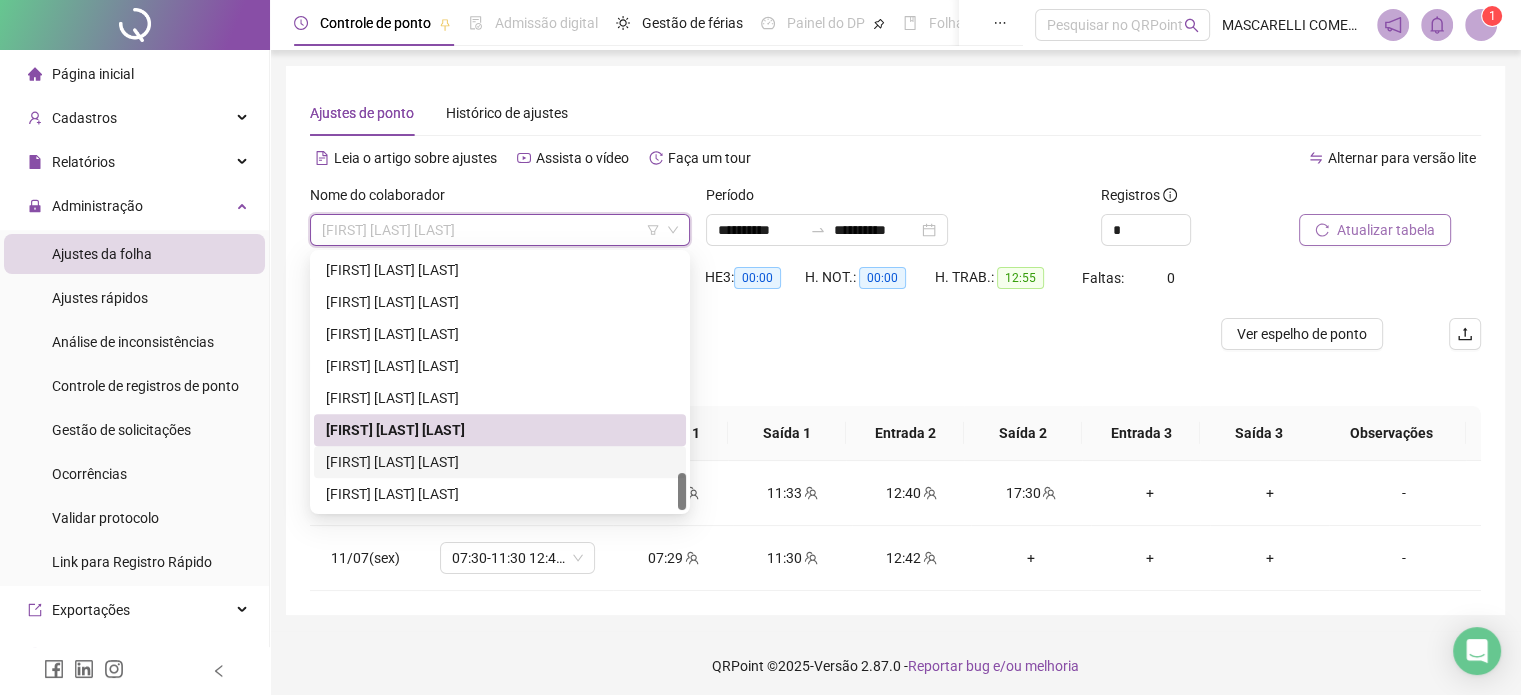 drag, startPoint x: 432, startPoint y: 459, endPoint x: 456, endPoint y: 458, distance: 24.020824 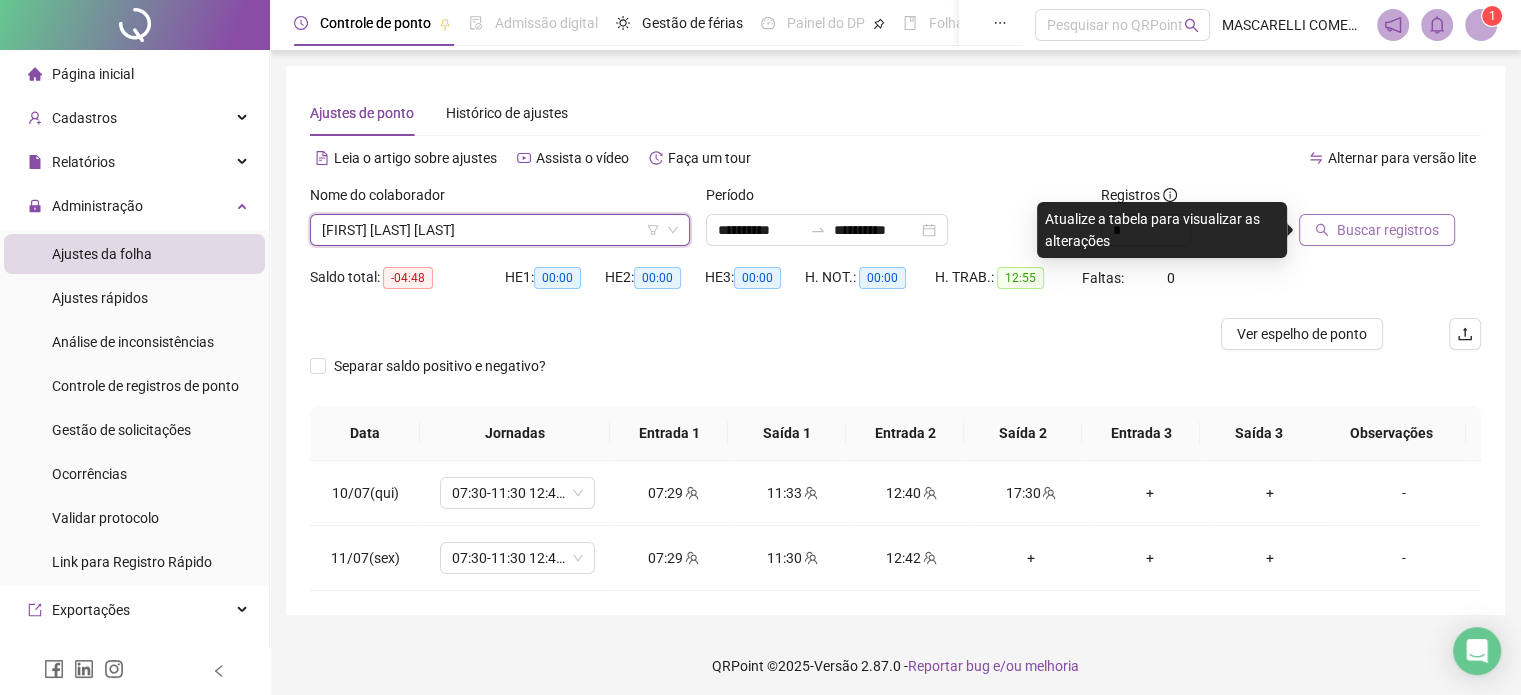 click on "Buscar registros" at bounding box center [1388, 230] 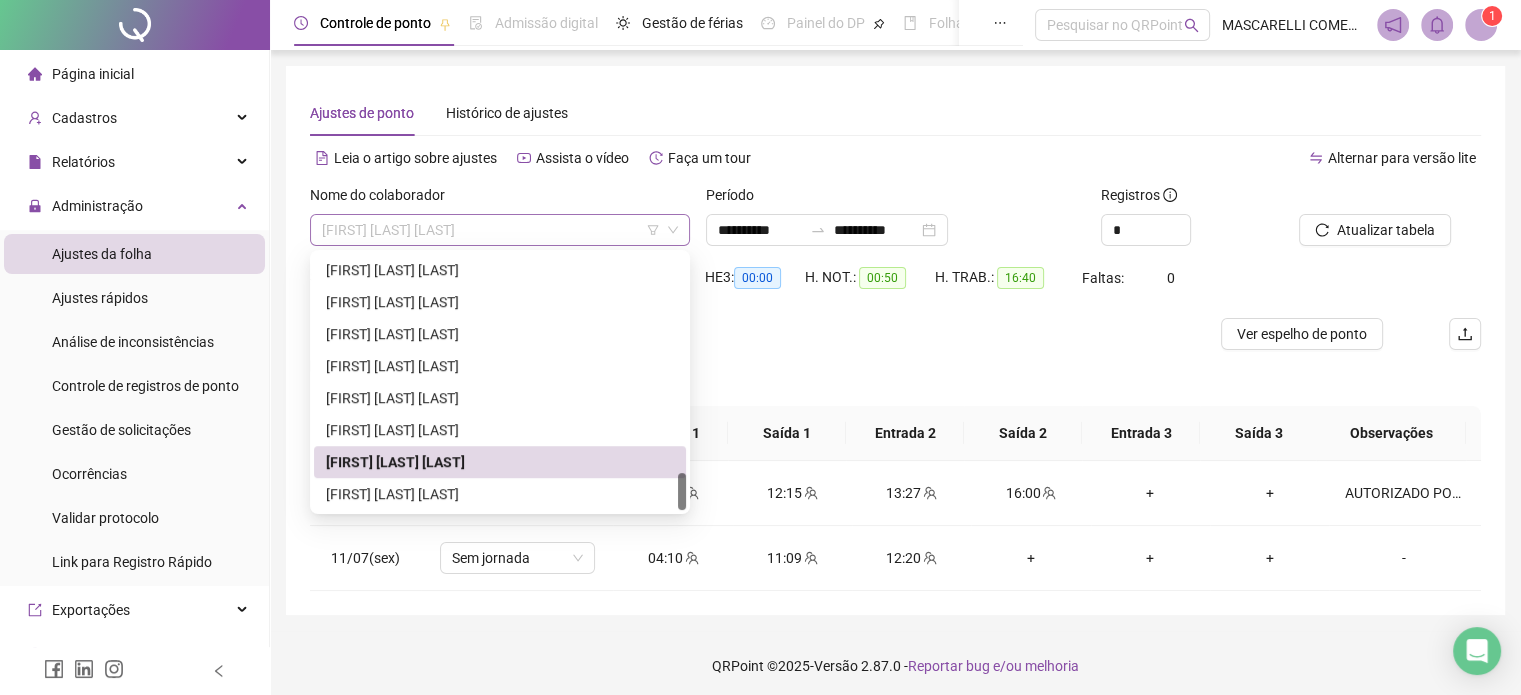 click on "[FIRST] [LAST] [LAST]" at bounding box center [500, 230] 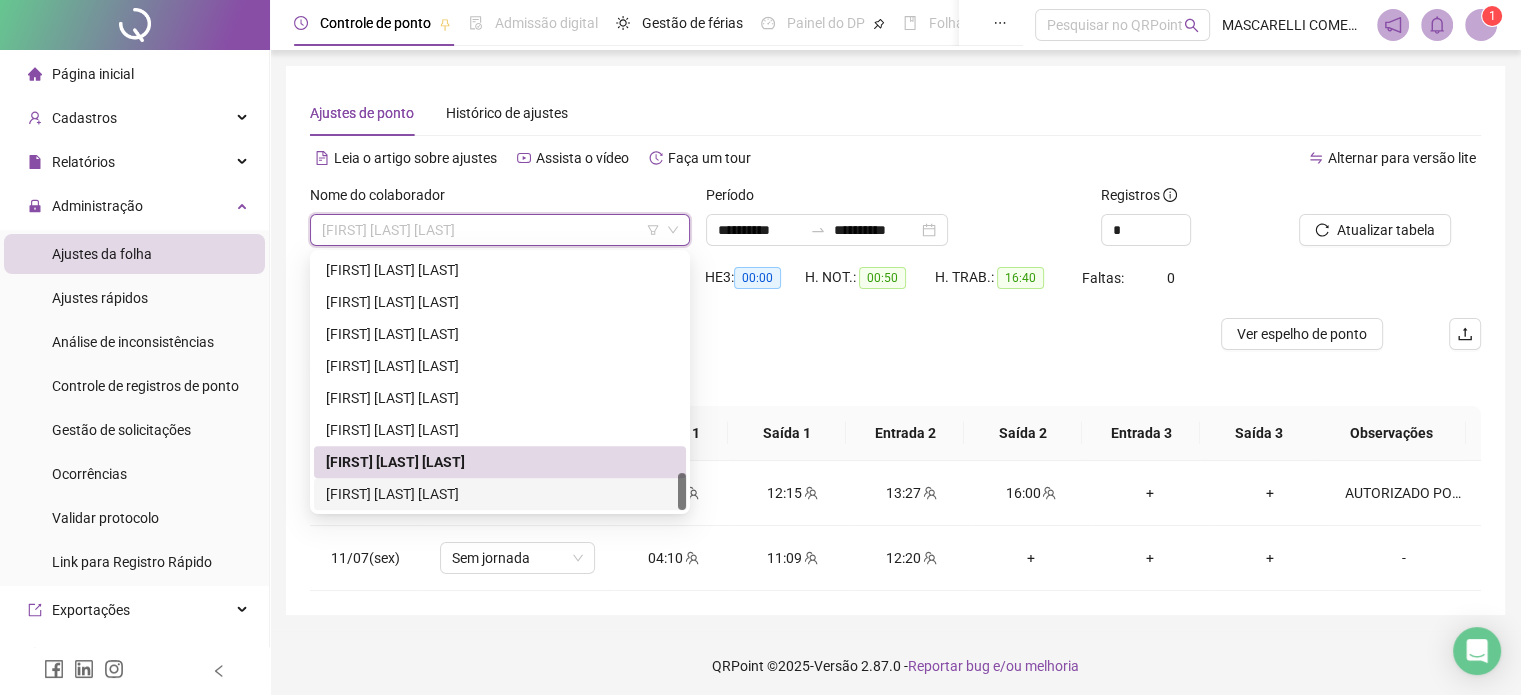 click on "[FIRST] [LAST] [LAST]" at bounding box center (500, 494) 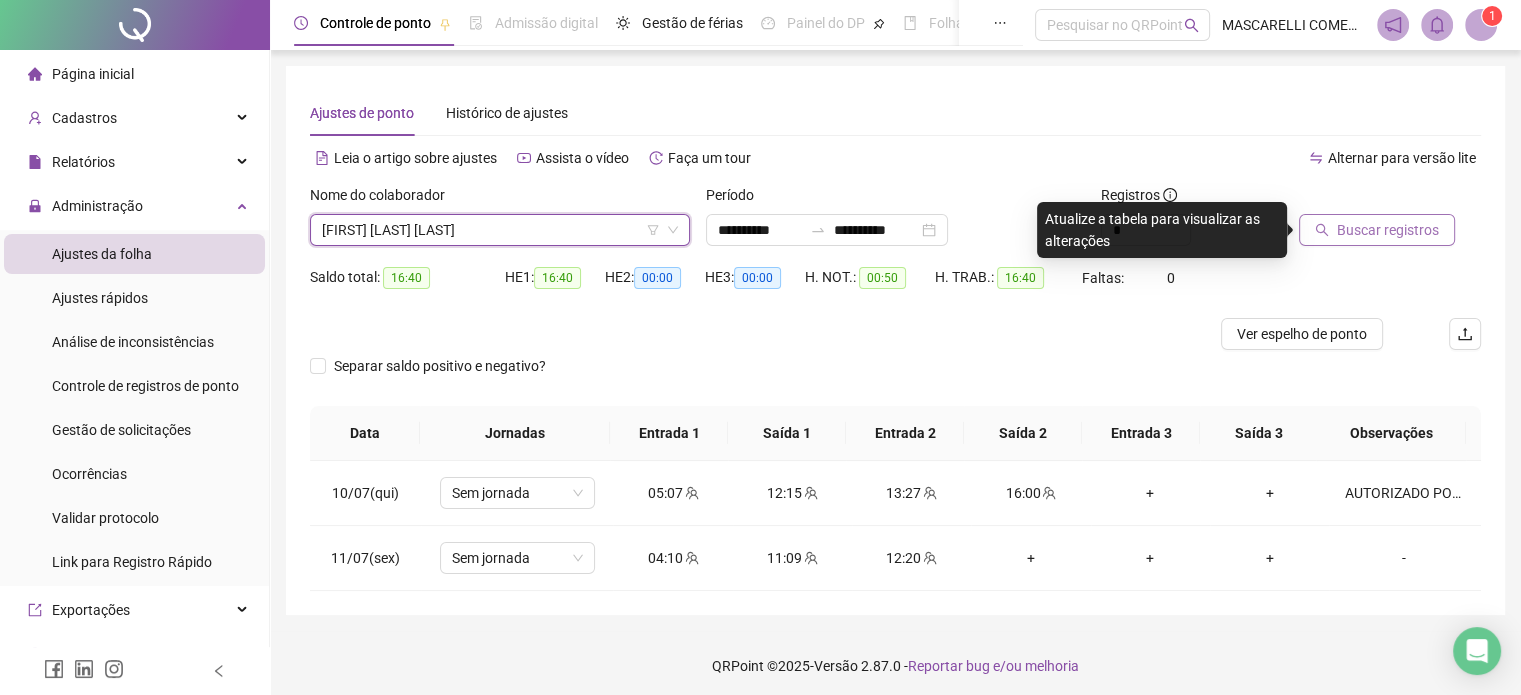 click on "Buscar registros" at bounding box center (1377, 230) 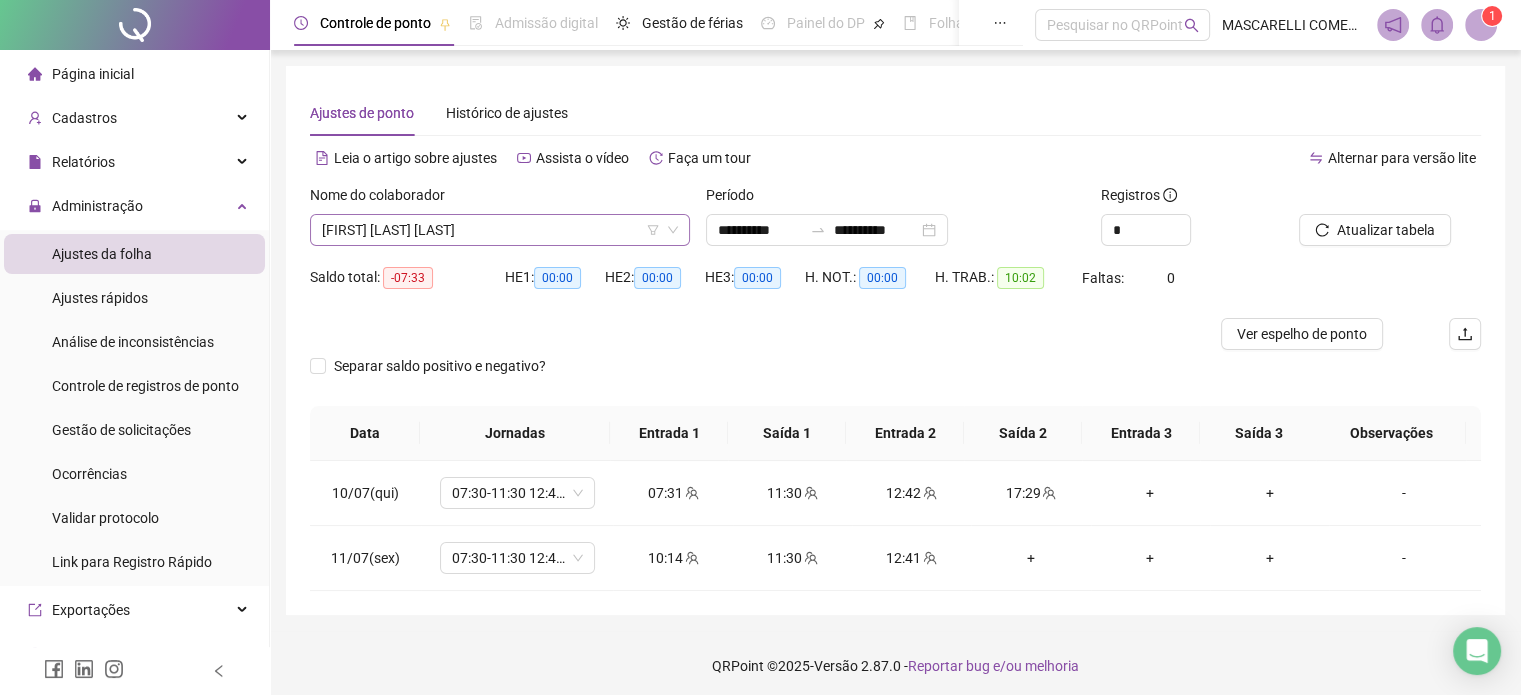 click on "[FIRST] [LAST] [LAST]" at bounding box center (500, 230) 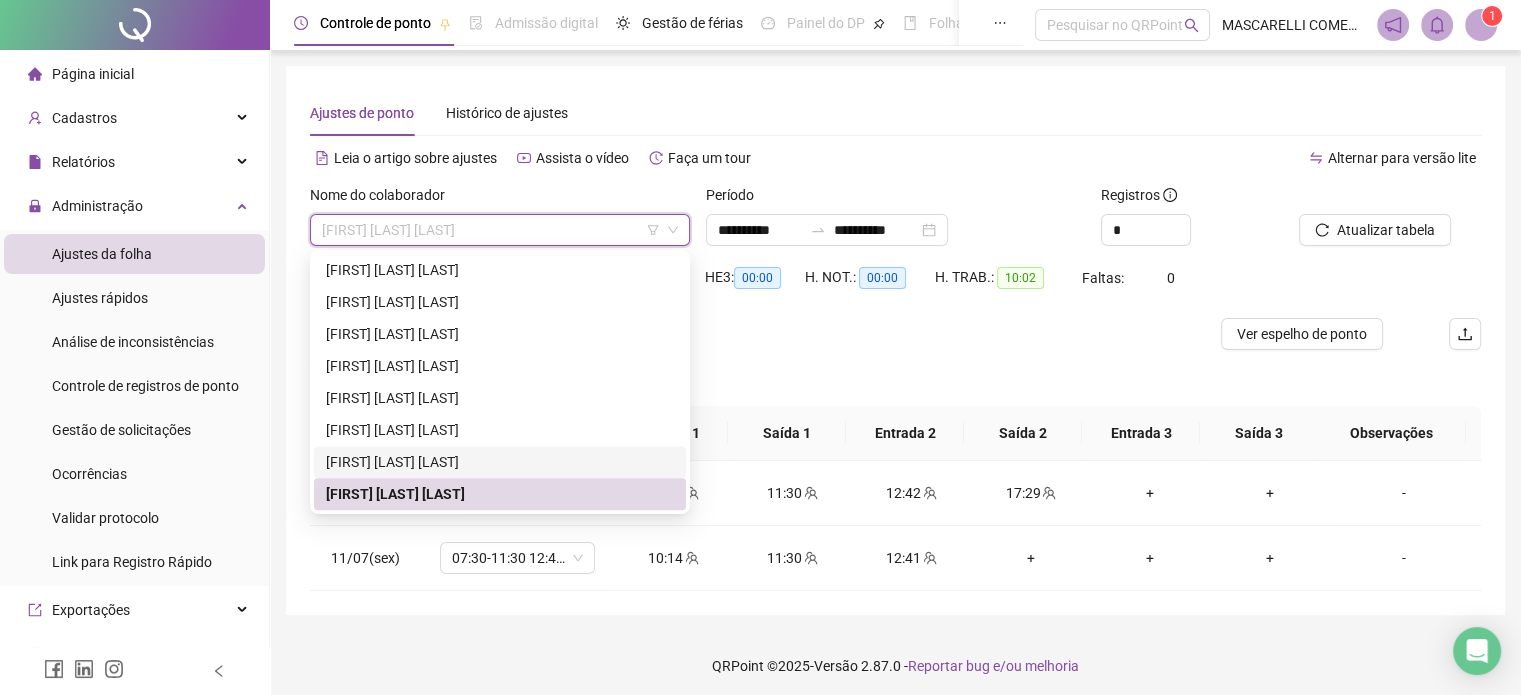 click on "Separar saldo positivo e negativo?" at bounding box center (895, 378) 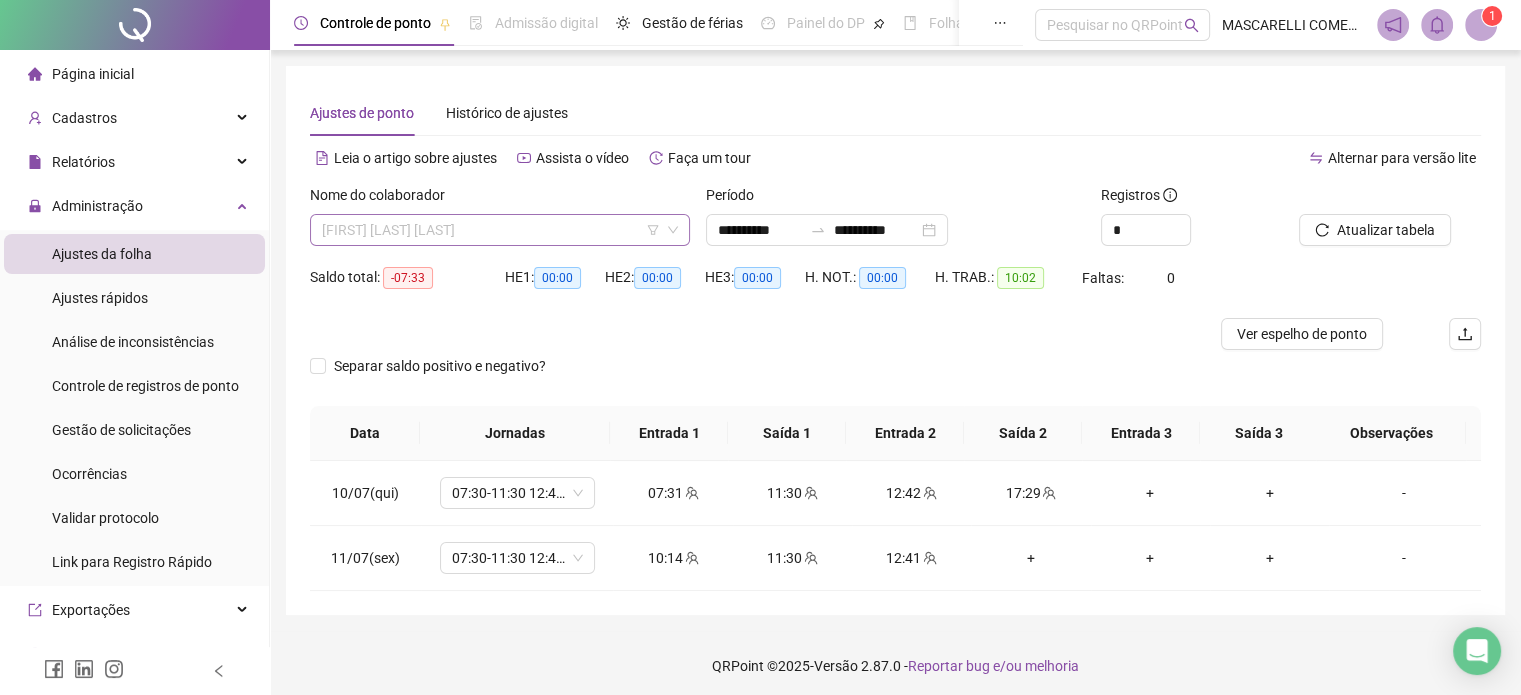 click on "[FIRST] [LAST] [LAST]" at bounding box center (500, 230) 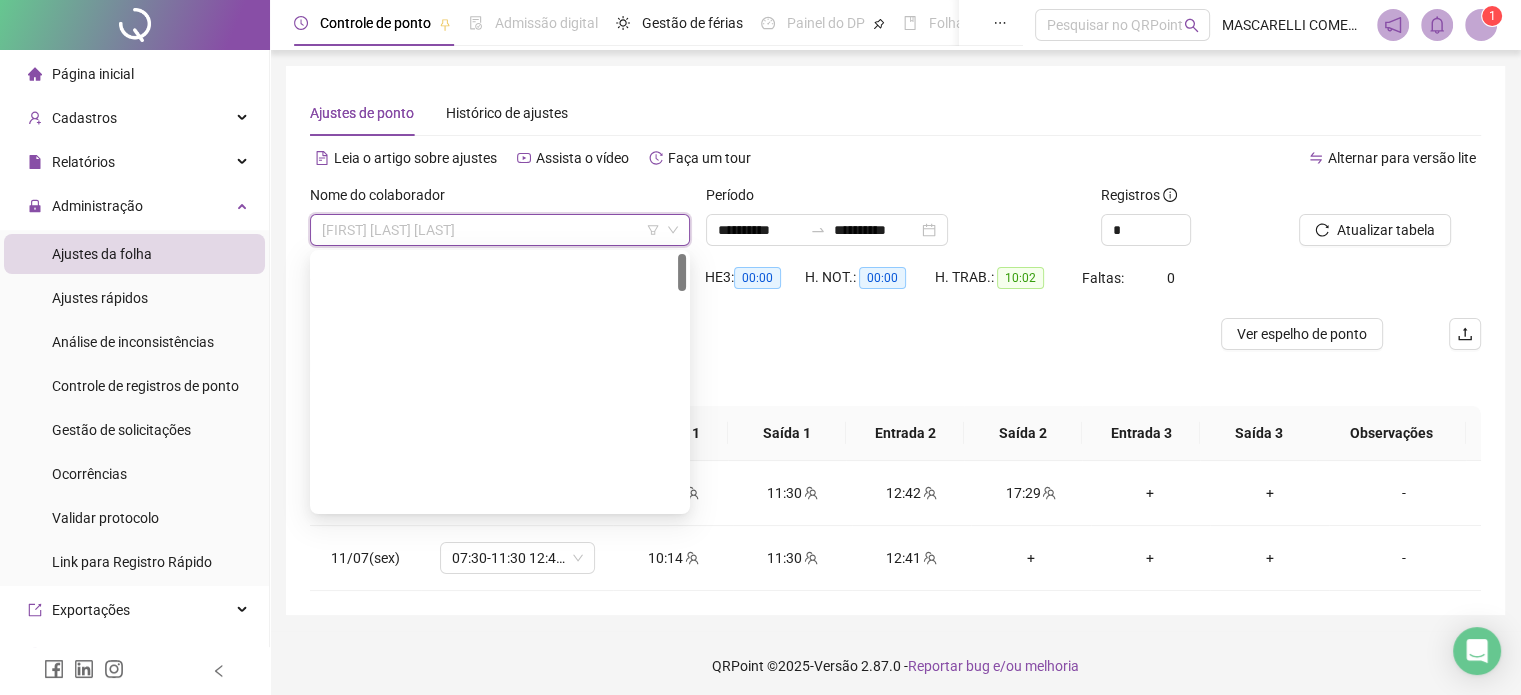 scroll, scrollTop: 0, scrollLeft: 0, axis: both 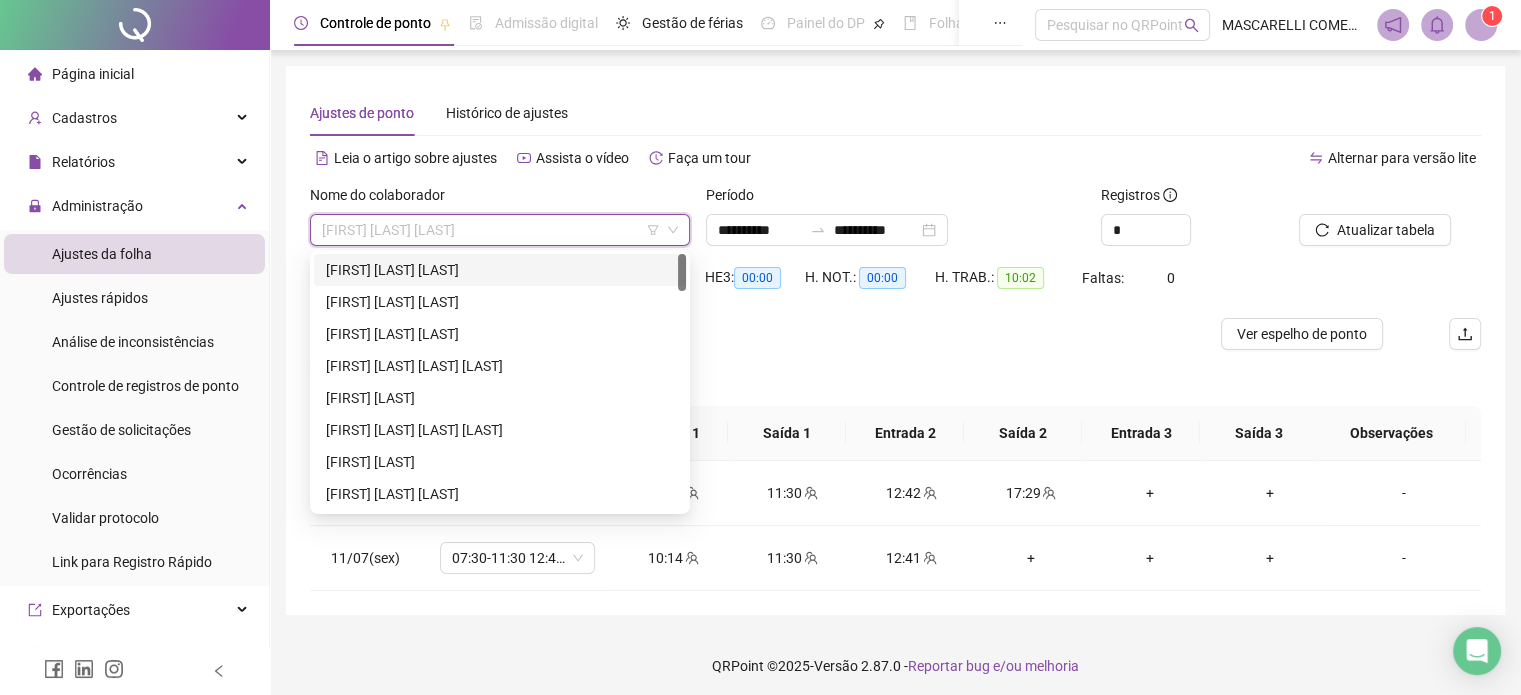 click at bounding box center [749, 334] 